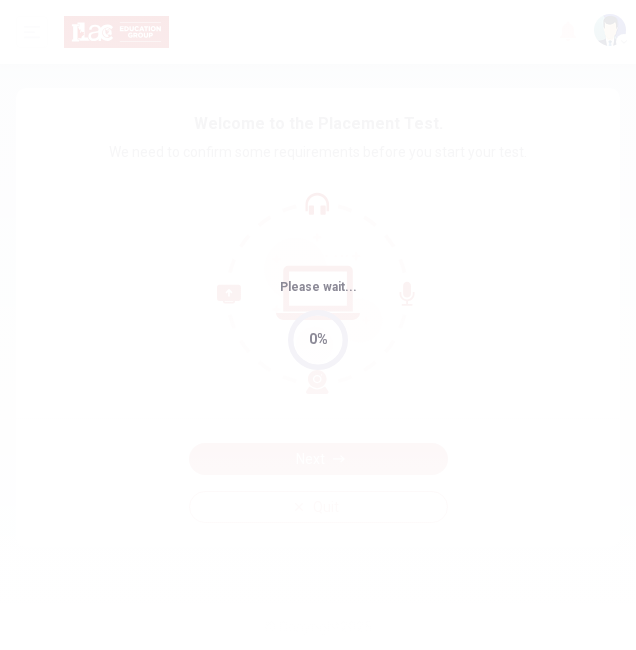 scroll, scrollTop: 0, scrollLeft: 0, axis: both 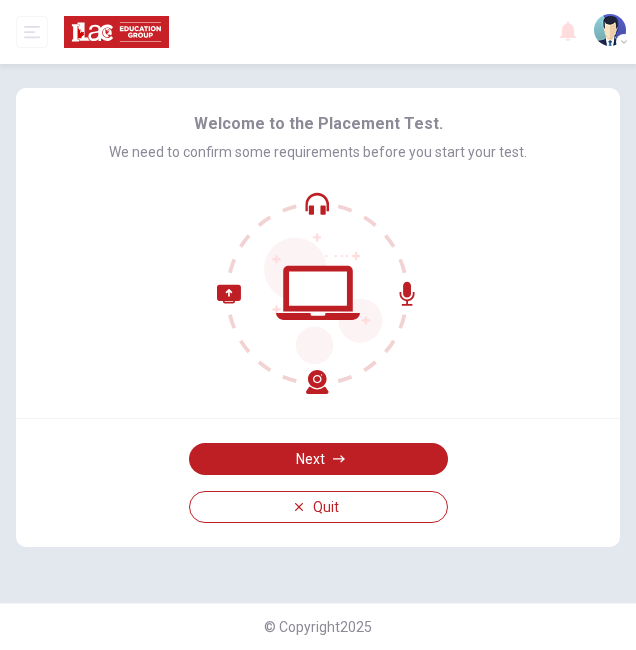 click on "Next" at bounding box center (318, 459) 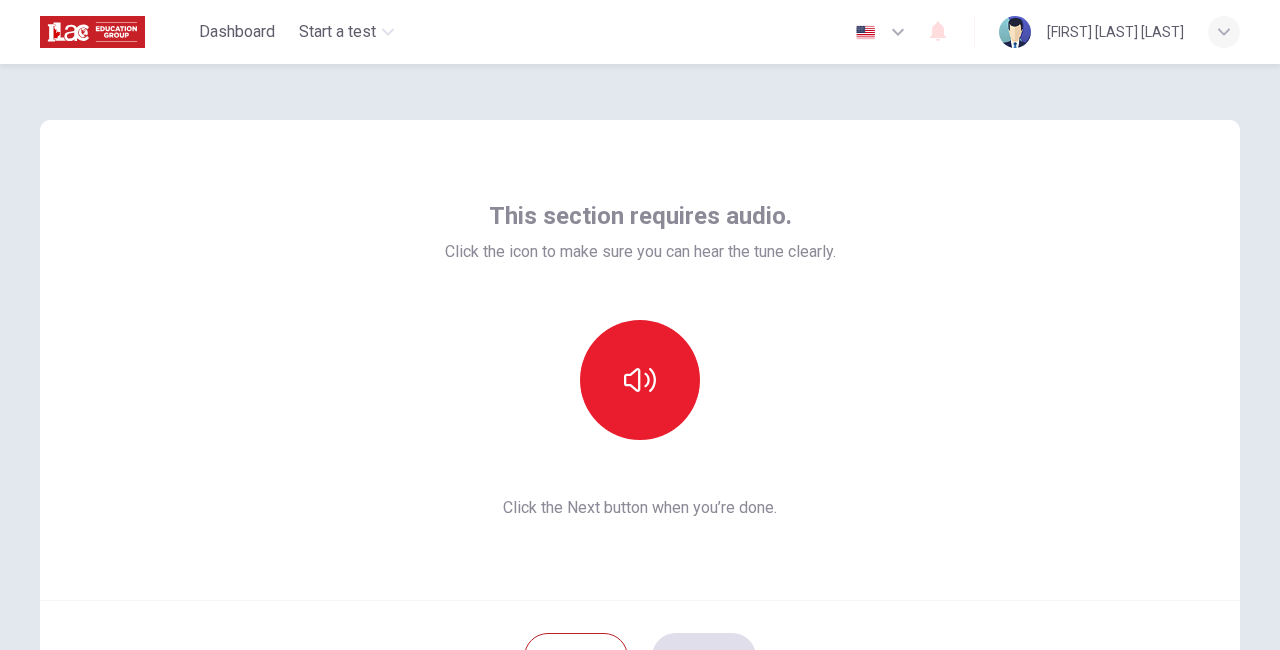 click 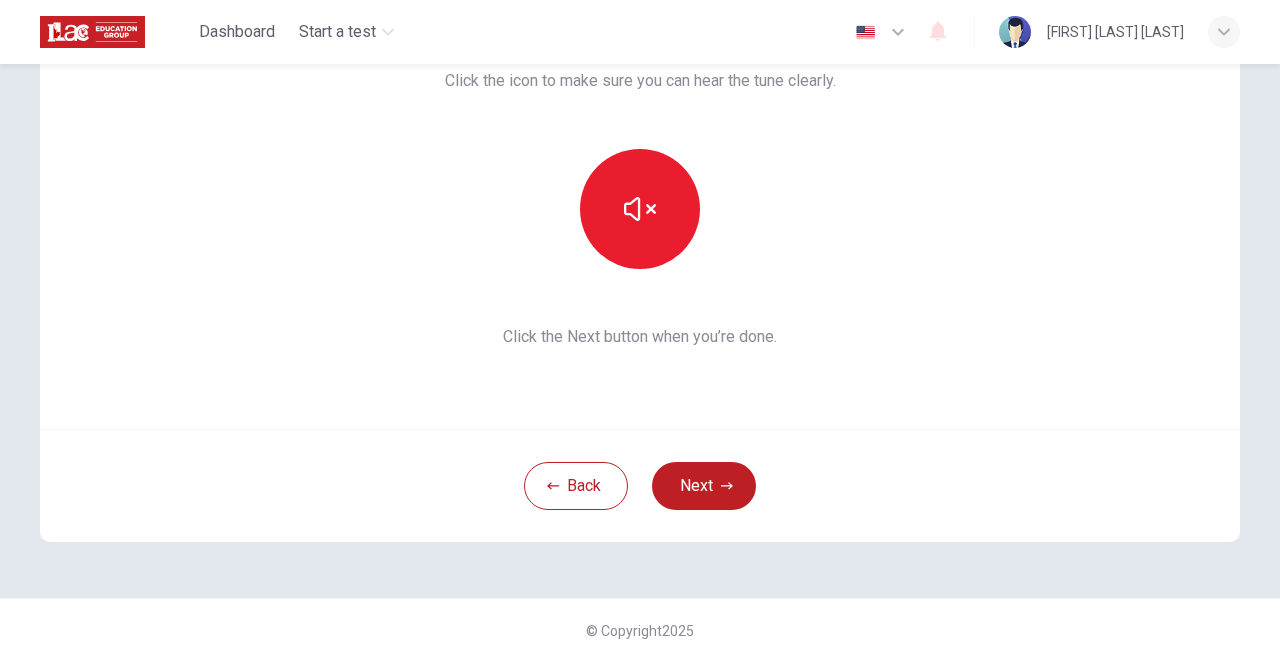 scroll, scrollTop: 178, scrollLeft: 0, axis: vertical 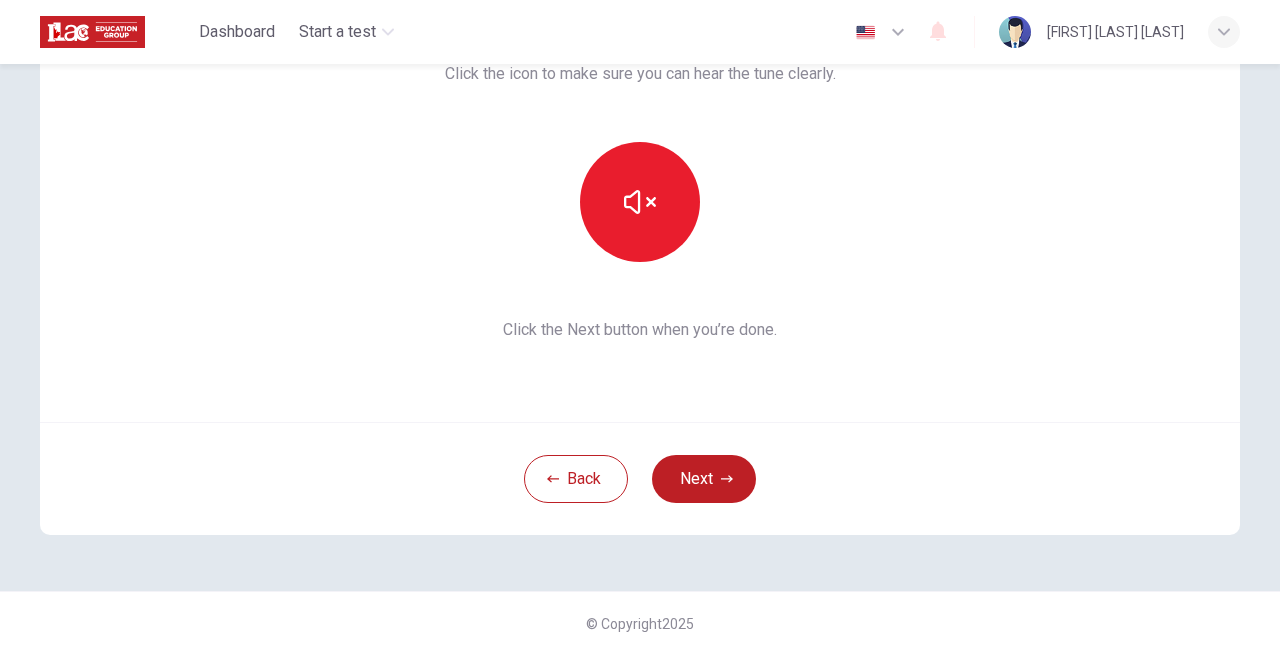 click 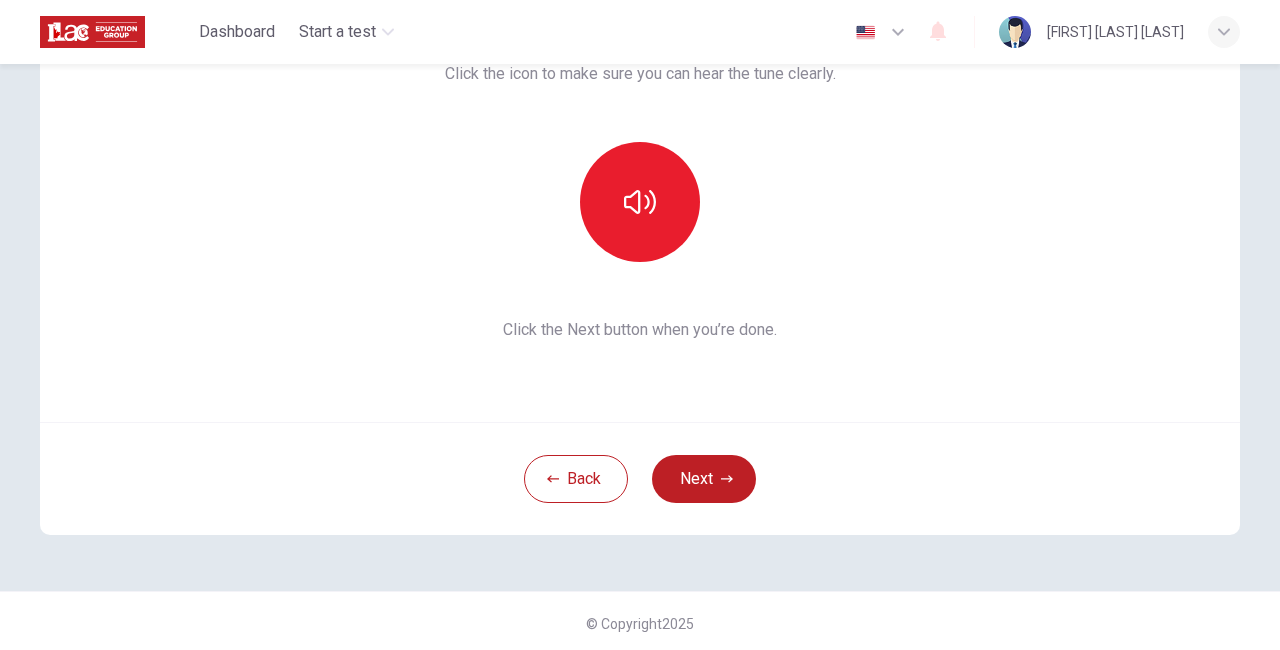 click at bounding box center [640, 202] 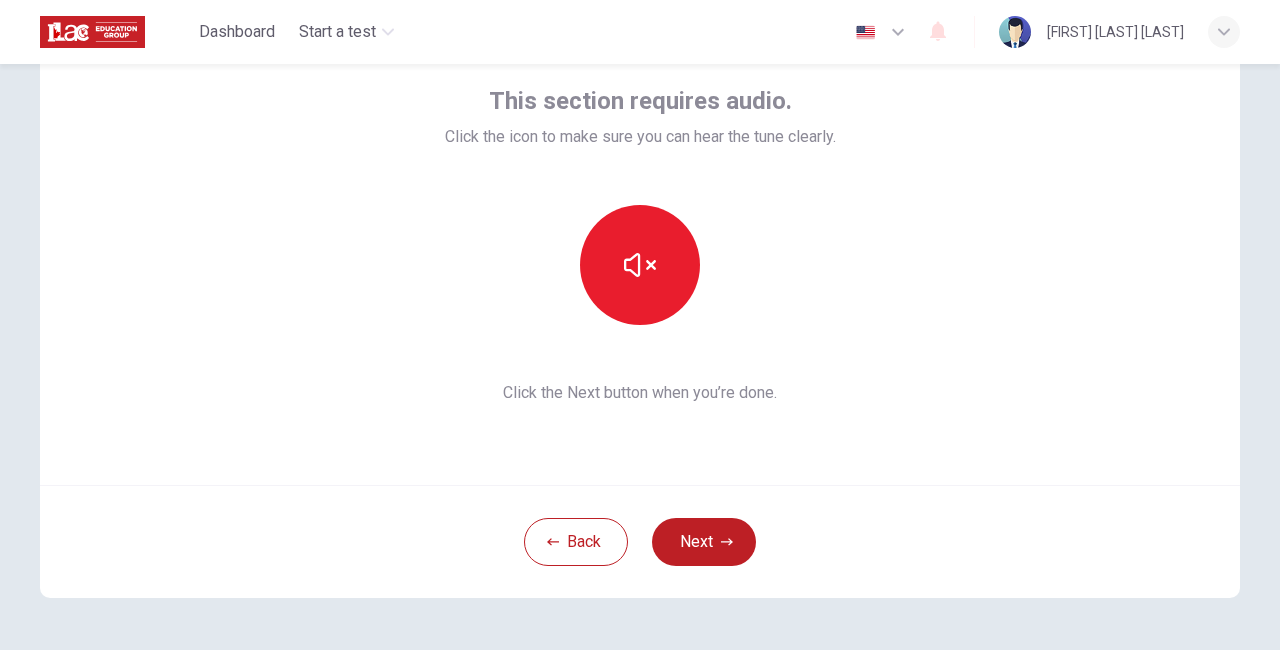 scroll, scrollTop: 116, scrollLeft: 0, axis: vertical 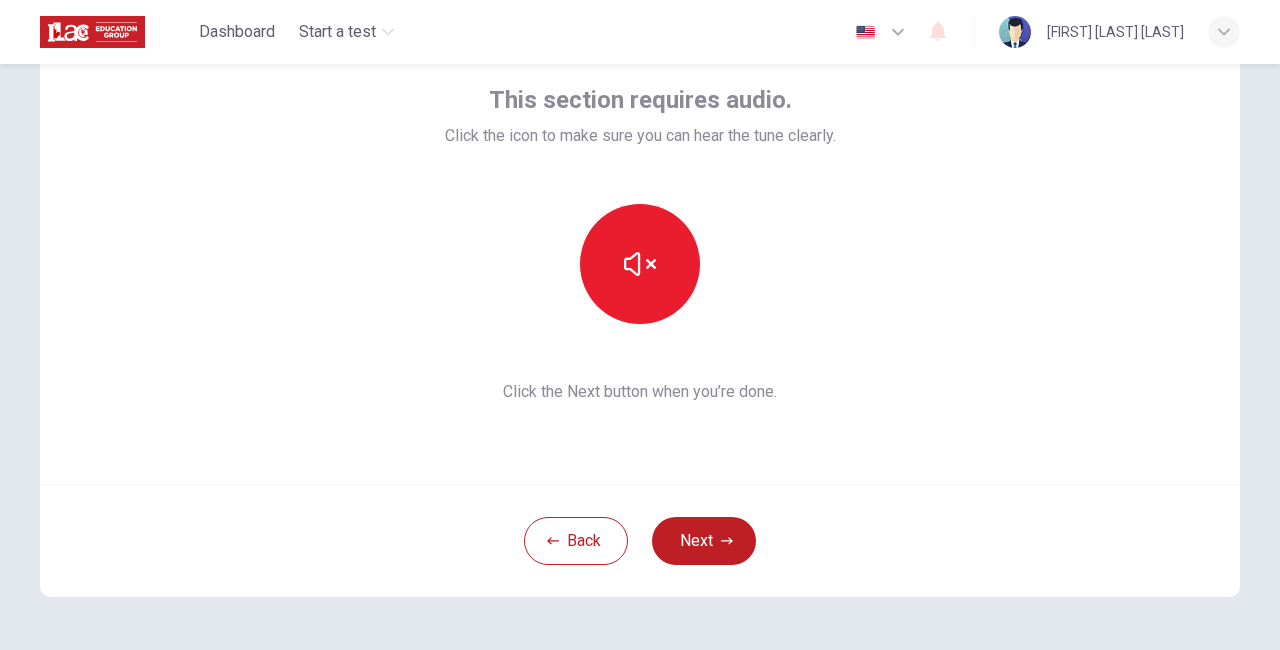 click on "Next" at bounding box center (704, 541) 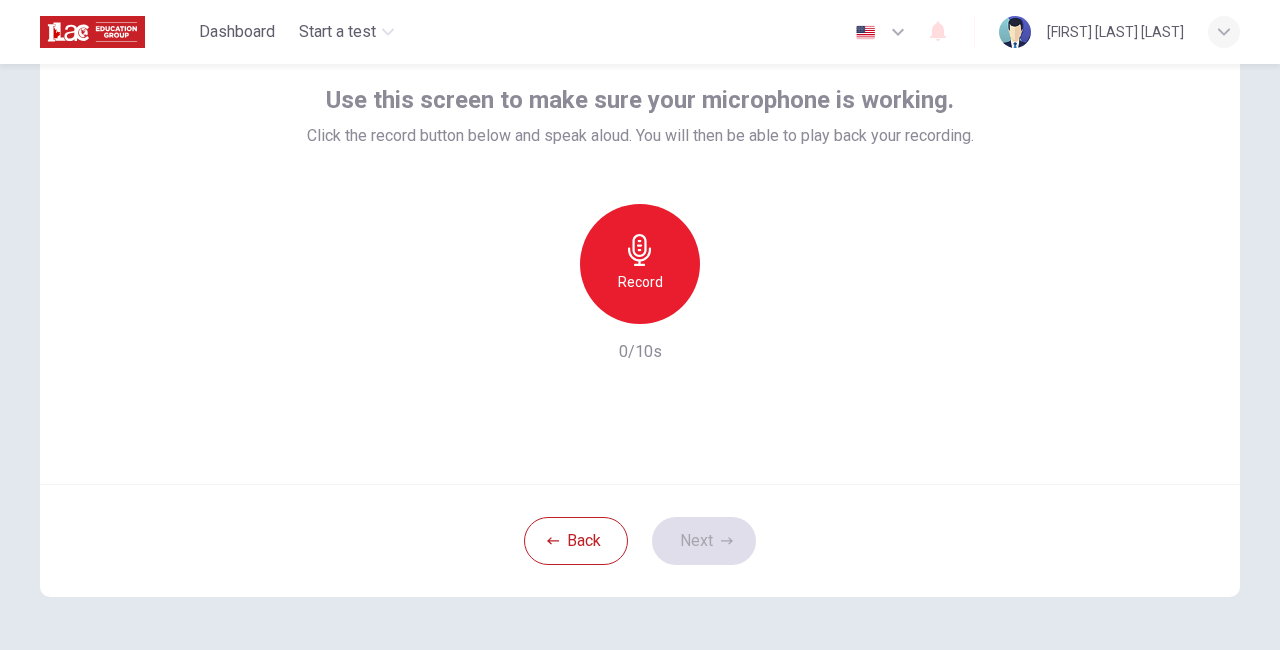click 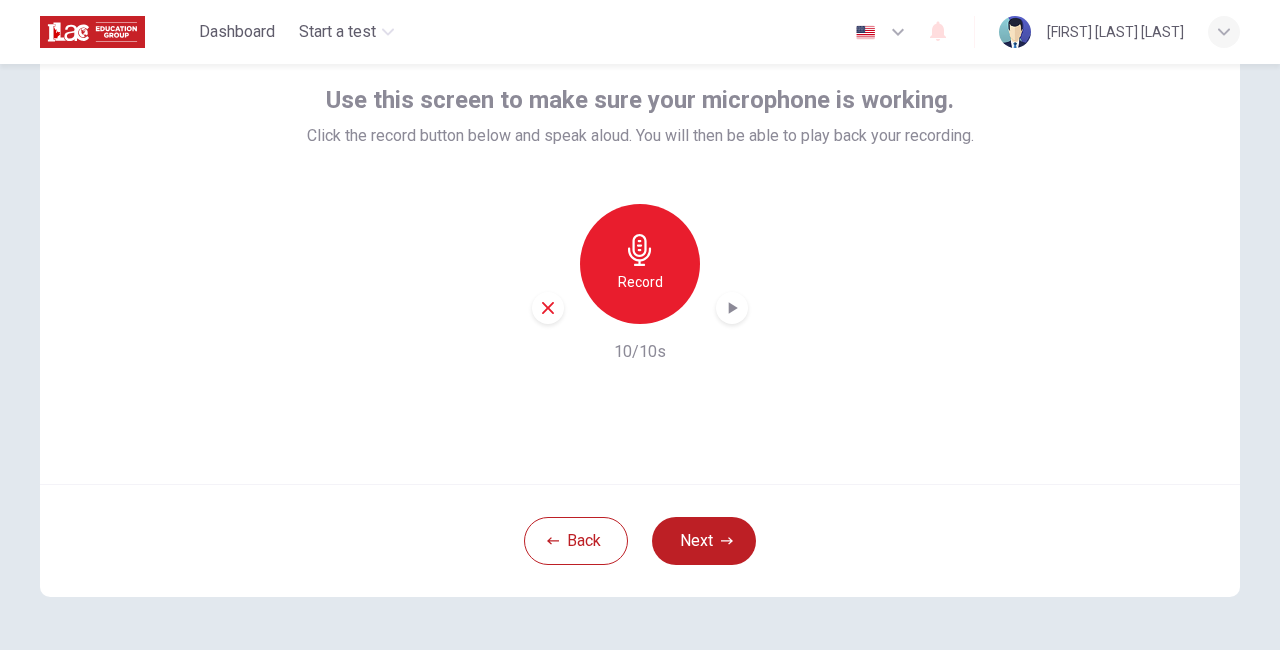 click 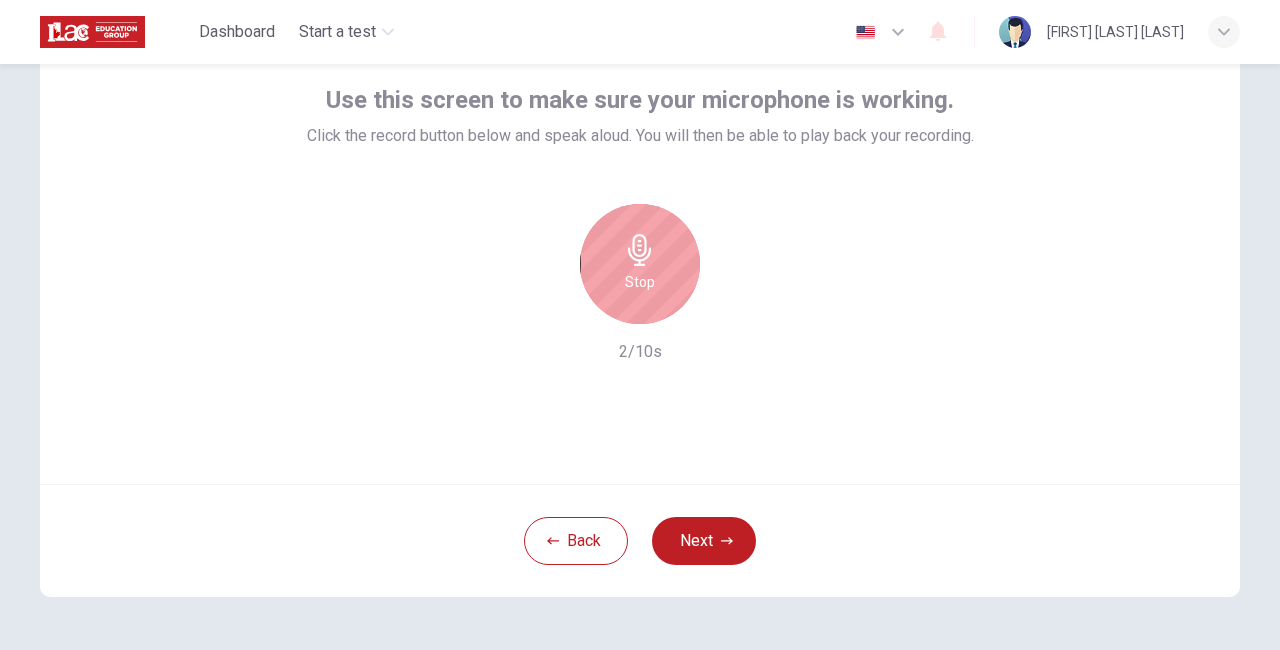 click on "Back" at bounding box center [576, 541] 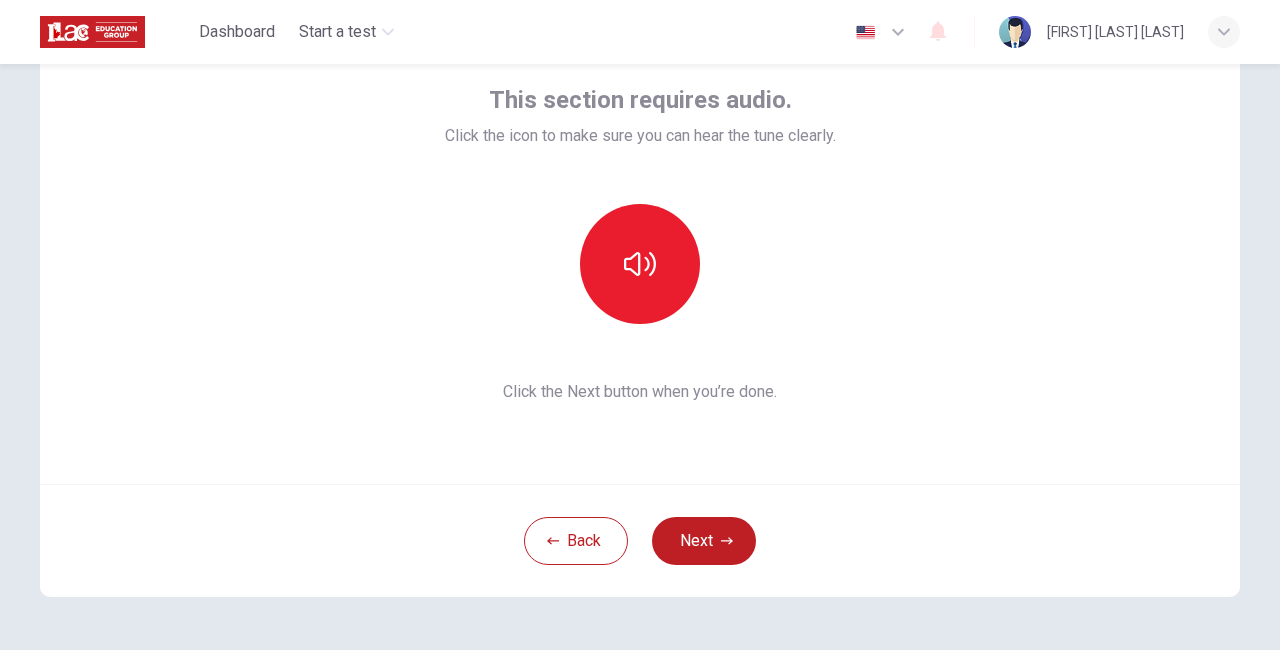 click on "Next" at bounding box center [704, 541] 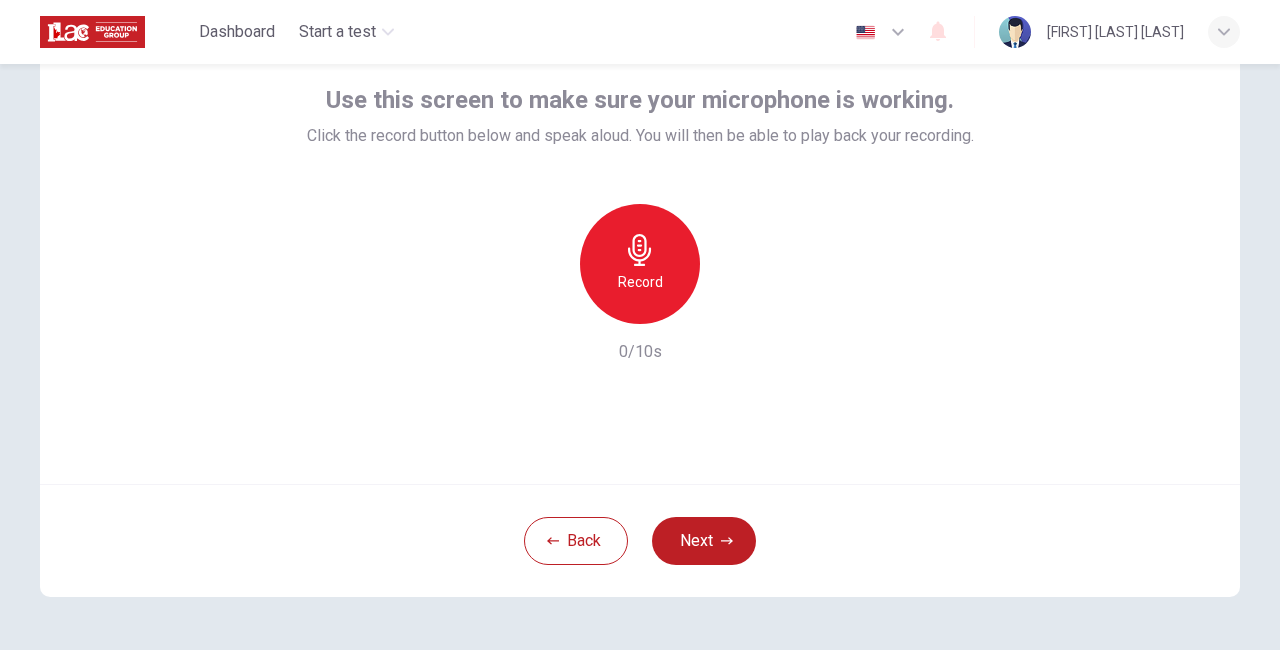 click on "Back" at bounding box center [576, 541] 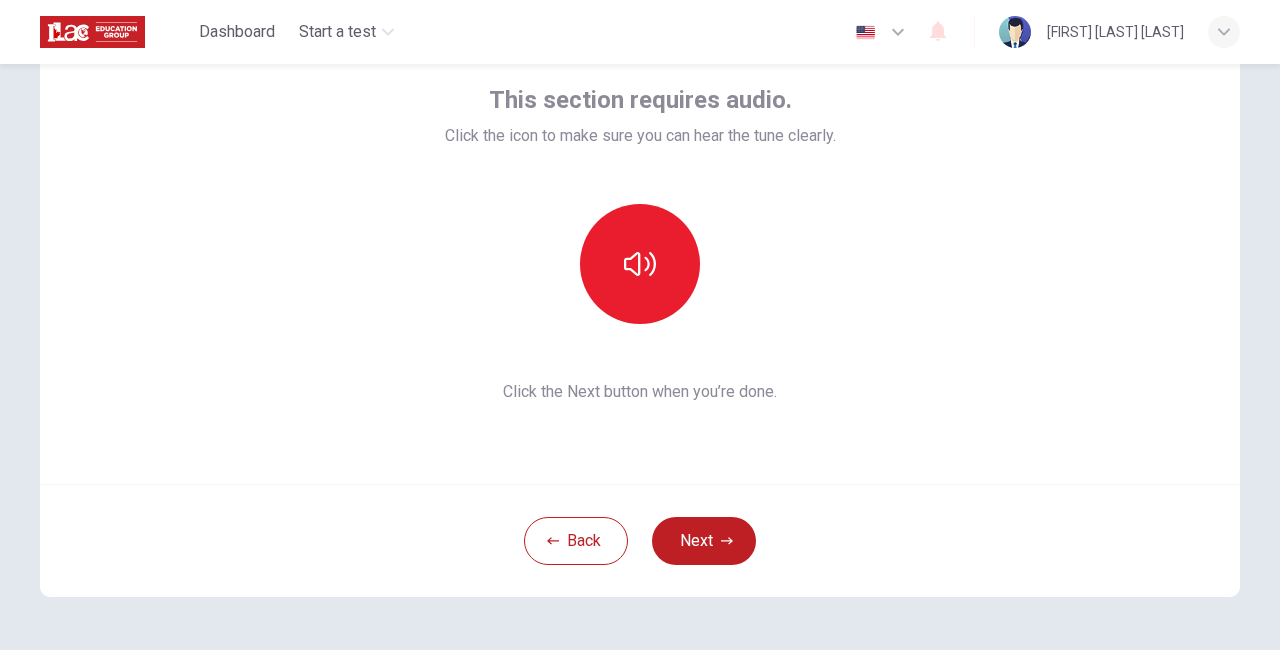 click 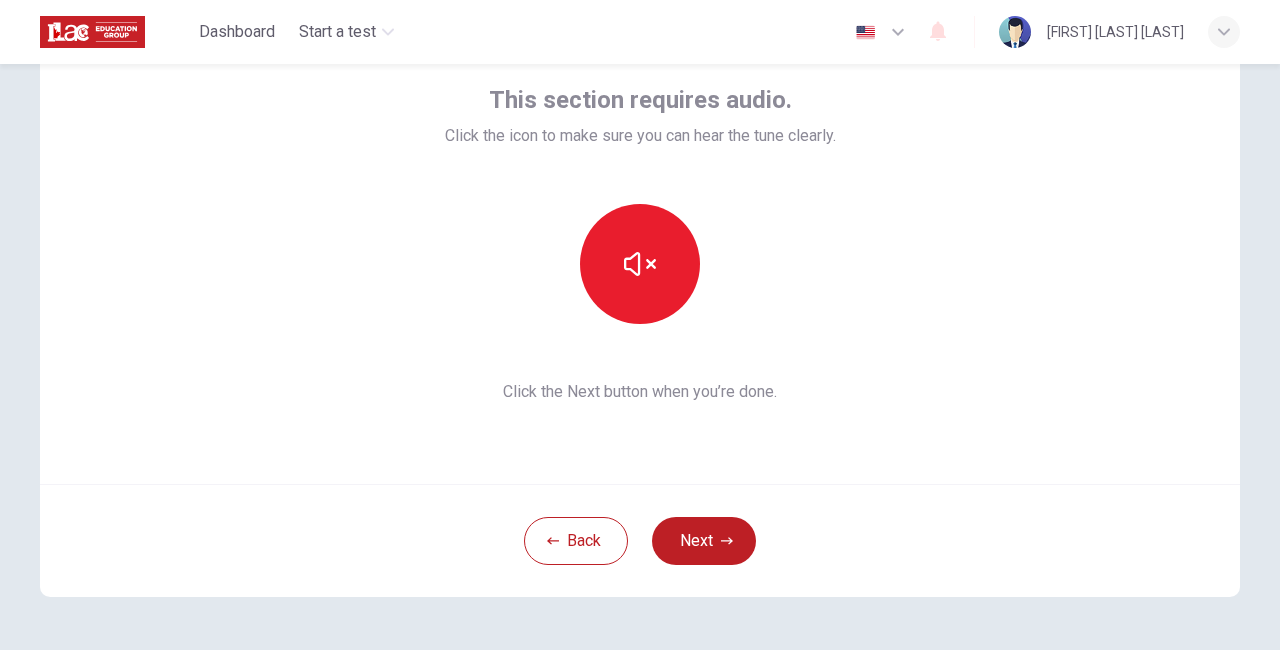 click on "Next" at bounding box center [704, 541] 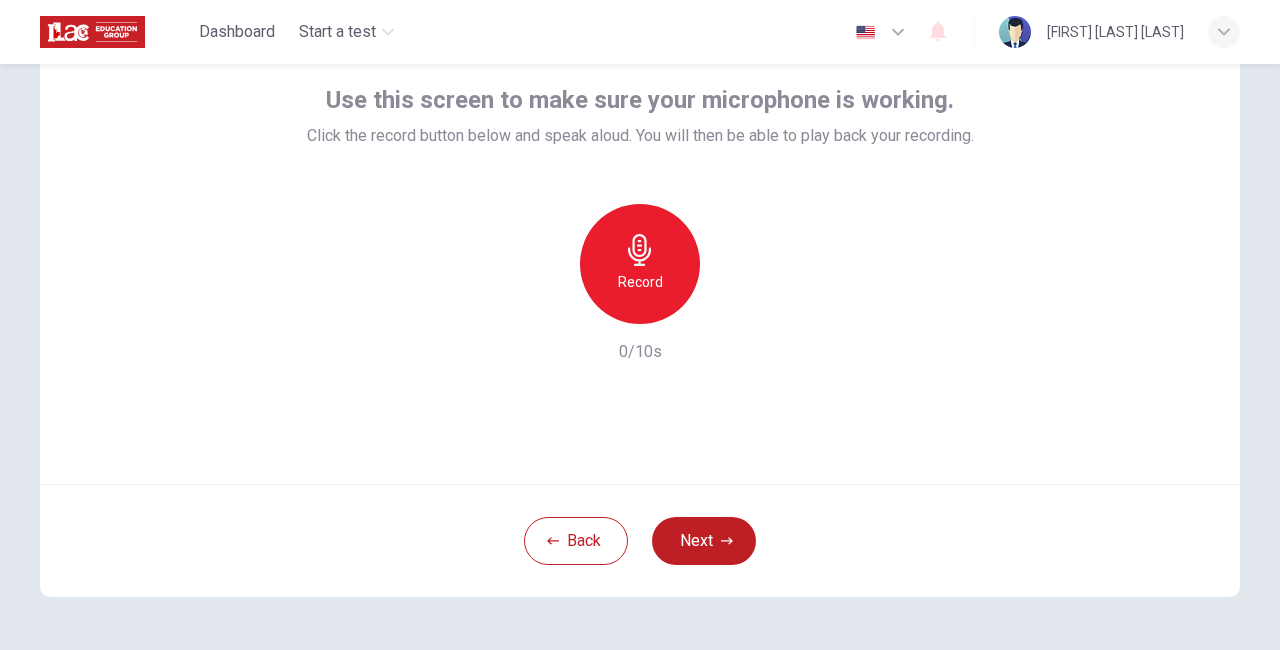 click 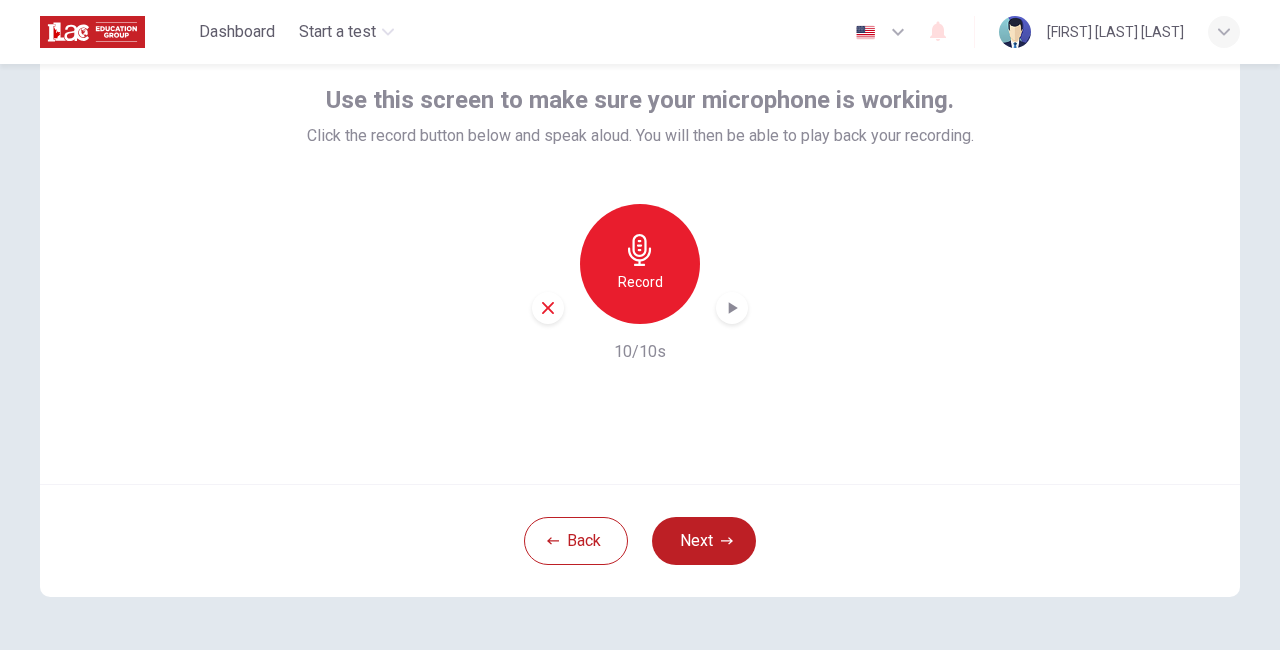 click on "Next" at bounding box center [704, 541] 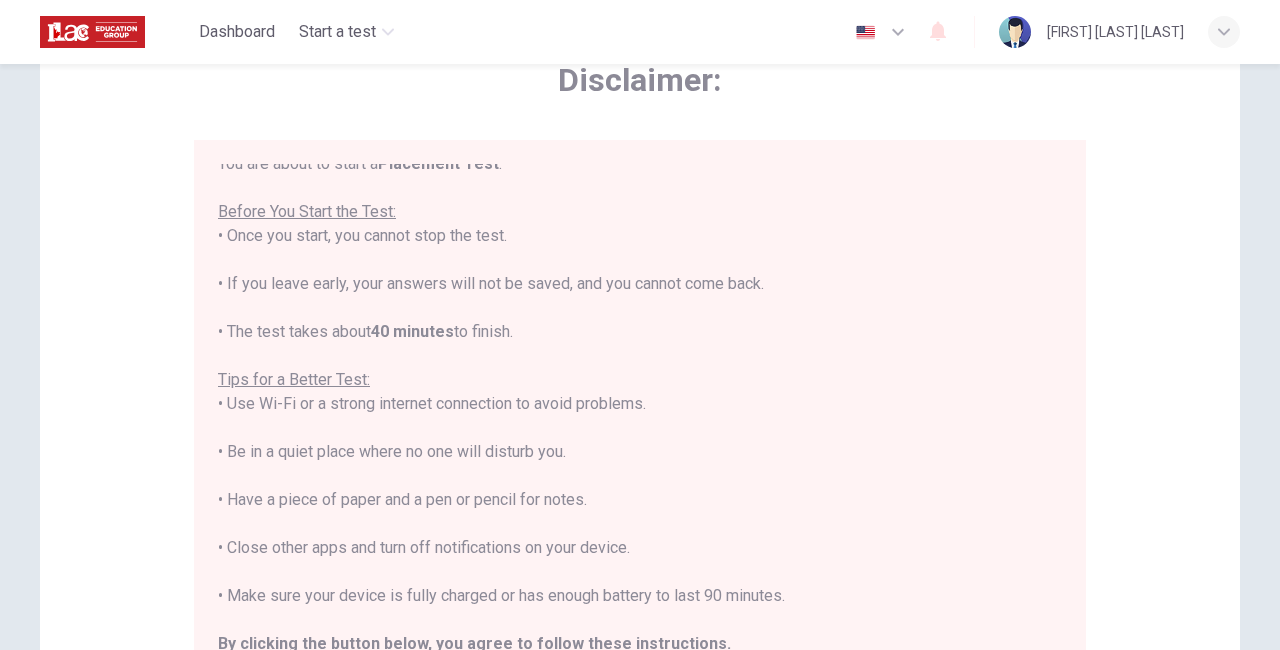 scroll, scrollTop: 22, scrollLeft: 0, axis: vertical 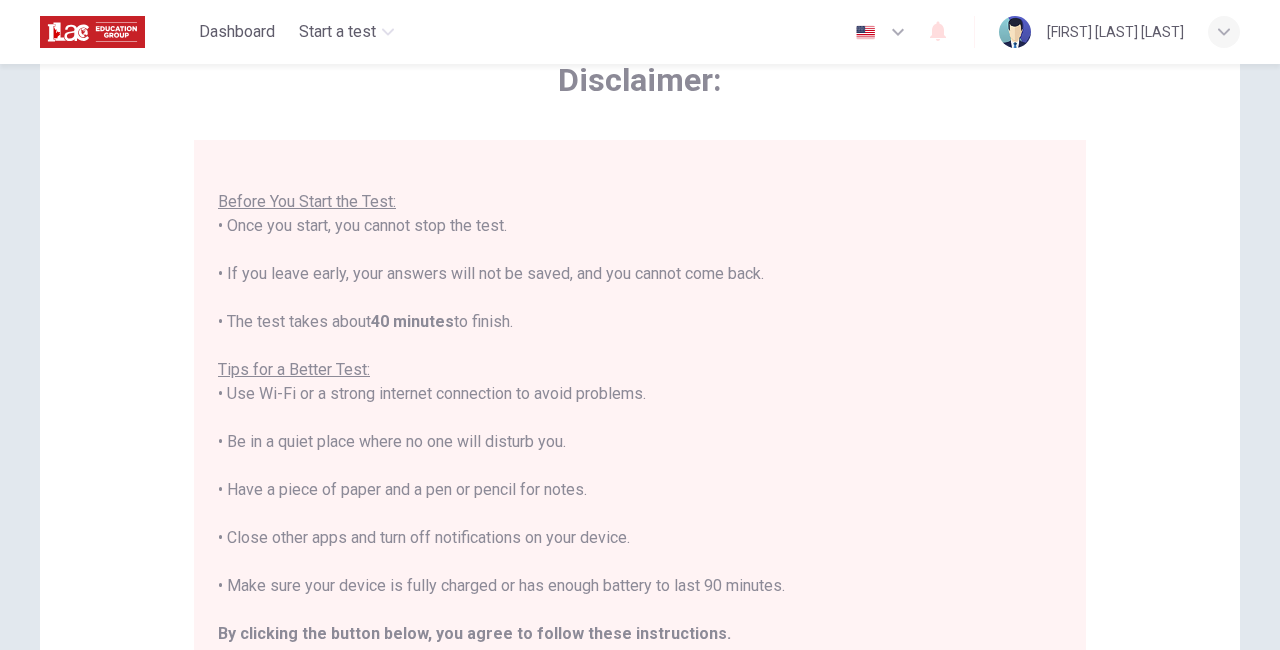 click on "You are about to start a  Placement Test .
Before You Start the Test:
• Once you start, you cannot stop the test.
• If you leave early, your answers will not be saved, and you cannot come back.
• The test takes about  40 minutes  to finish.
Tips for a Better Test:
• Use Wi-Fi or a strong internet connection to avoid problems.
• Be in a quiet place where no one will disturb you.
• Have a piece of paper and a pen or pencil for notes.
• Close other apps and turn off notifications on your device.
• Make sure your device is fully charged or has enough battery to last 90 minutes.
By clicking the button below, you agree to follow these instructions.
Good luck!" at bounding box center (640, 418) 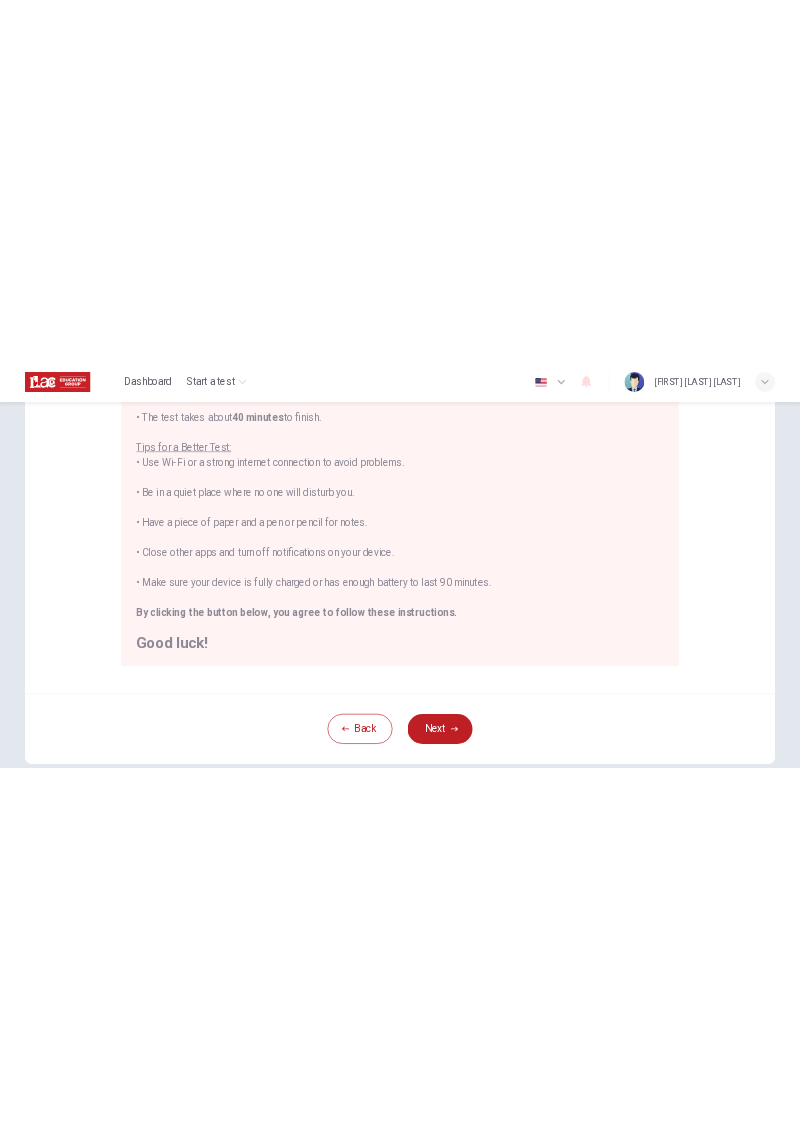 scroll, scrollTop: 342, scrollLeft: 0, axis: vertical 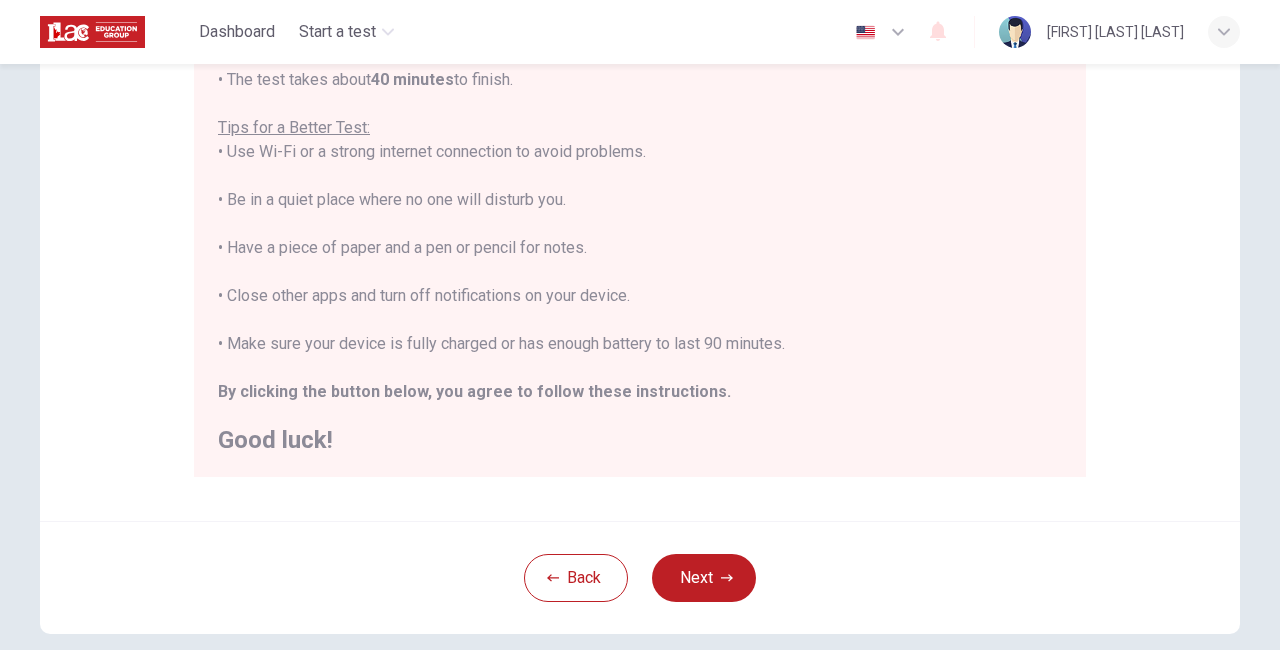 click on "Next" at bounding box center [704, 578] 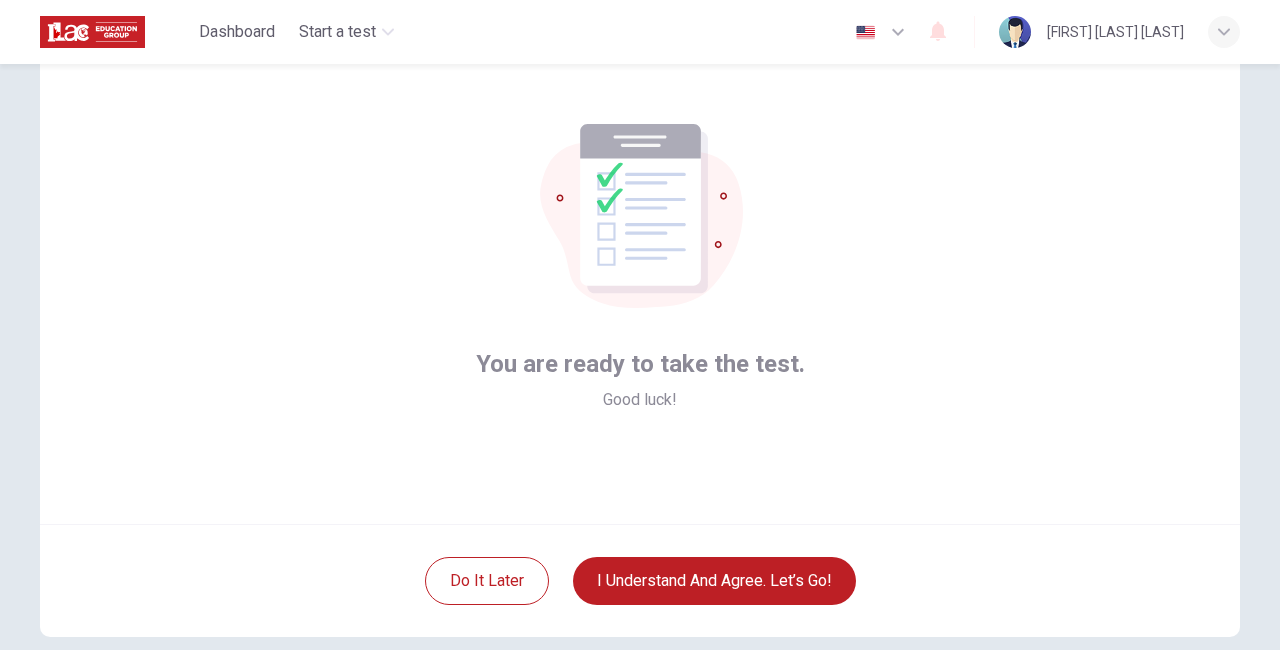 scroll, scrollTop: 77, scrollLeft: 0, axis: vertical 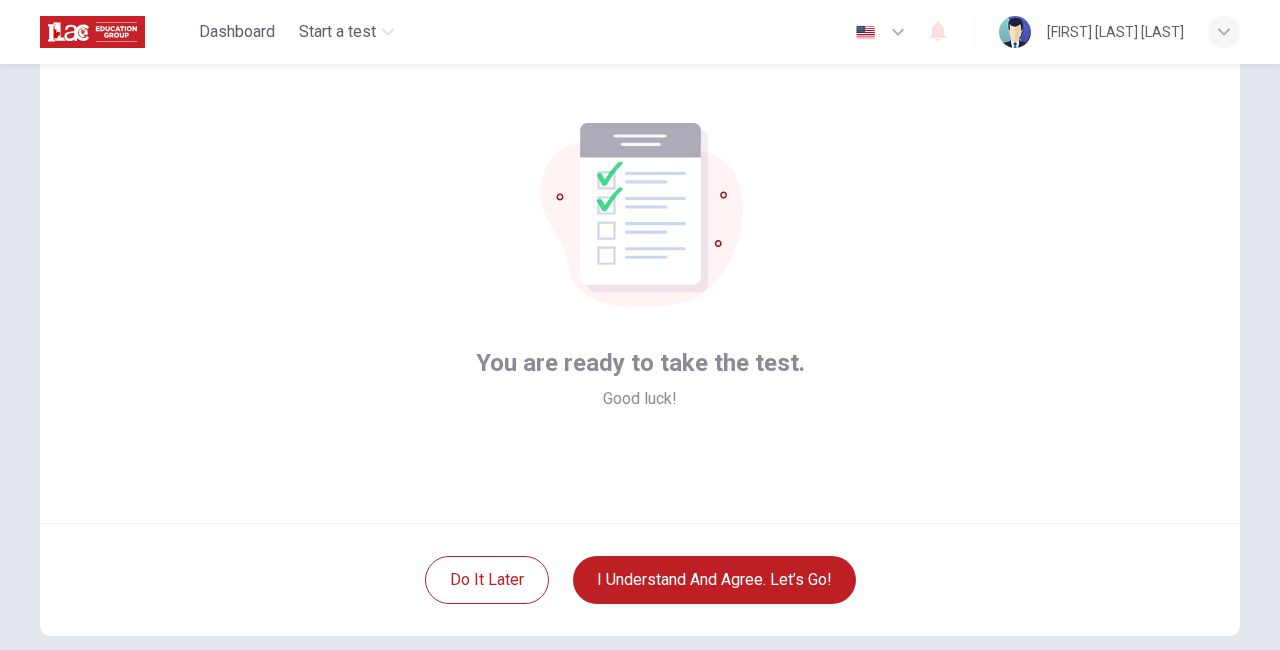 click on "I understand and agree. Let’s go!" at bounding box center [714, 580] 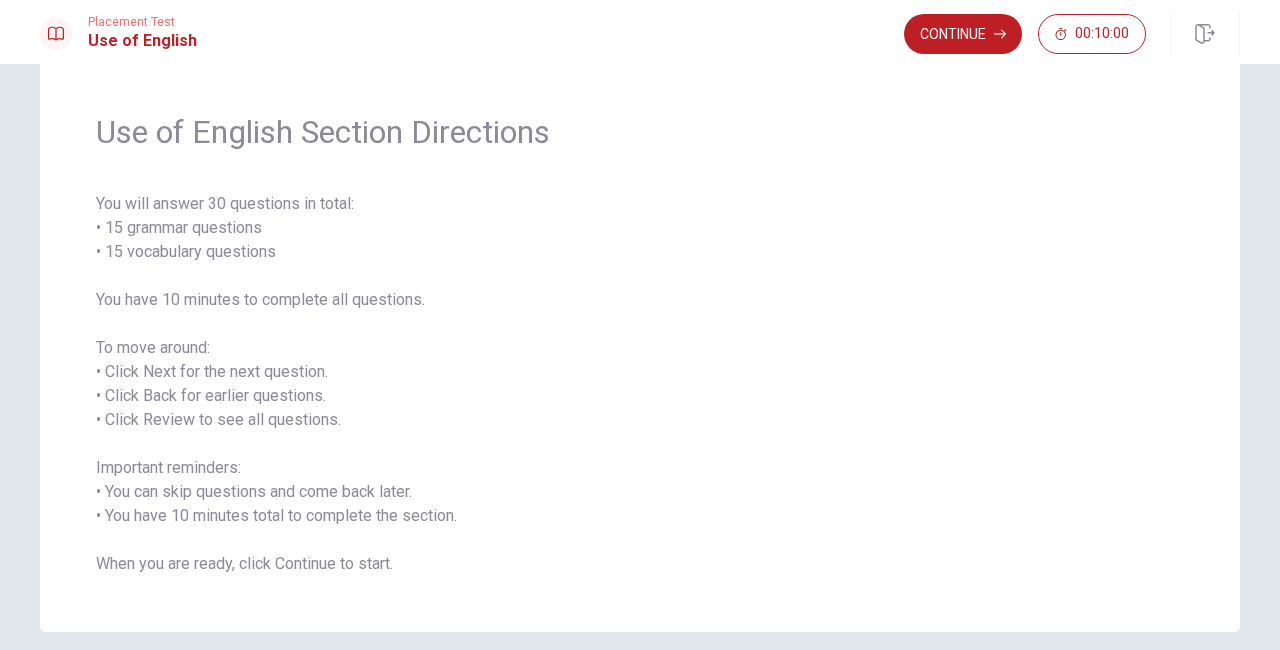scroll, scrollTop: 134, scrollLeft: 0, axis: vertical 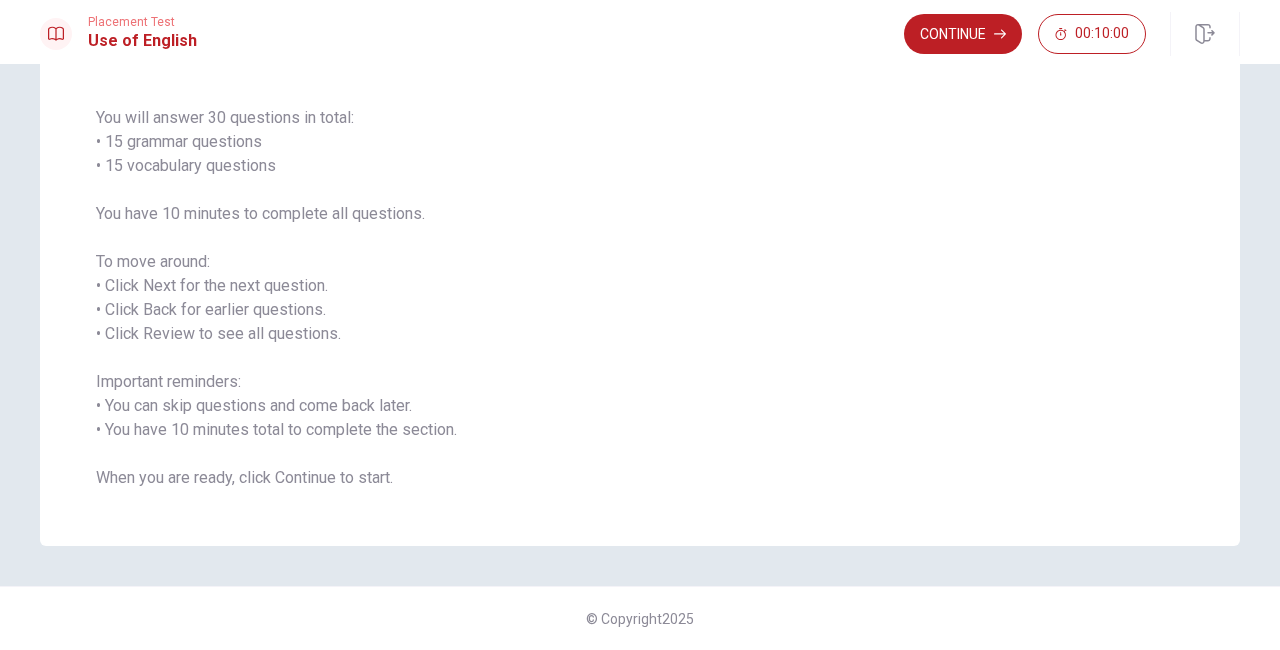 click on "Continue" at bounding box center [963, 34] 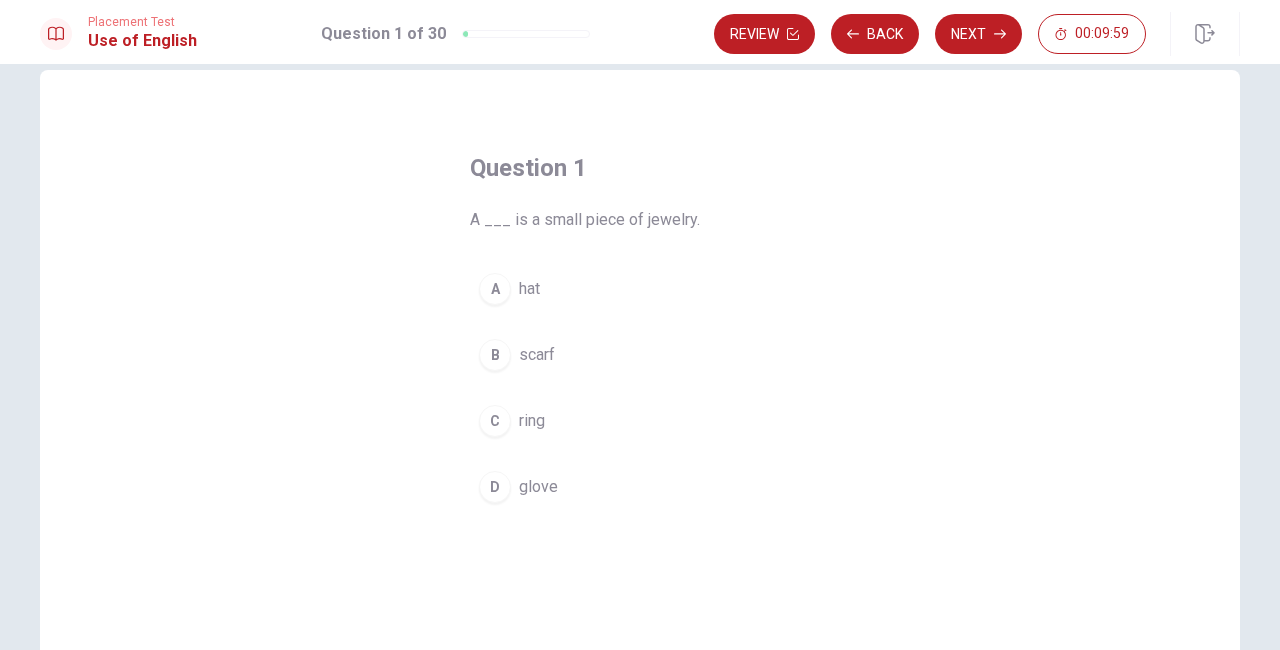 scroll, scrollTop: 37, scrollLeft: 0, axis: vertical 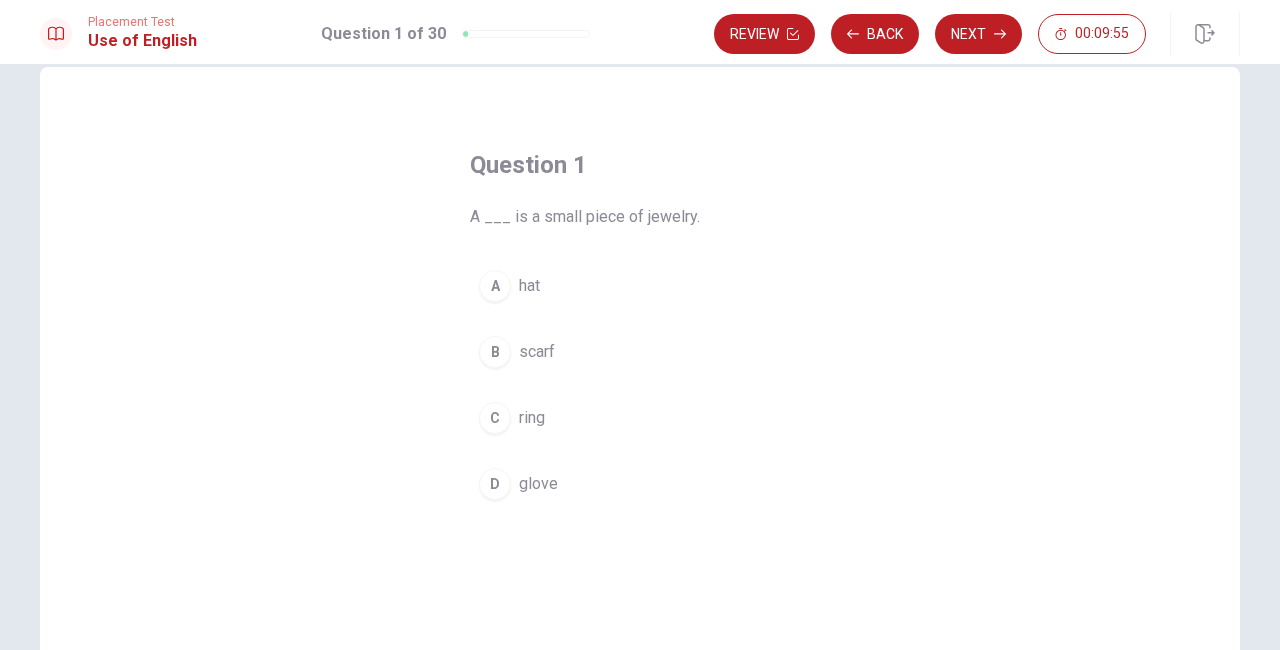 click on "ring" at bounding box center [532, 418] 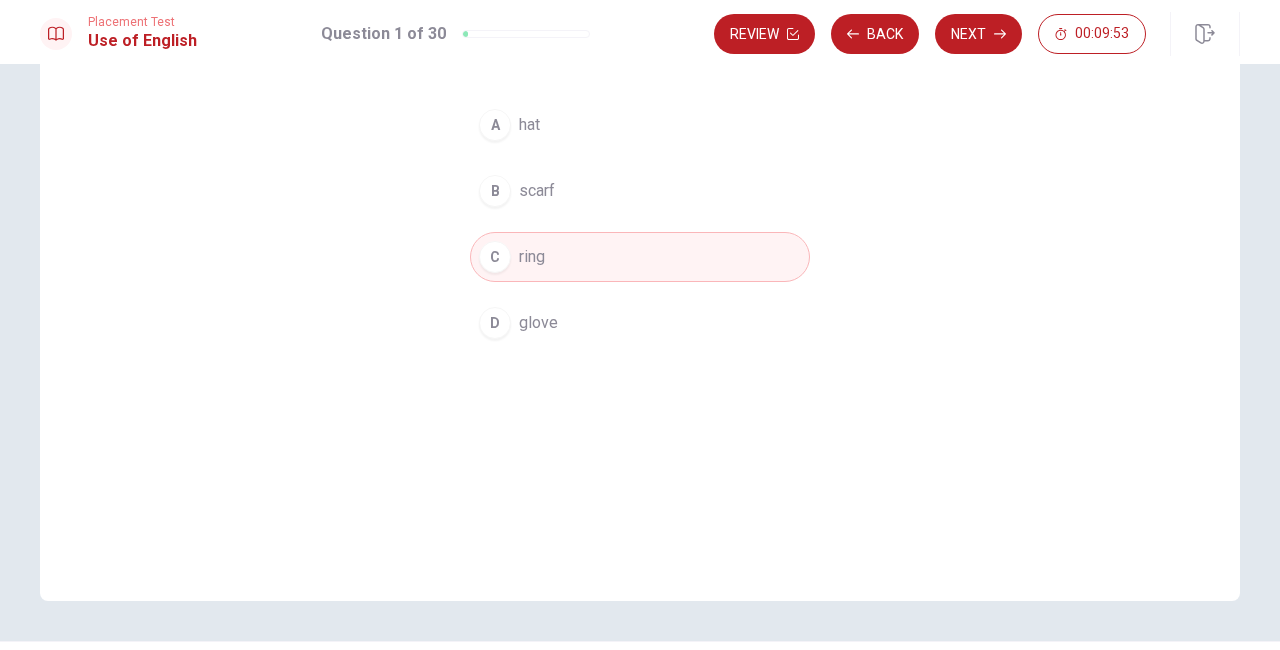 scroll, scrollTop: 204, scrollLeft: 0, axis: vertical 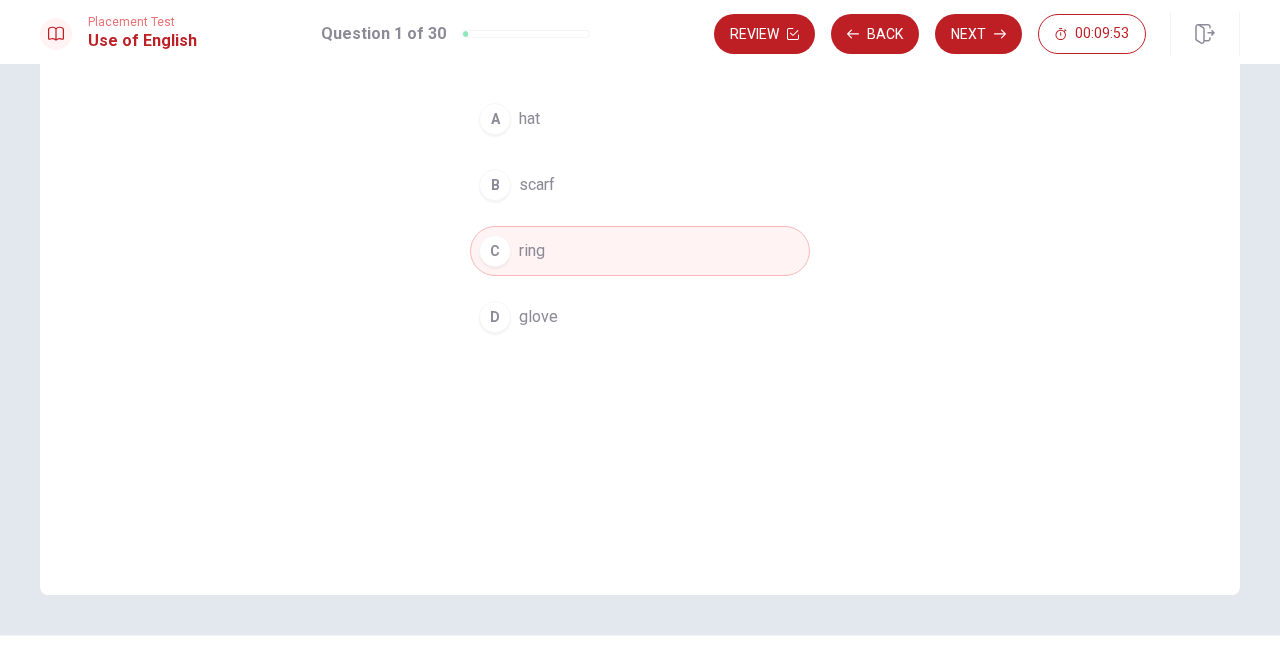 click on "Next" at bounding box center [978, 34] 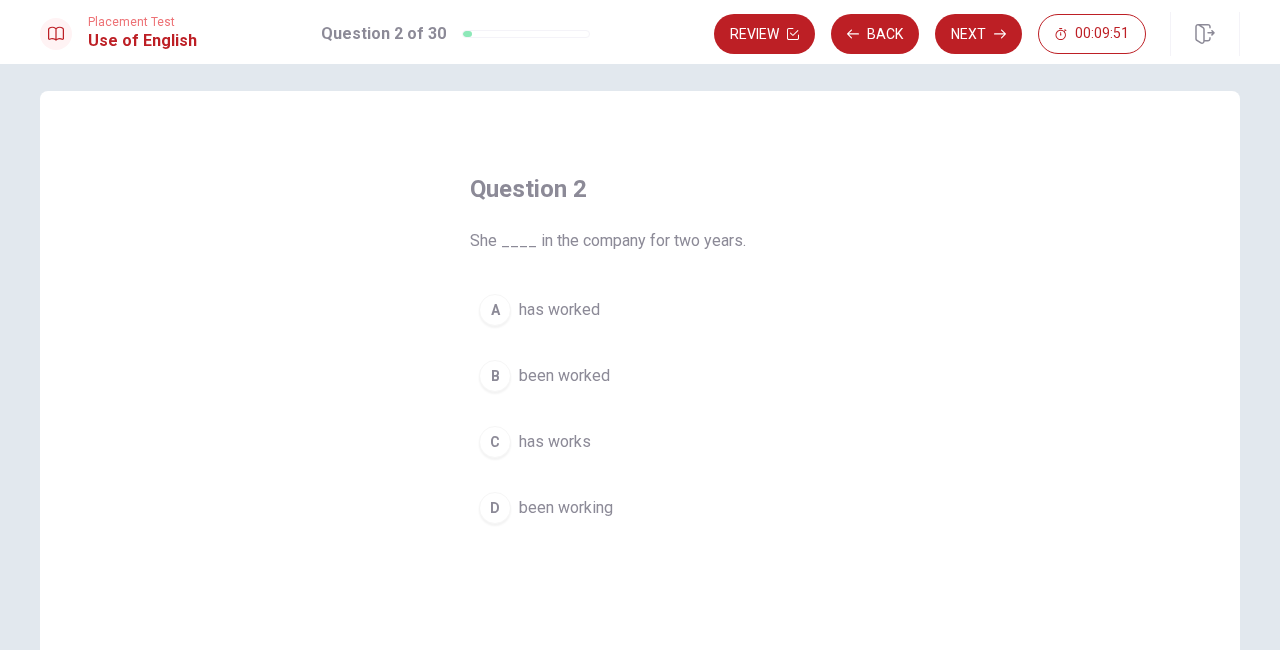 scroll, scrollTop: 16, scrollLeft: 0, axis: vertical 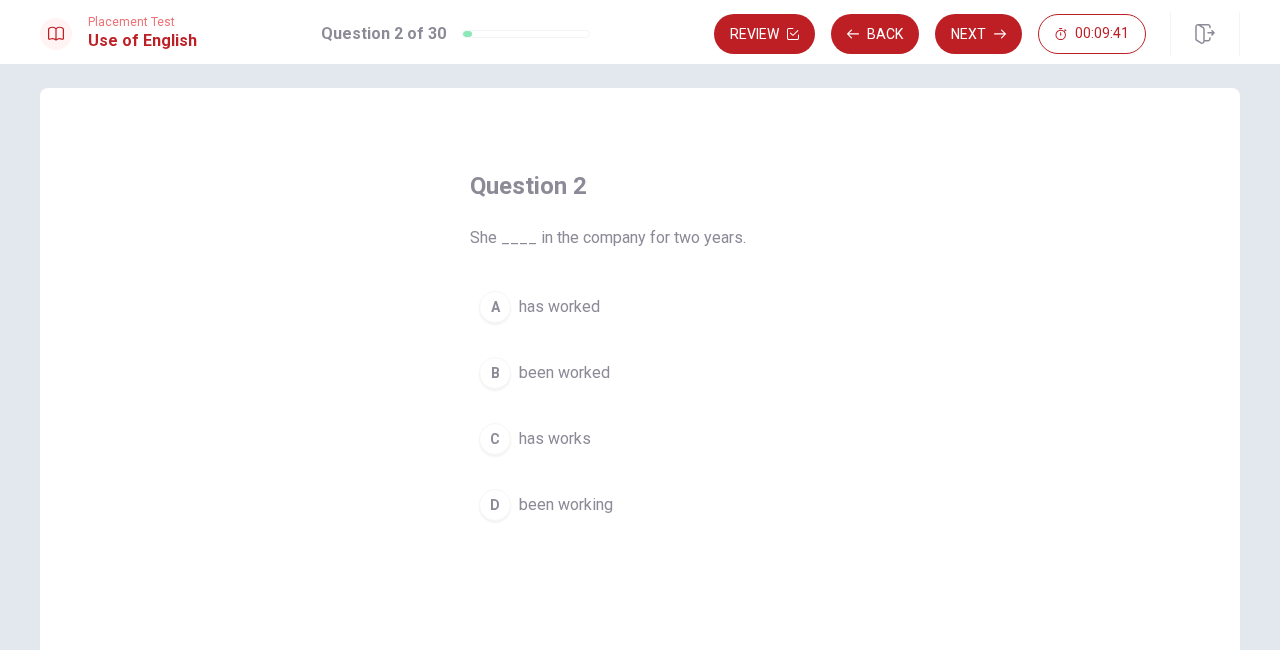 click on "has worked" at bounding box center (559, 307) 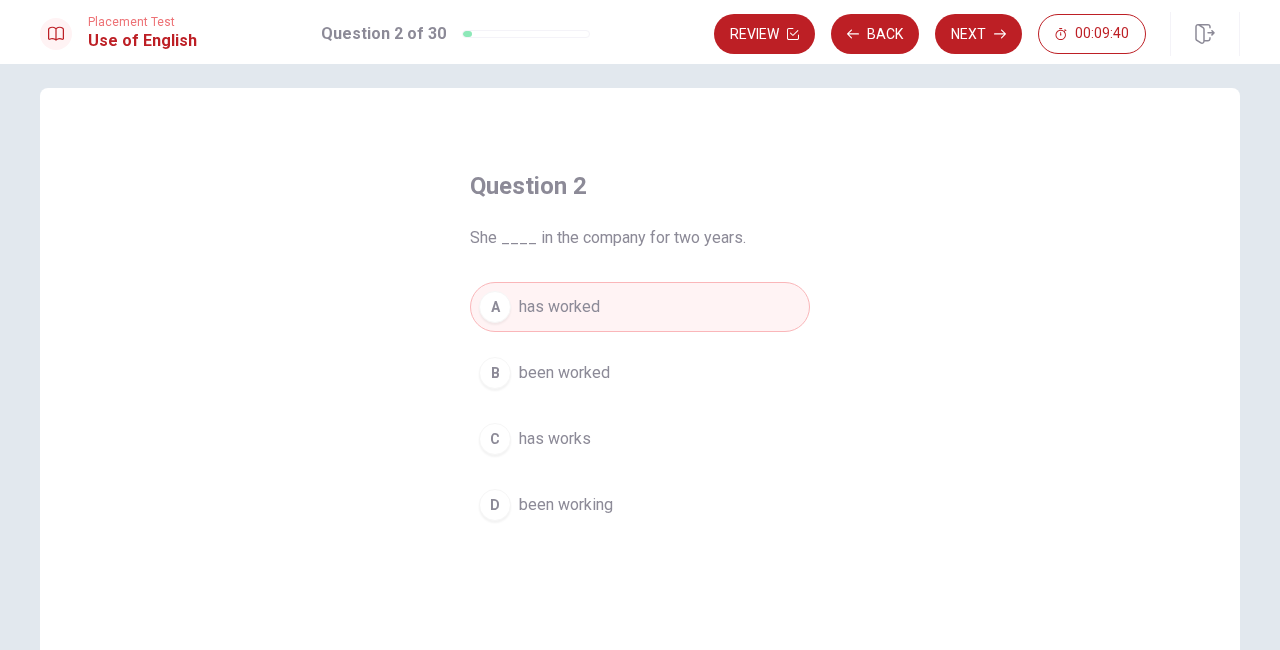 click on "Next" at bounding box center [978, 34] 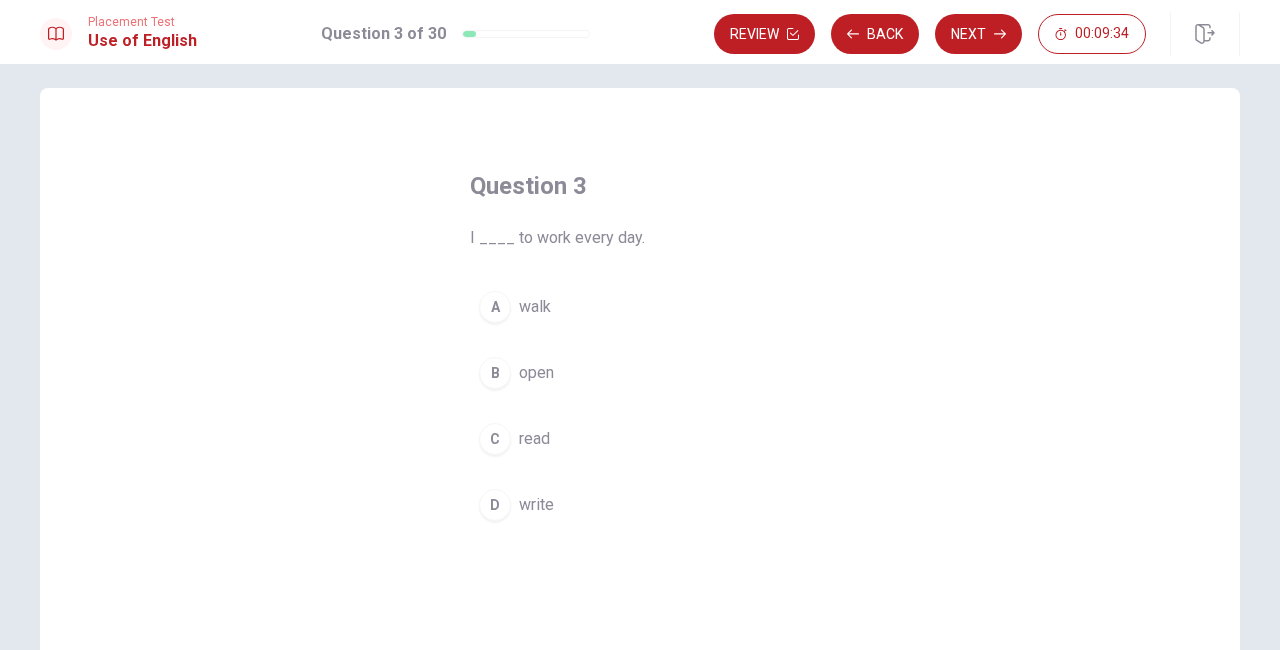 click on "walk" at bounding box center (535, 307) 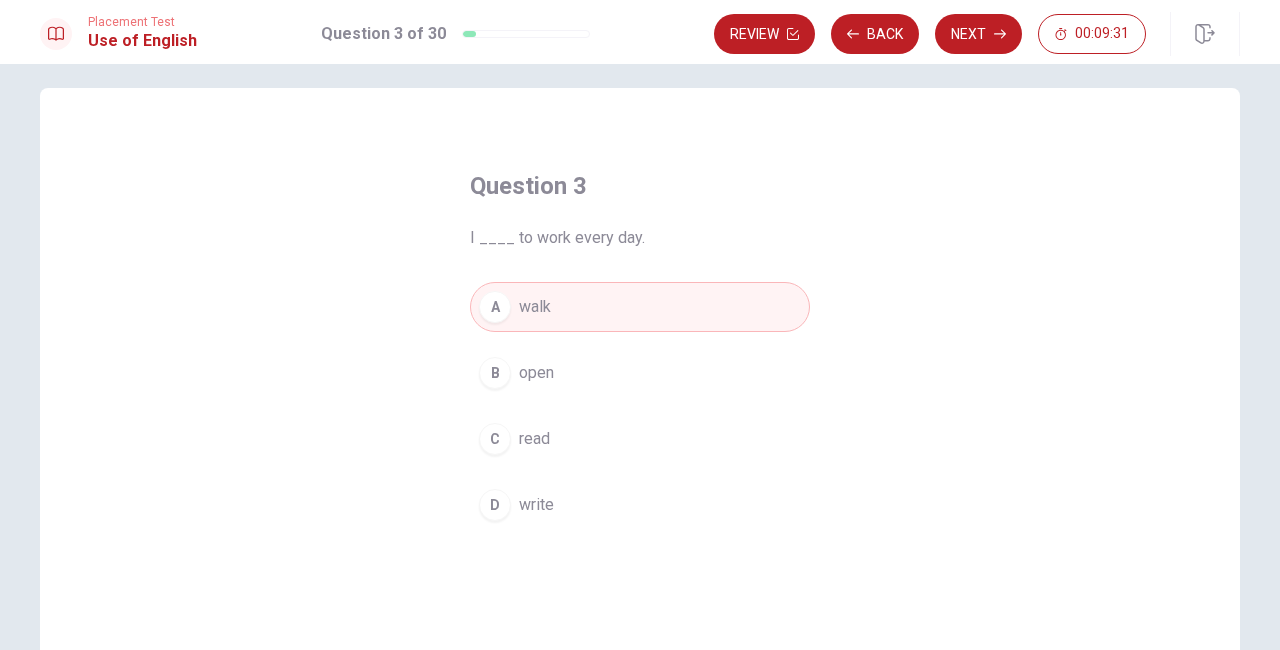 click on "Next" at bounding box center [978, 34] 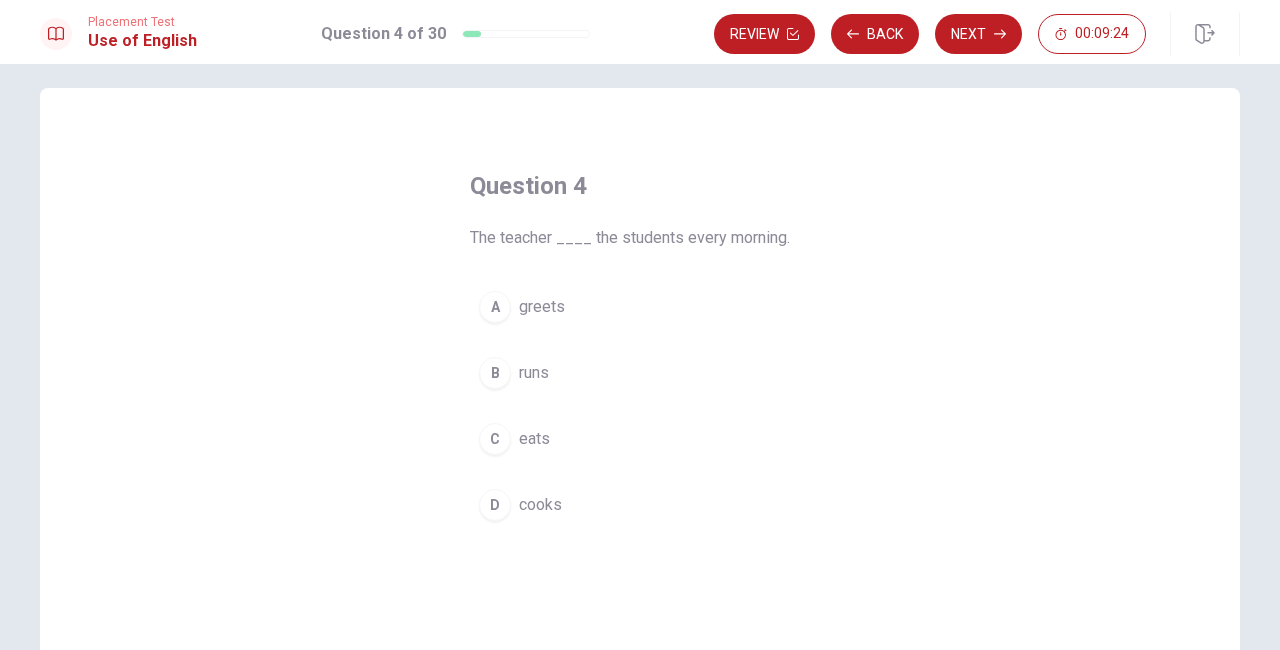 click on "greets" at bounding box center [542, 307] 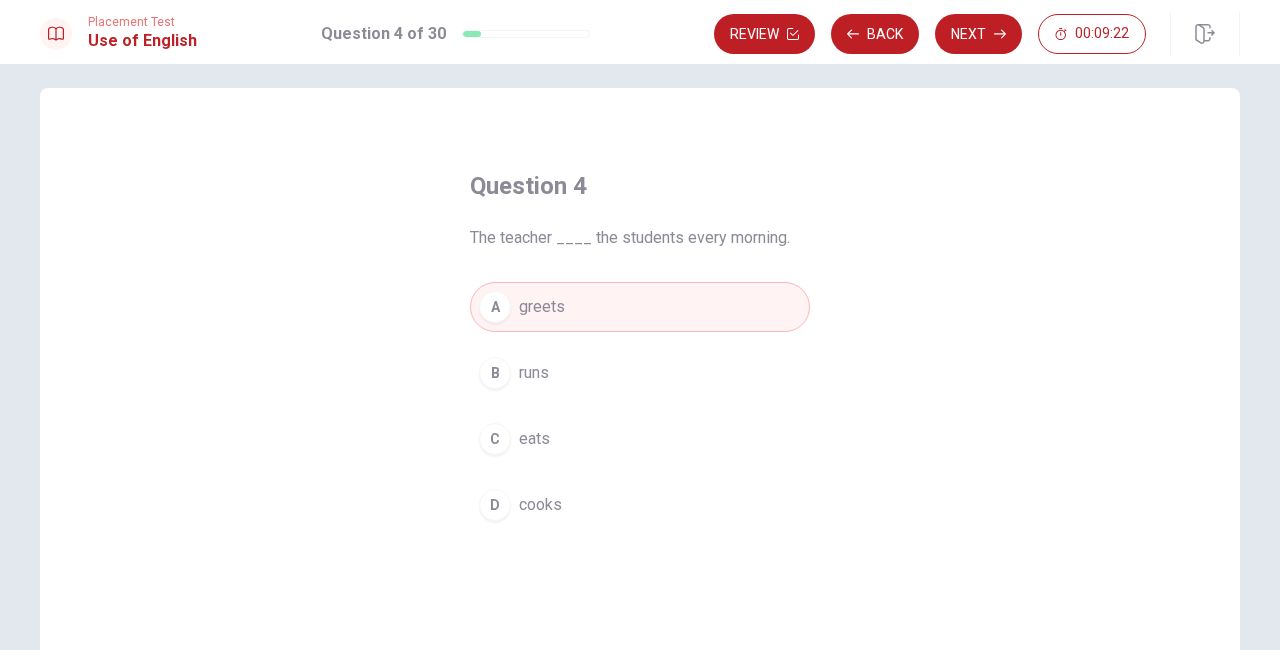 click on "Next" at bounding box center [978, 34] 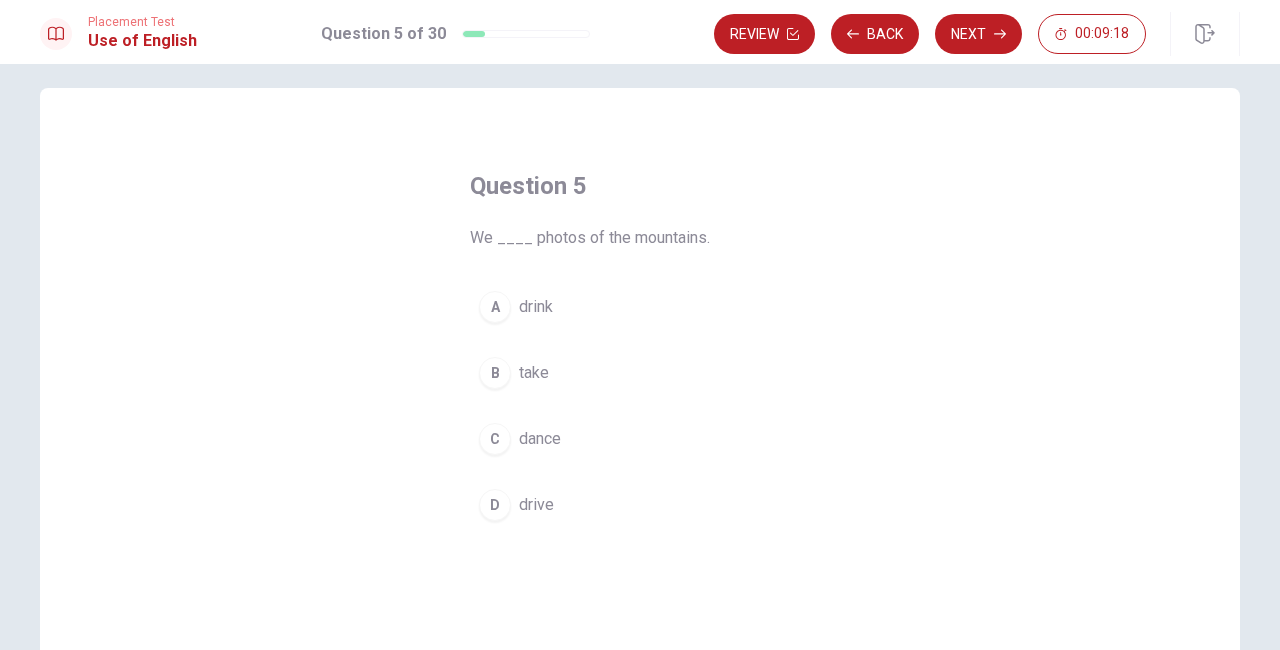 click on "B take" at bounding box center [640, 373] 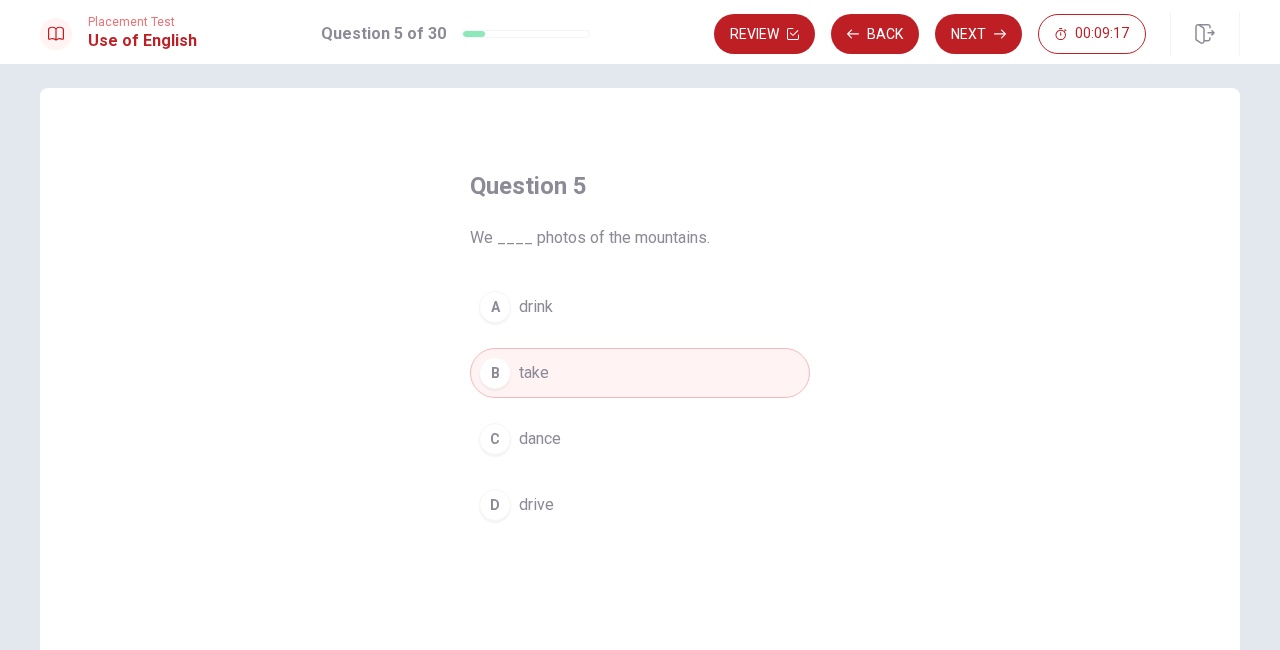 click on "Next" at bounding box center [978, 34] 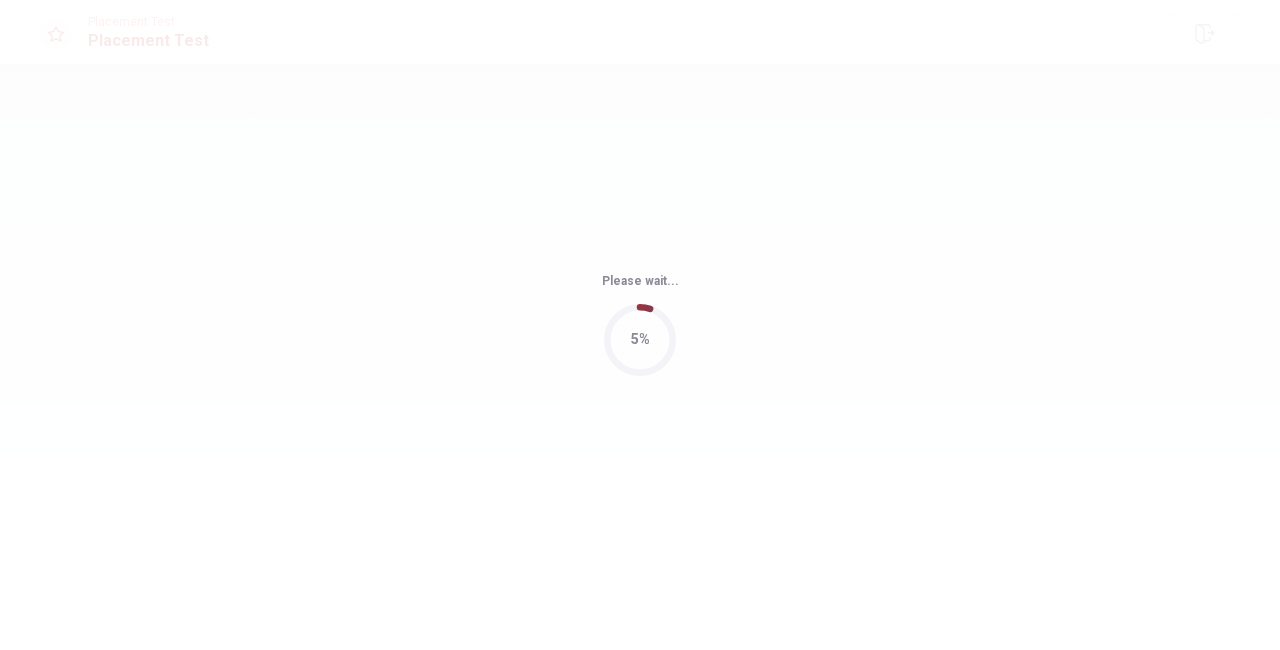 scroll, scrollTop: 0, scrollLeft: 0, axis: both 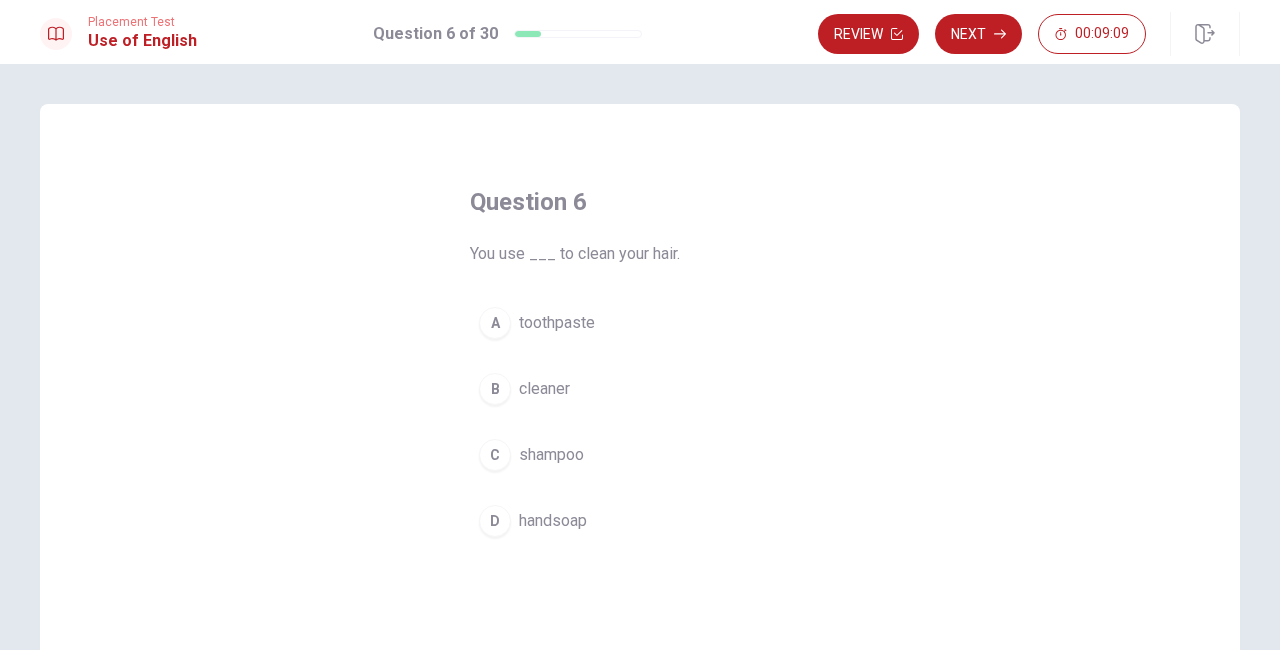 click on "C shampoo" at bounding box center (640, 455) 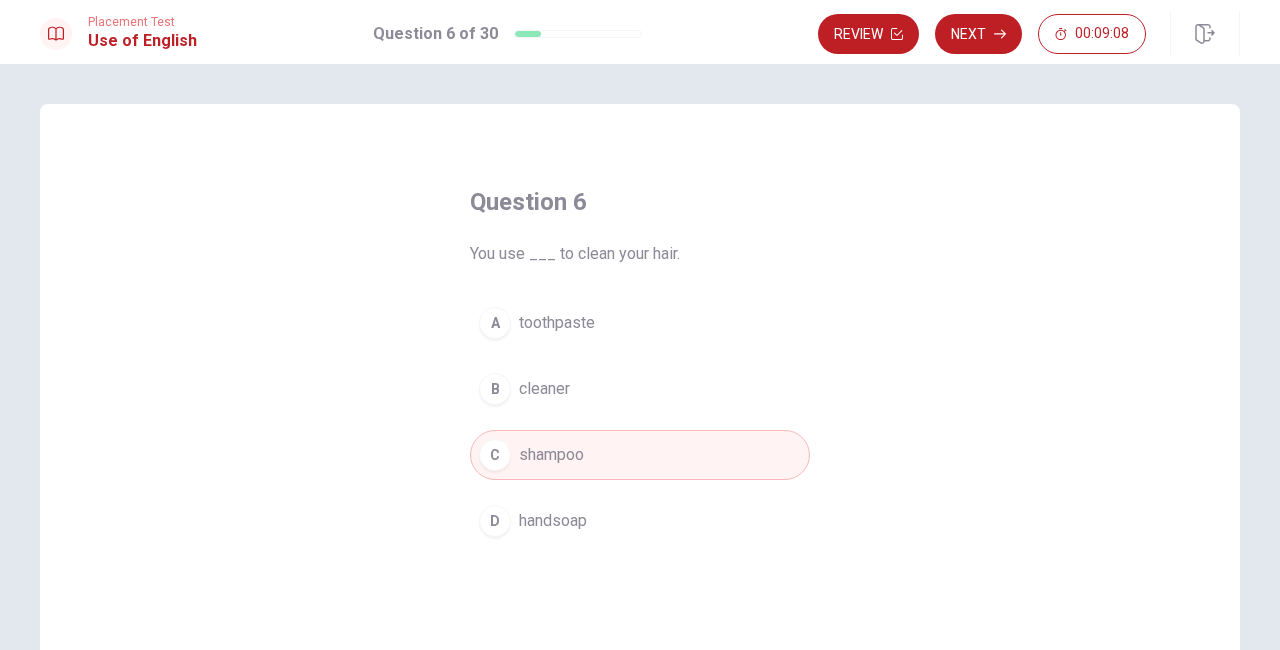 click on "Next" at bounding box center [978, 34] 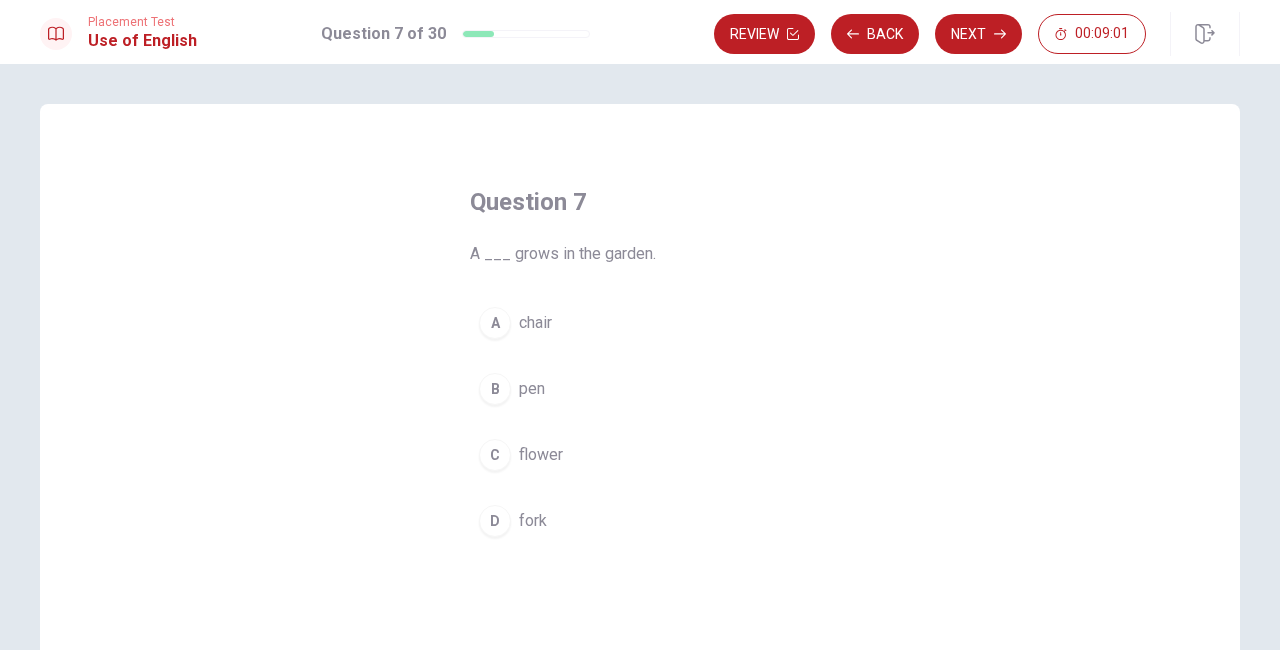 click on "flower" at bounding box center (541, 455) 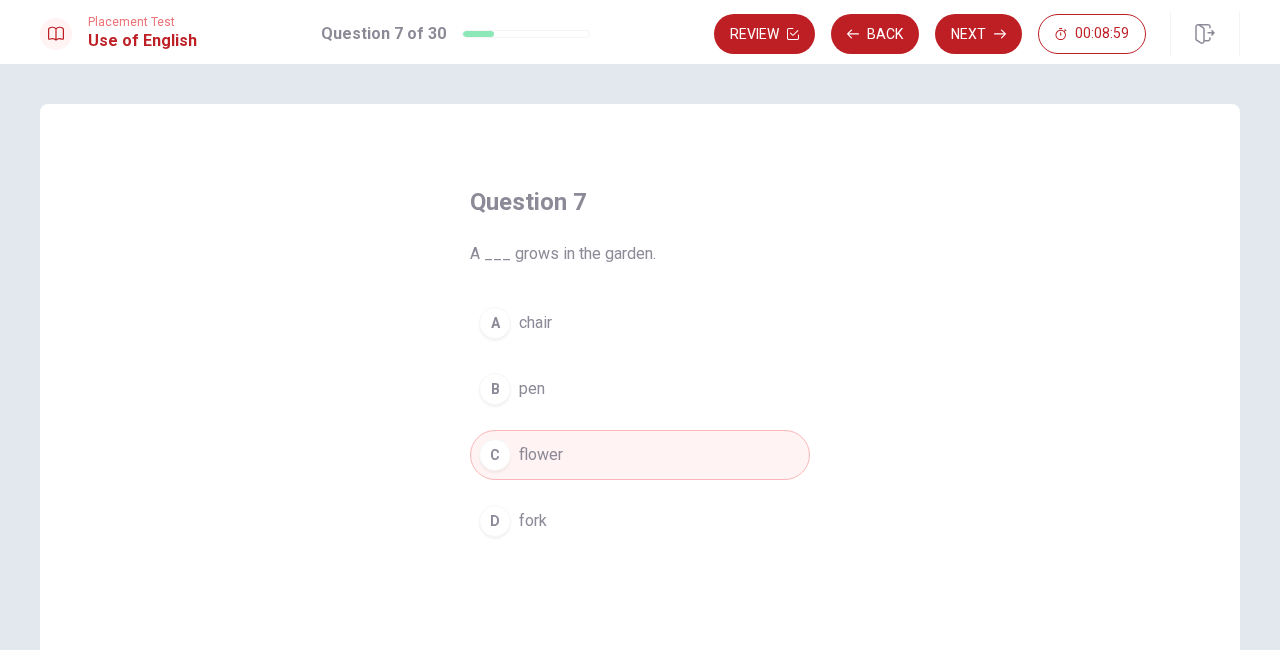 click on "Next" at bounding box center [978, 34] 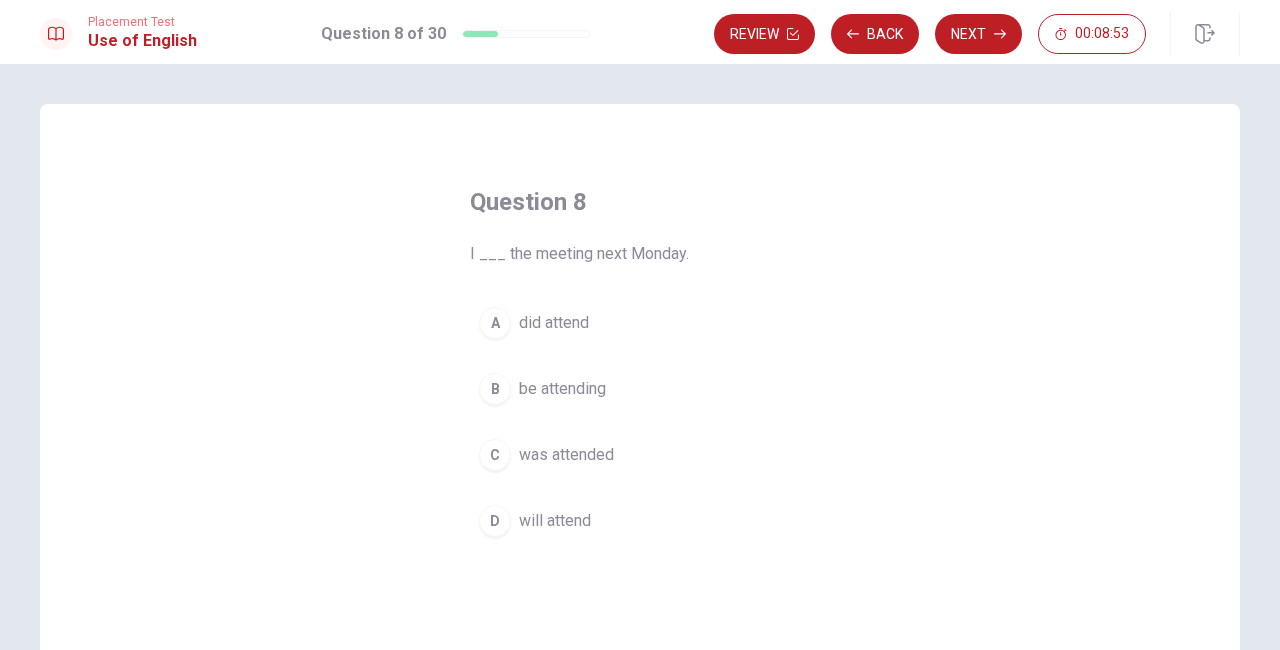 click on "D will attend" at bounding box center [640, 521] 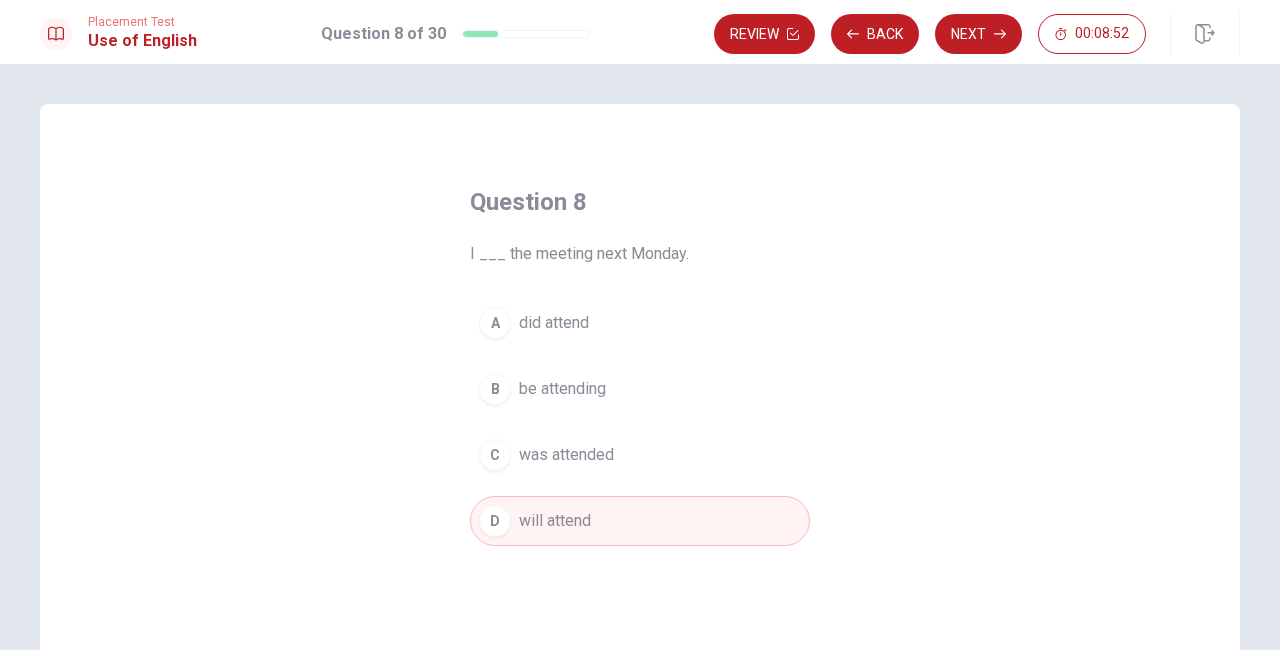 click on "Next" at bounding box center (978, 34) 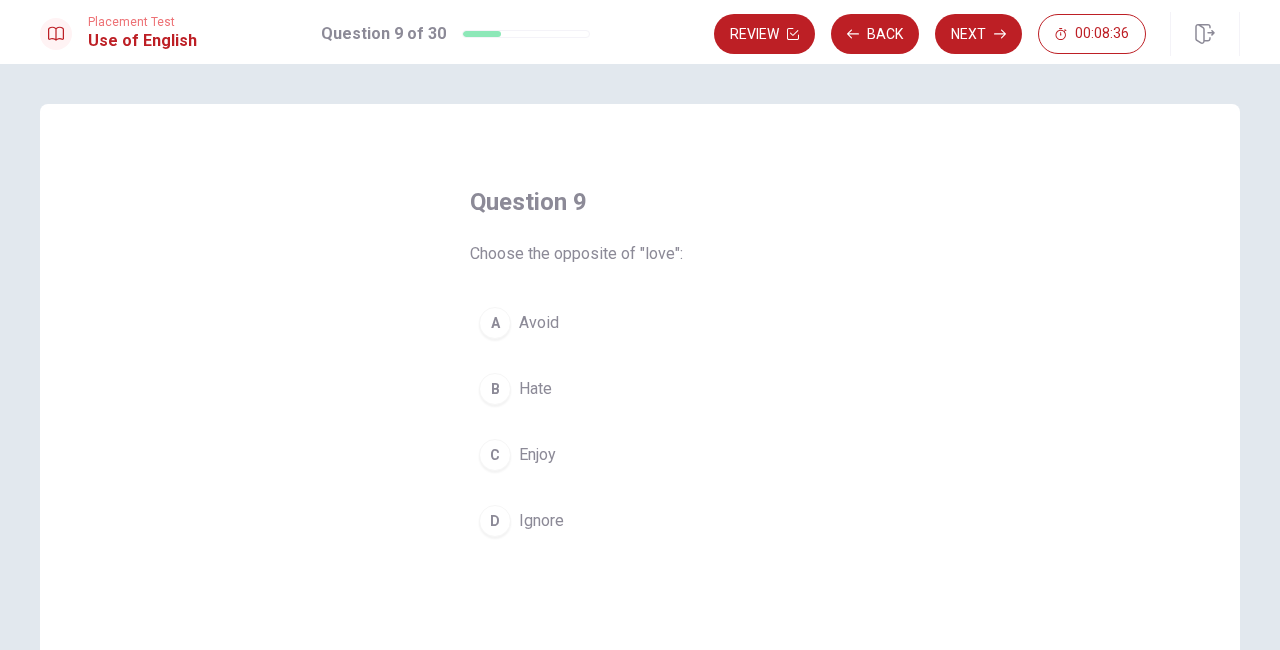 click on "B Hate" at bounding box center (640, 389) 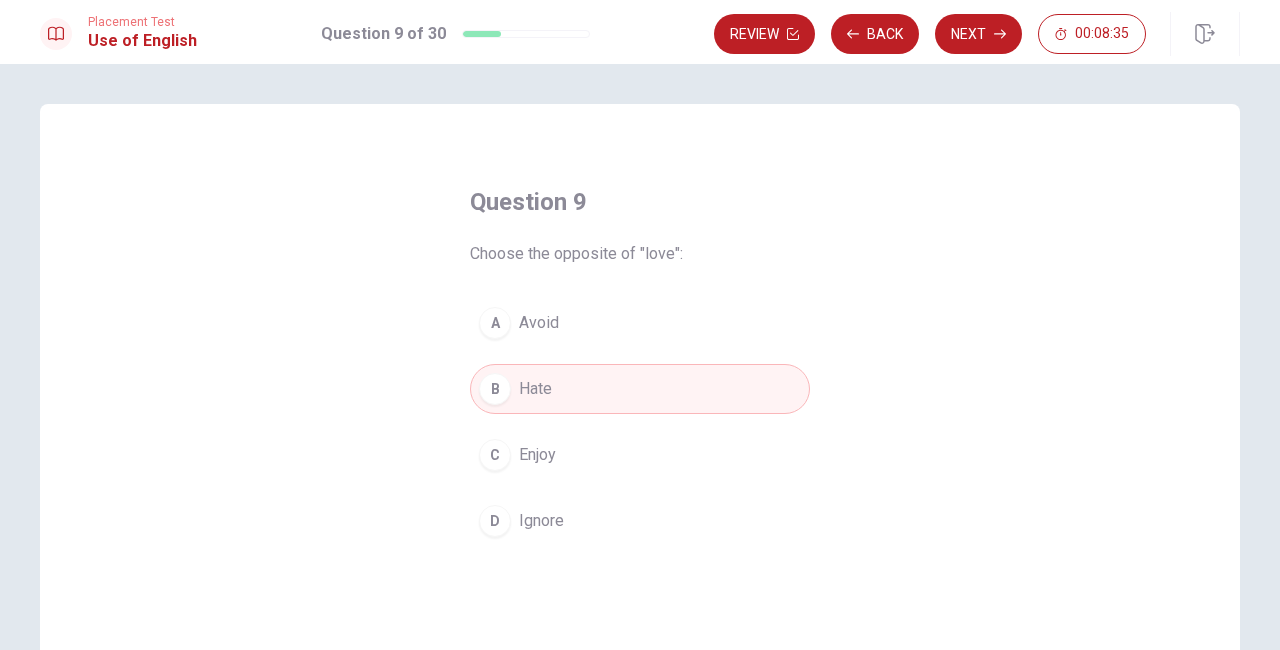 click on "Next" at bounding box center [978, 34] 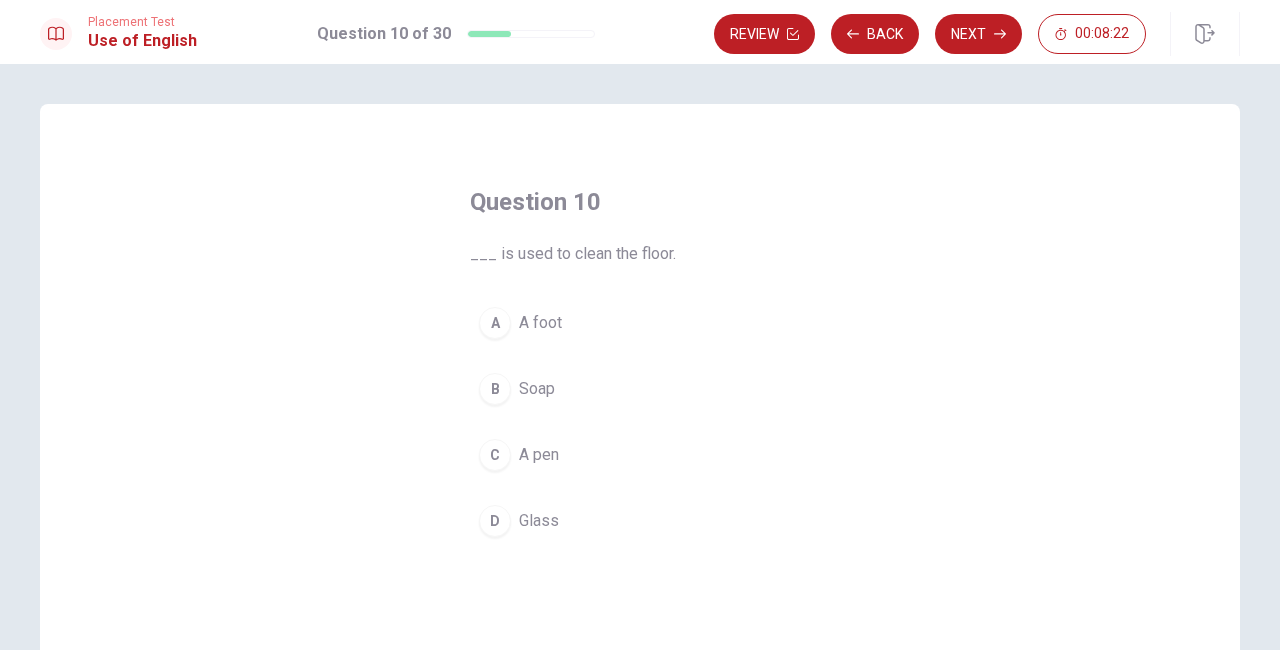 click on "A foot" at bounding box center [540, 323] 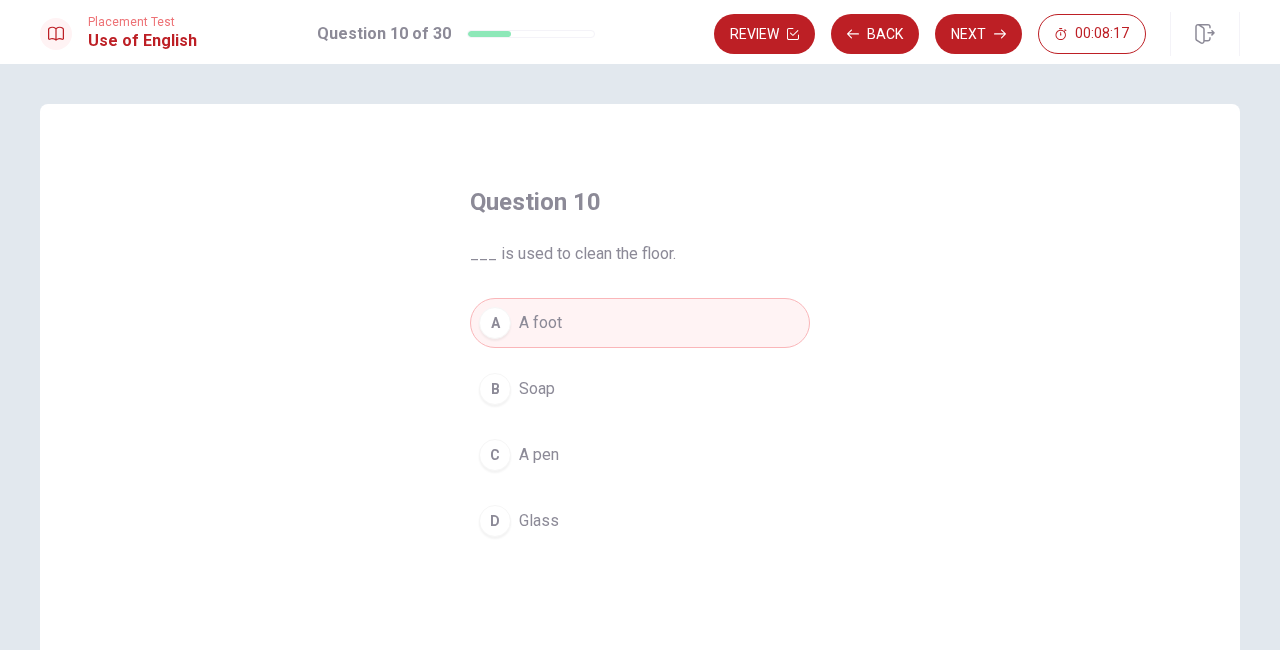 click on "Next" at bounding box center [978, 34] 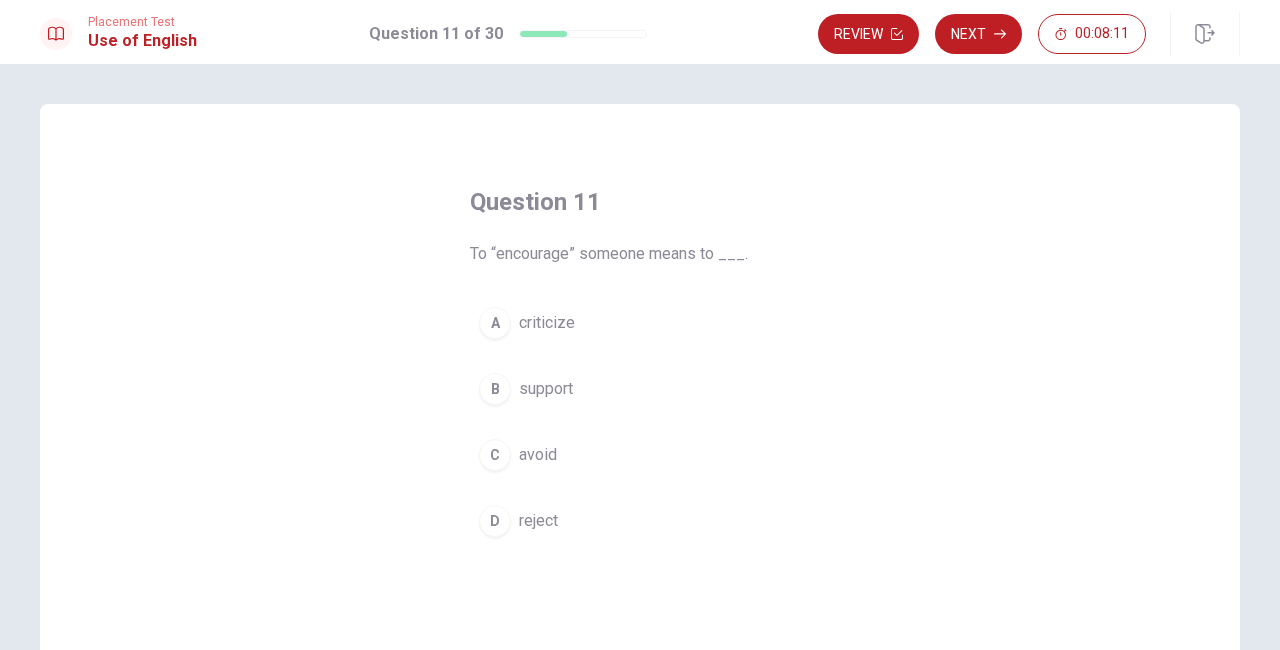 click on "support" at bounding box center (546, 389) 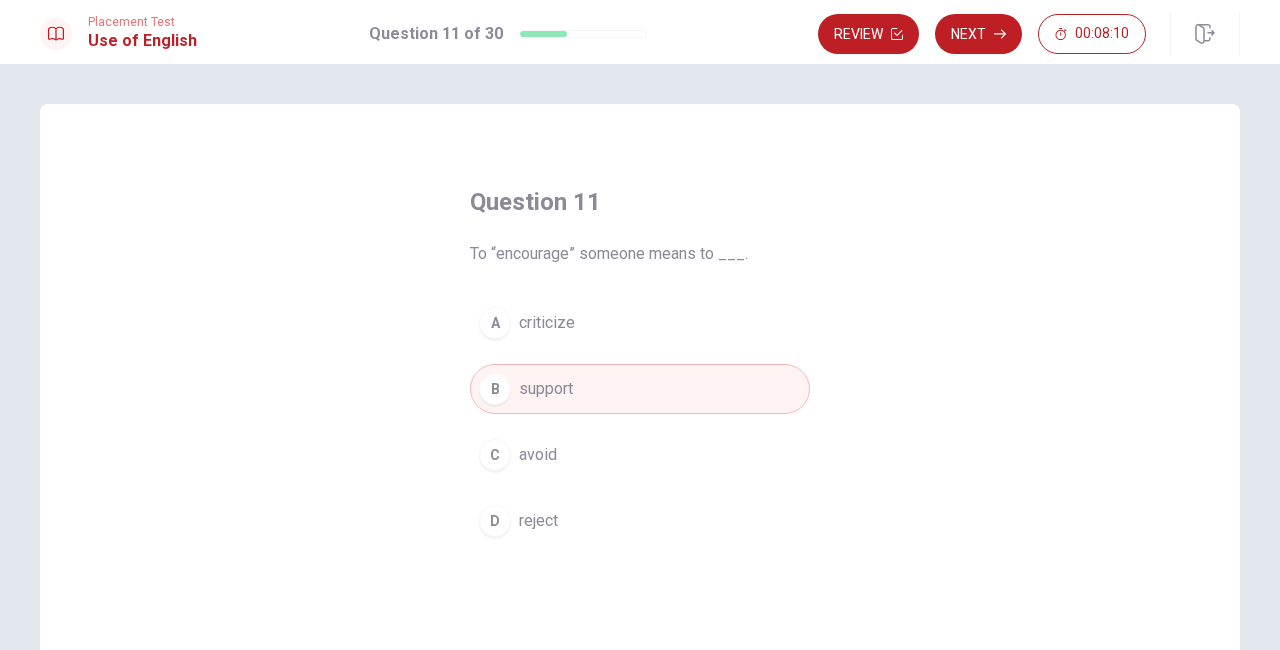 click on "Next" at bounding box center [978, 34] 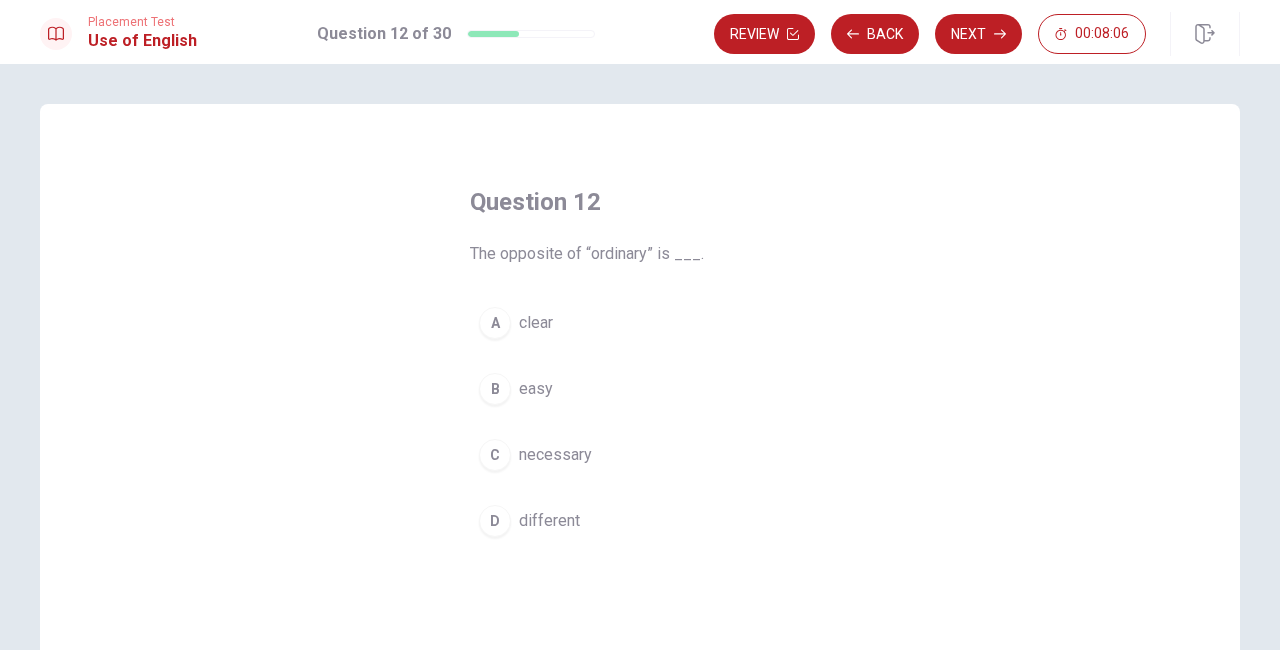 click on "different" at bounding box center [549, 521] 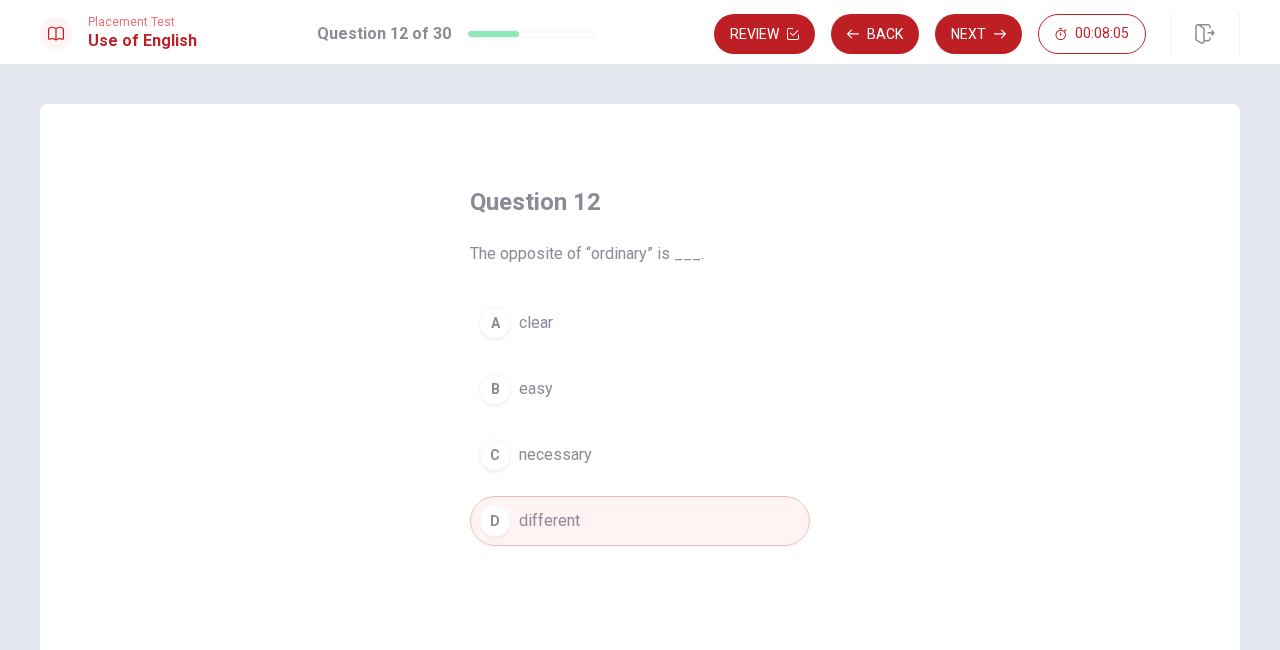 click on "Next" at bounding box center [978, 34] 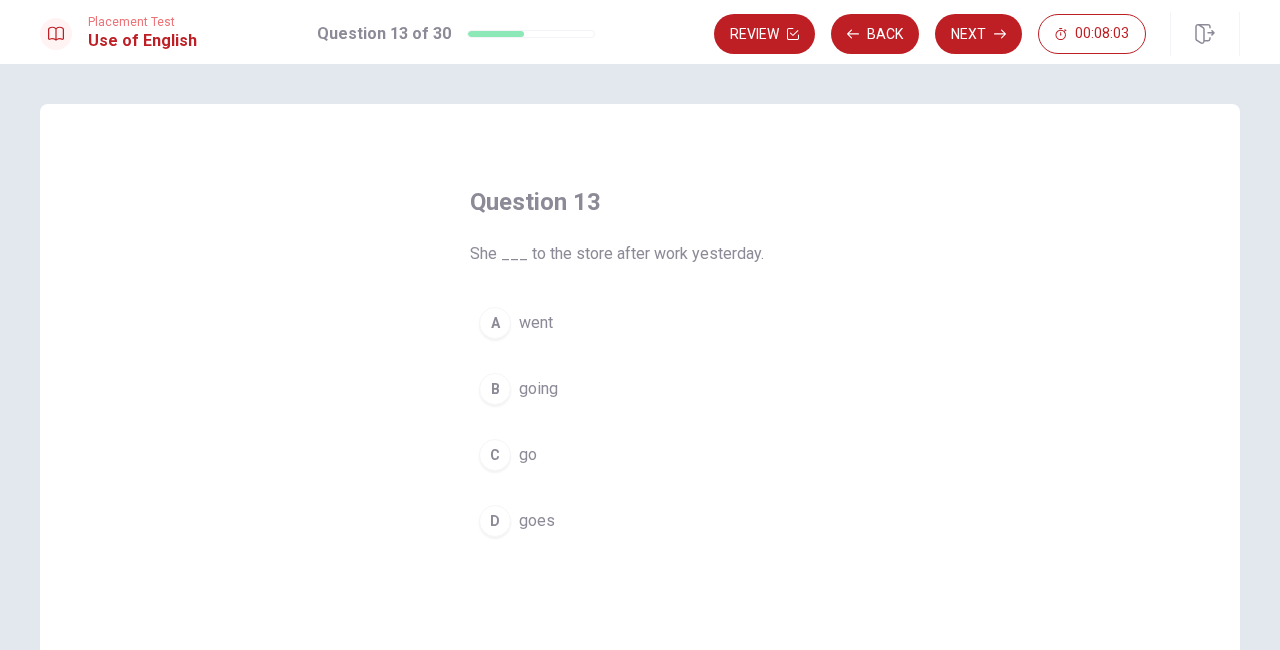 click on "Back" at bounding box center [875, 34] 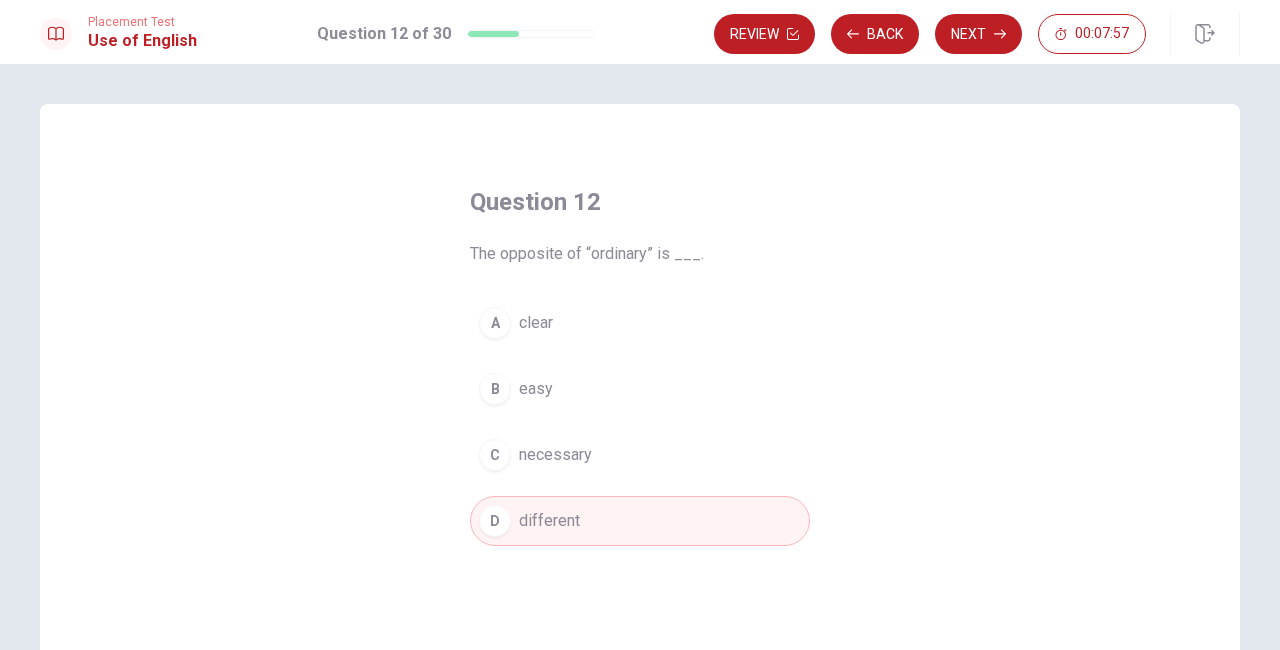 click on "Next" at bounding box center [978, 34] 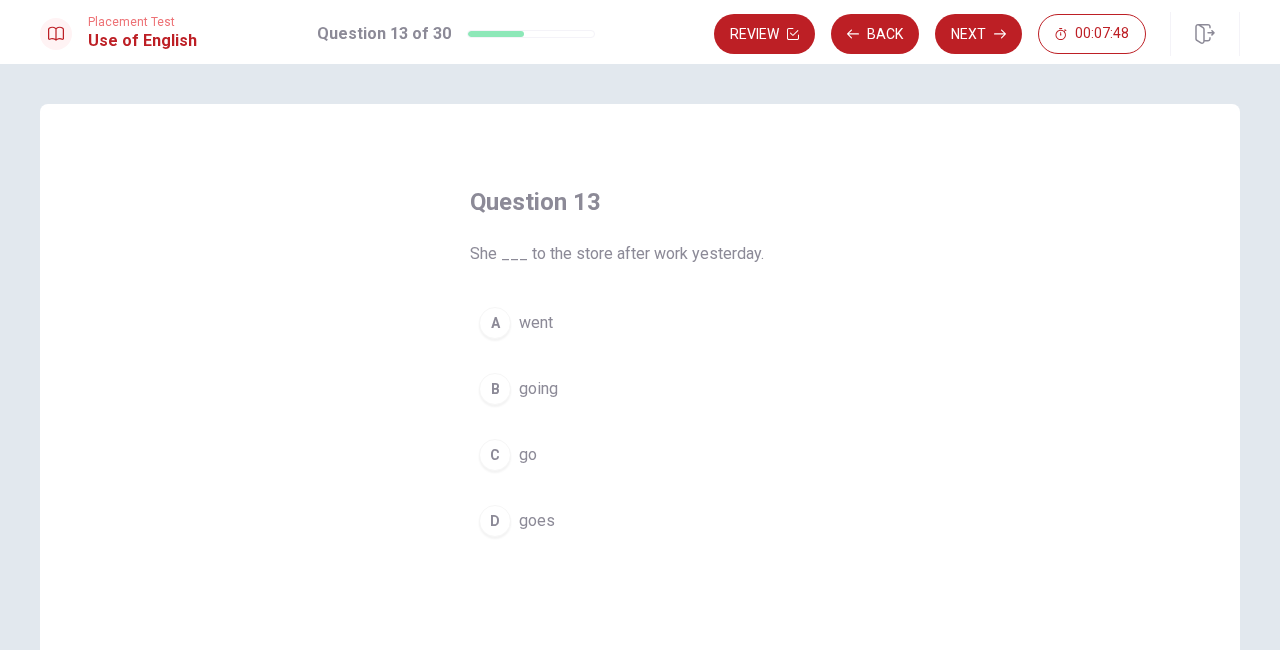 click on "D" at bounding box center [495, 521] 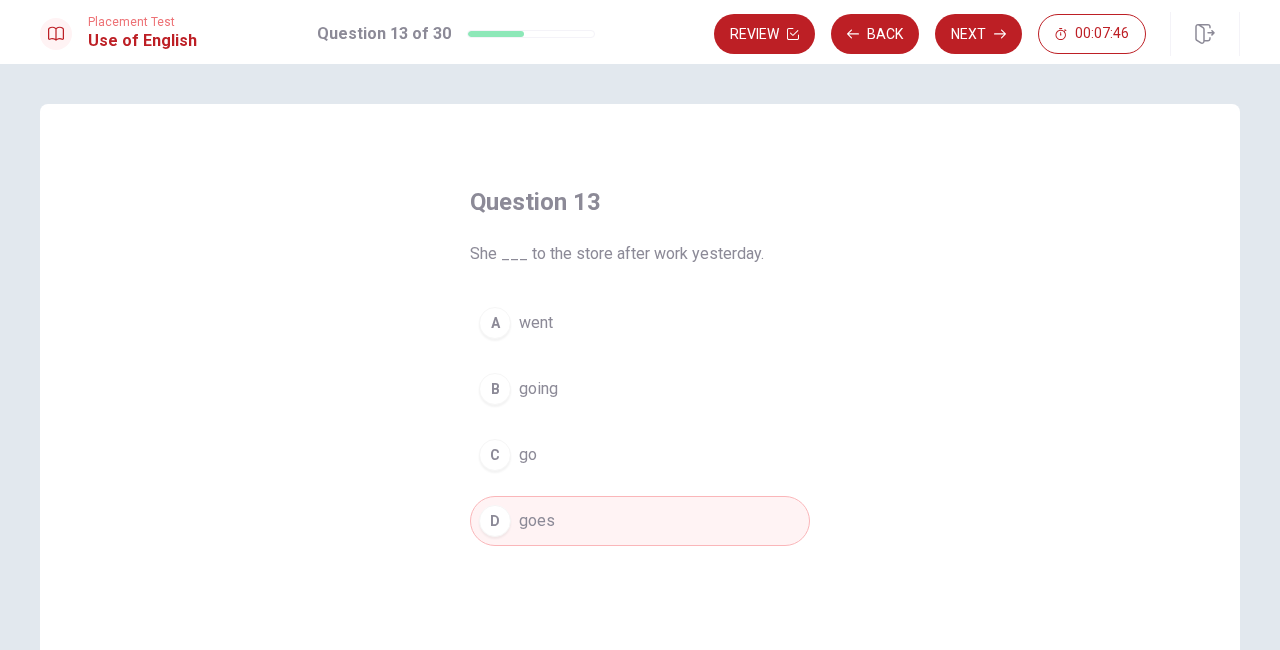 click on "went" at bounding box center (536, 323) 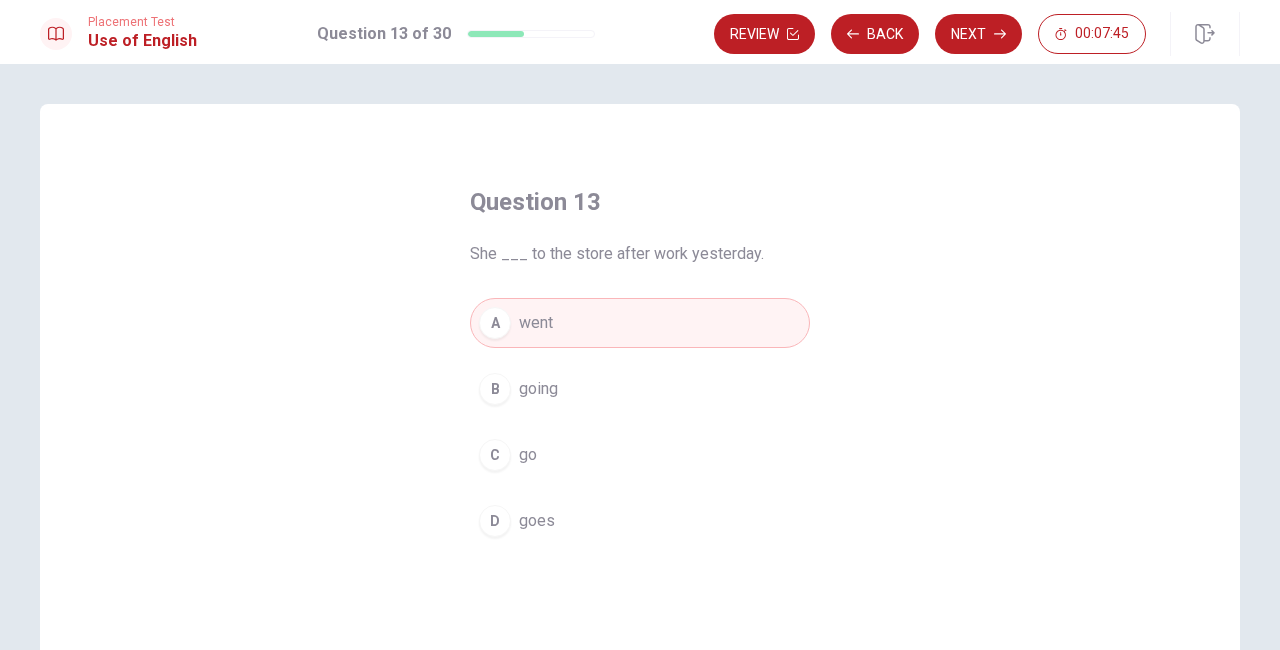 click on "Next" at bounding box center (978, 34) 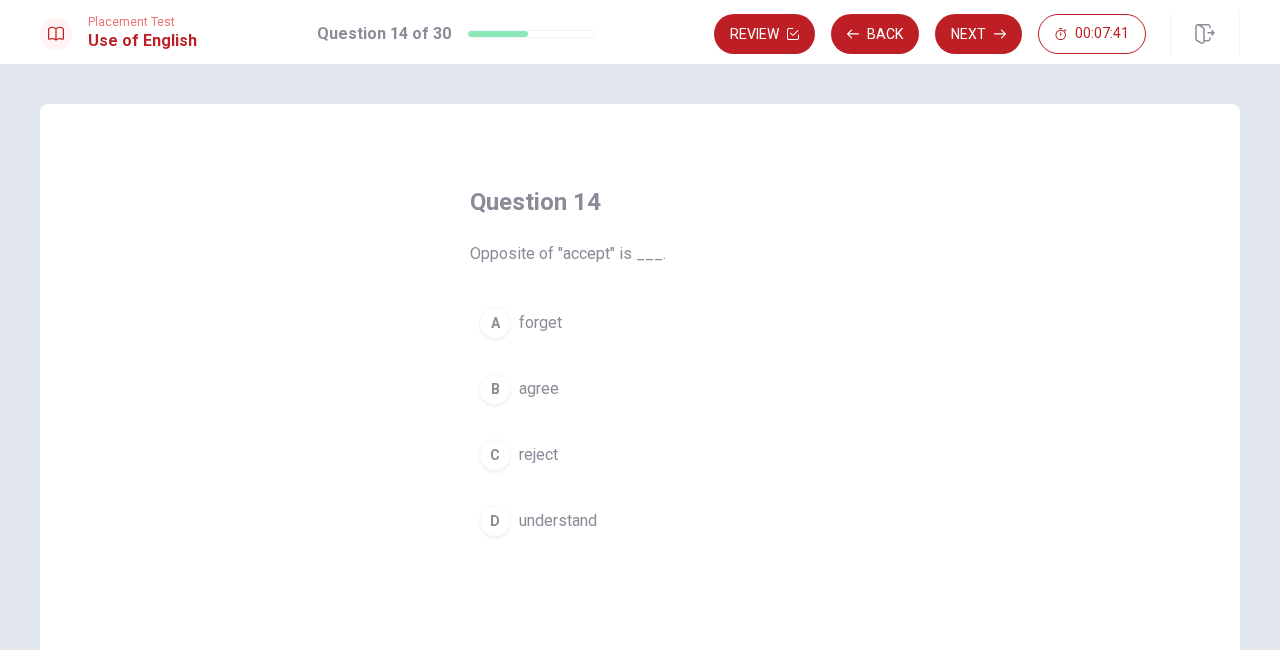 click on "reject" at bounding box center (538, 455) 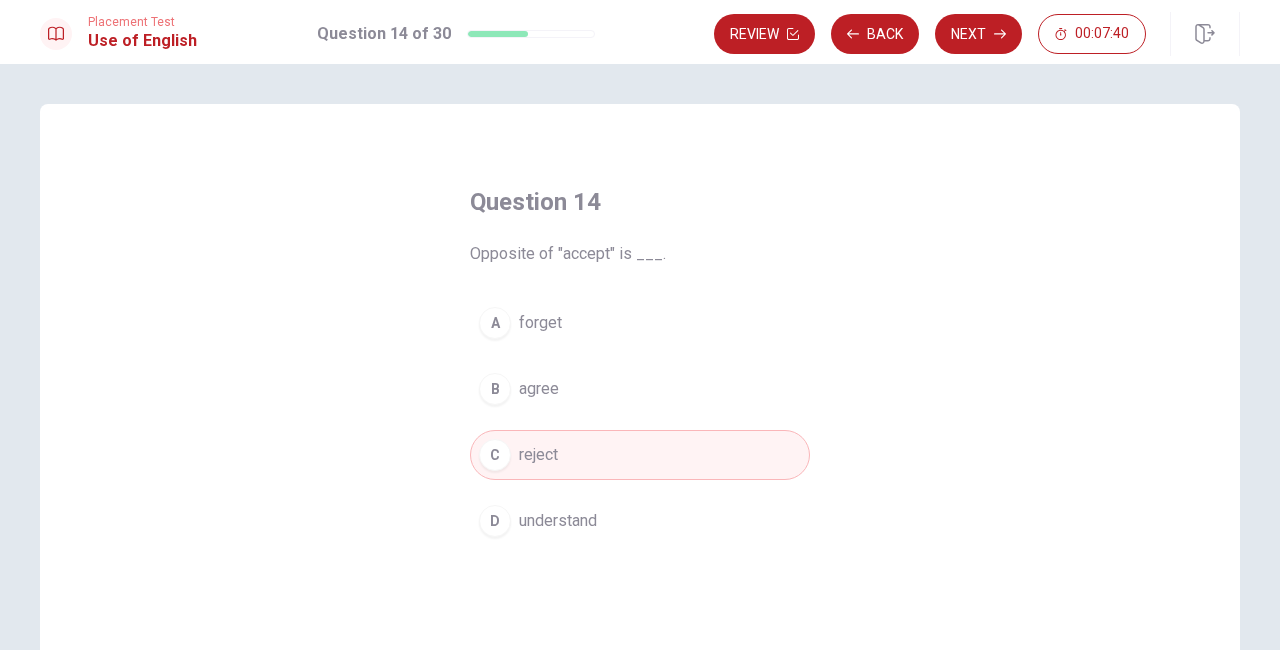 click on "Next" at bounding box center [978, 34] 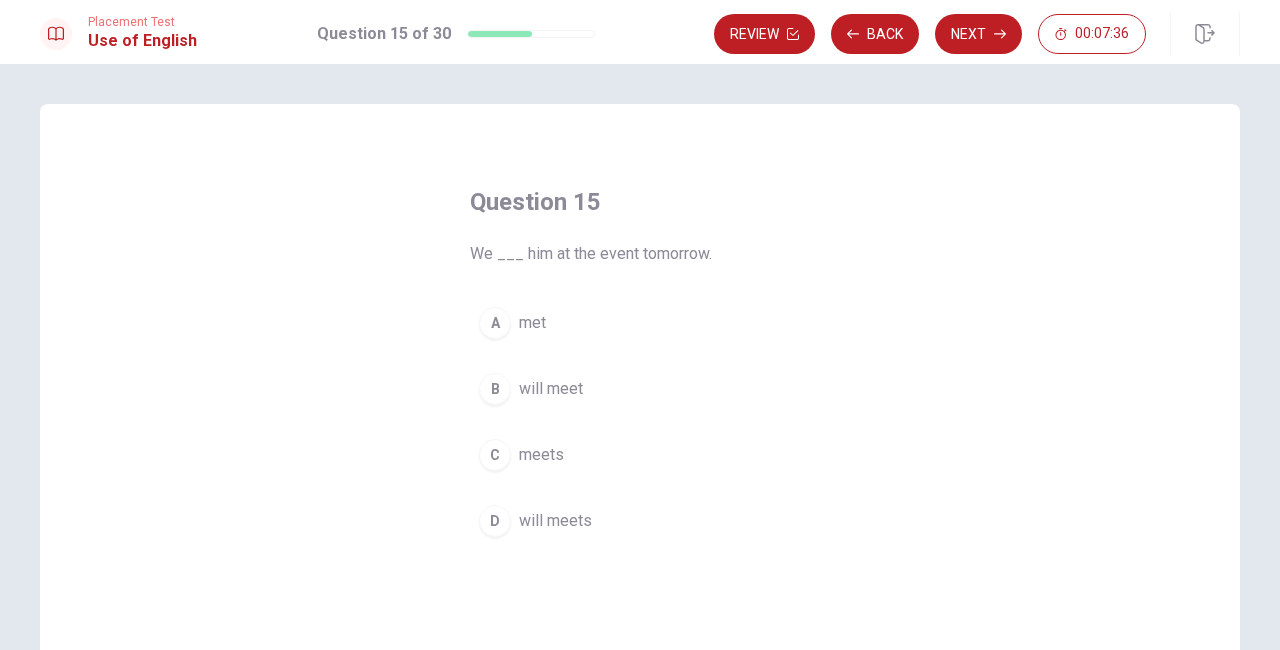 click on "will meet" at bounding box center [551, 389] 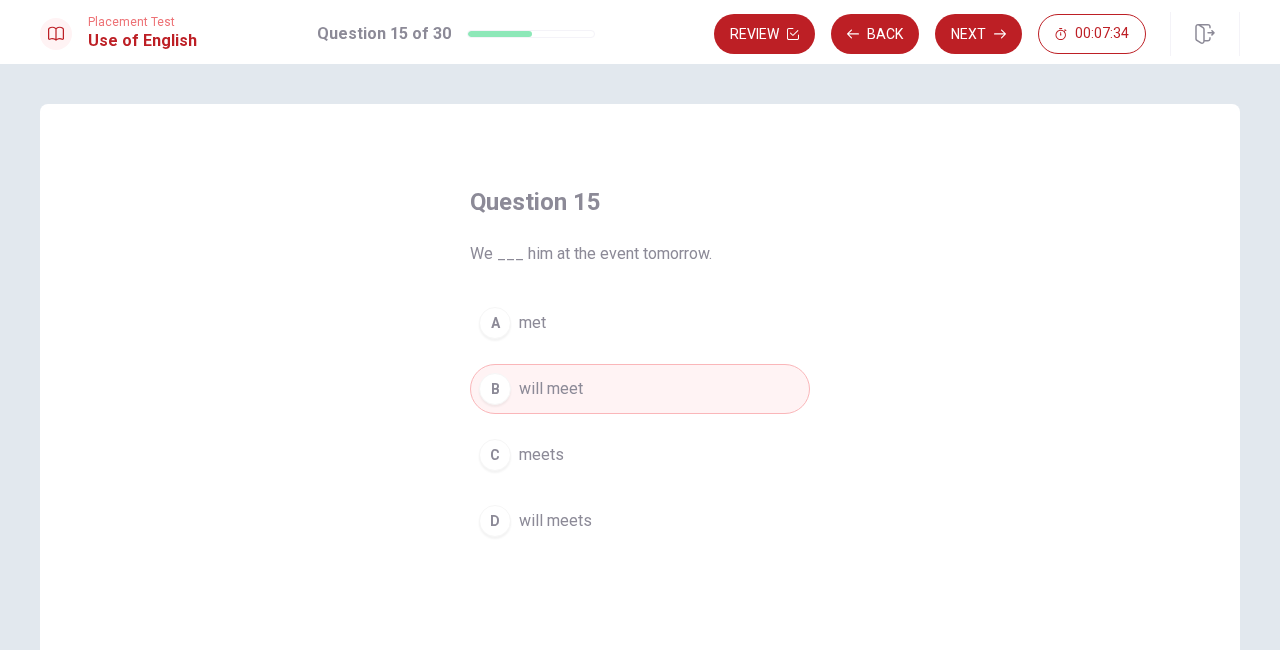 click on "Next" at bounding box center (978, 34) 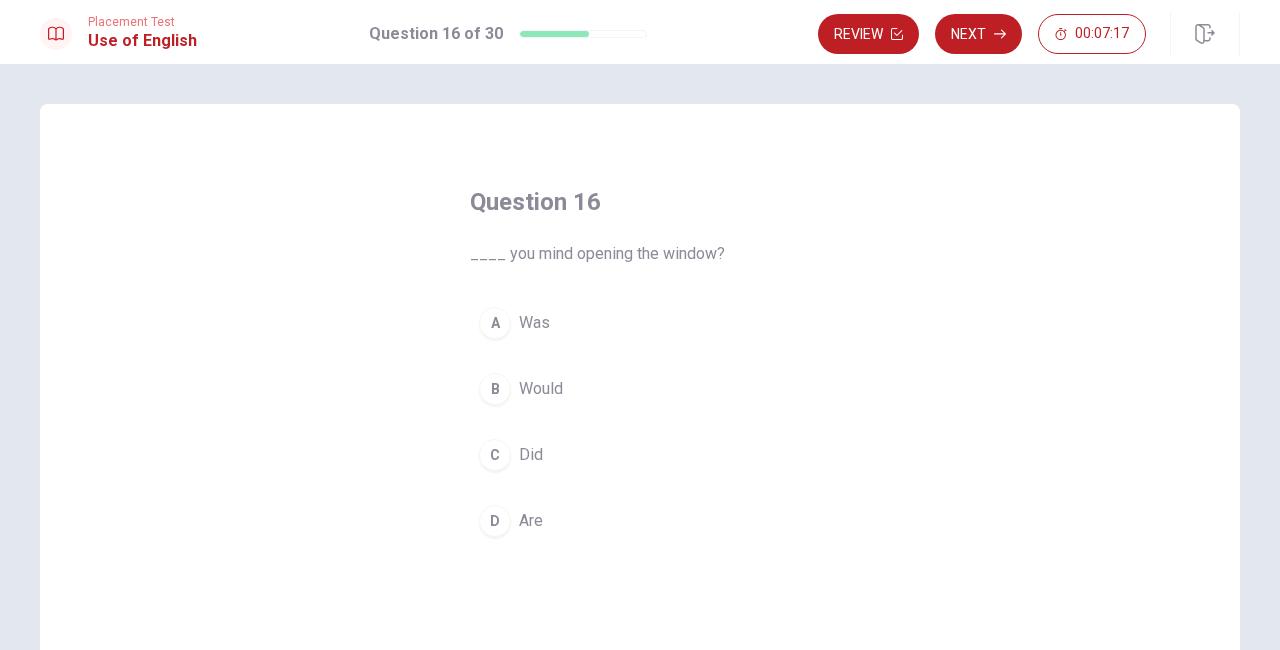 click on "Are" at bounding box center [531, 521] 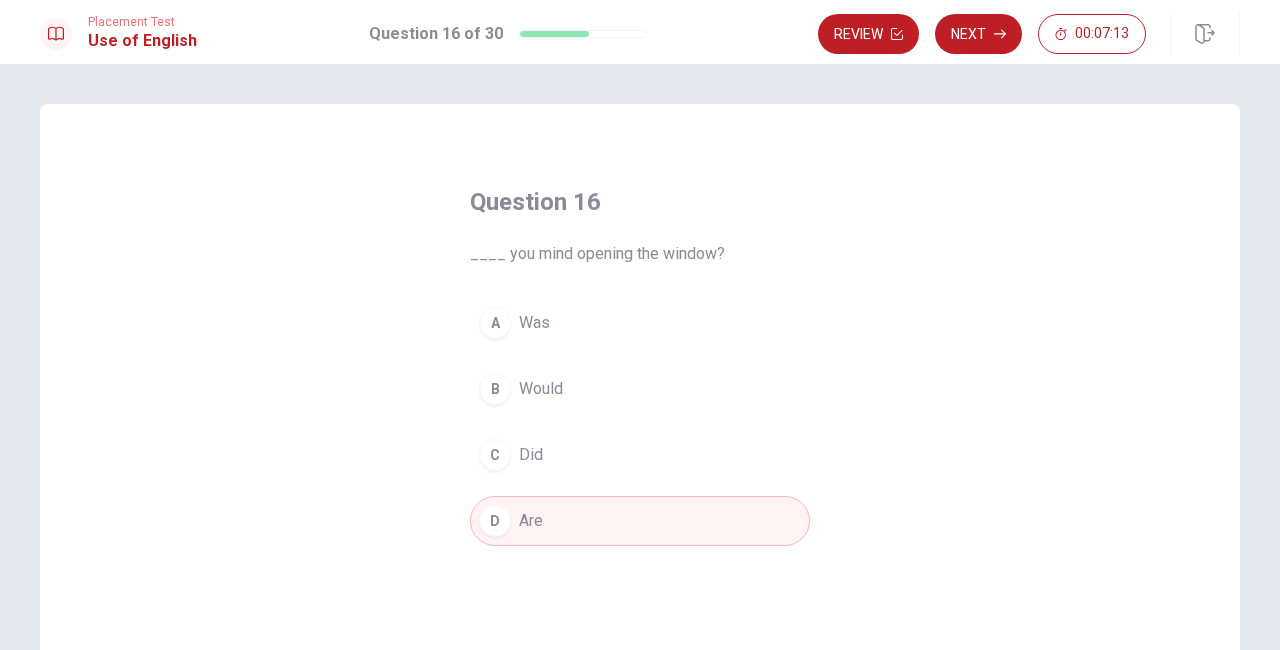 click on "Next" at bounding box center [978, 34] 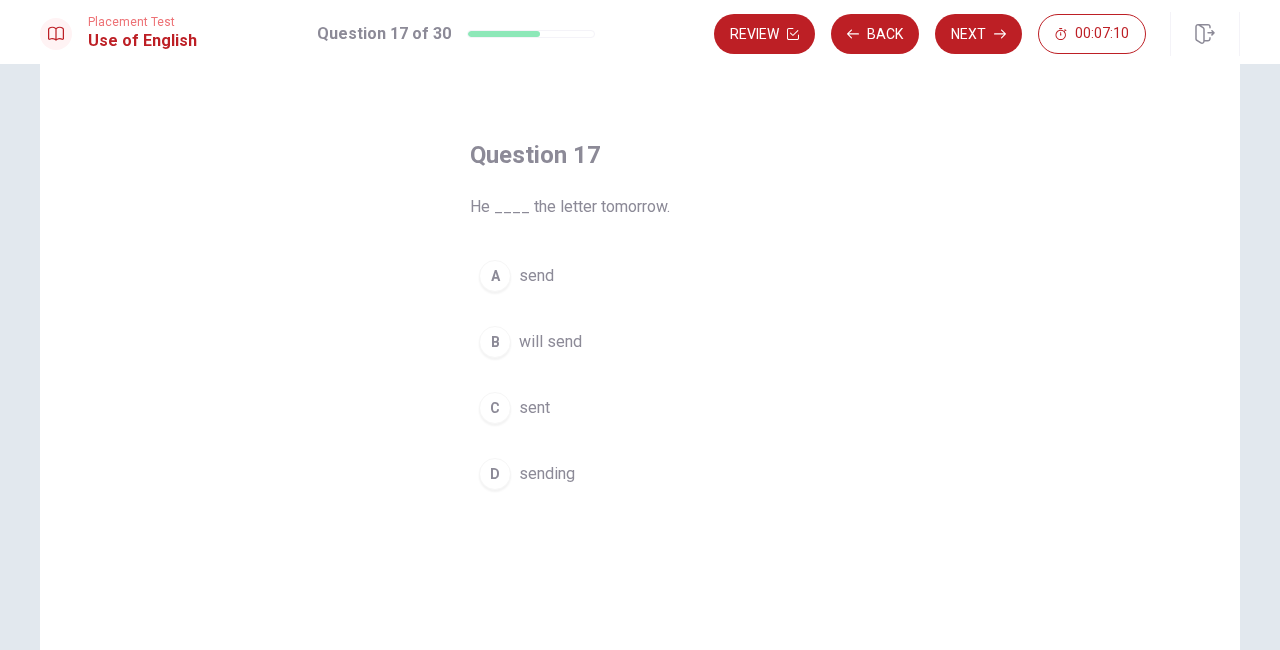 scroll, scrollTop: 49, scrollLeft: 0, axis: vertical 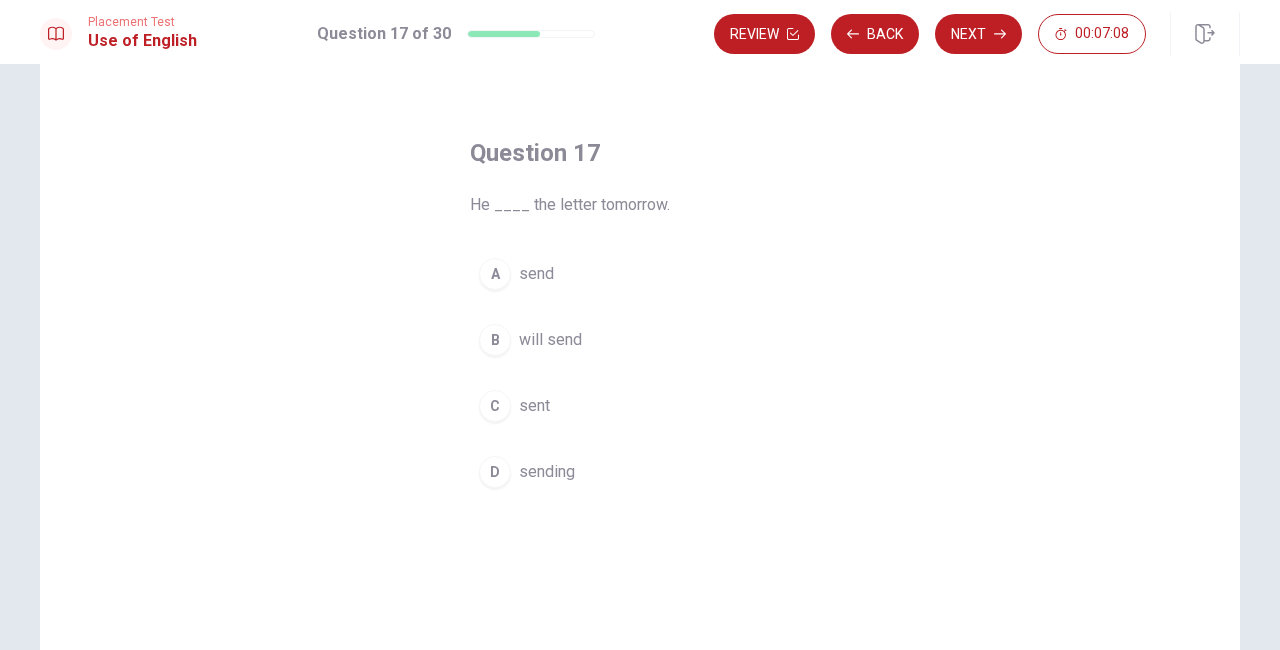 click on "will send" at bounding box center [550, 340] 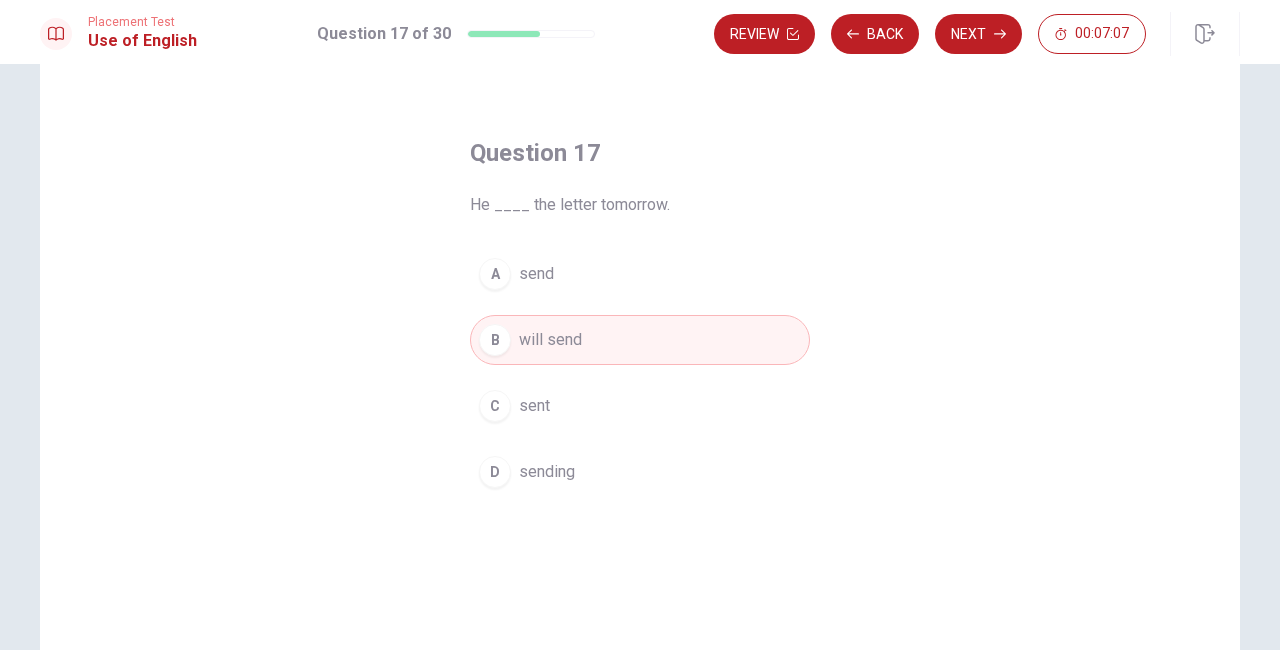 click on "Next" at bounding box center [978, 34] 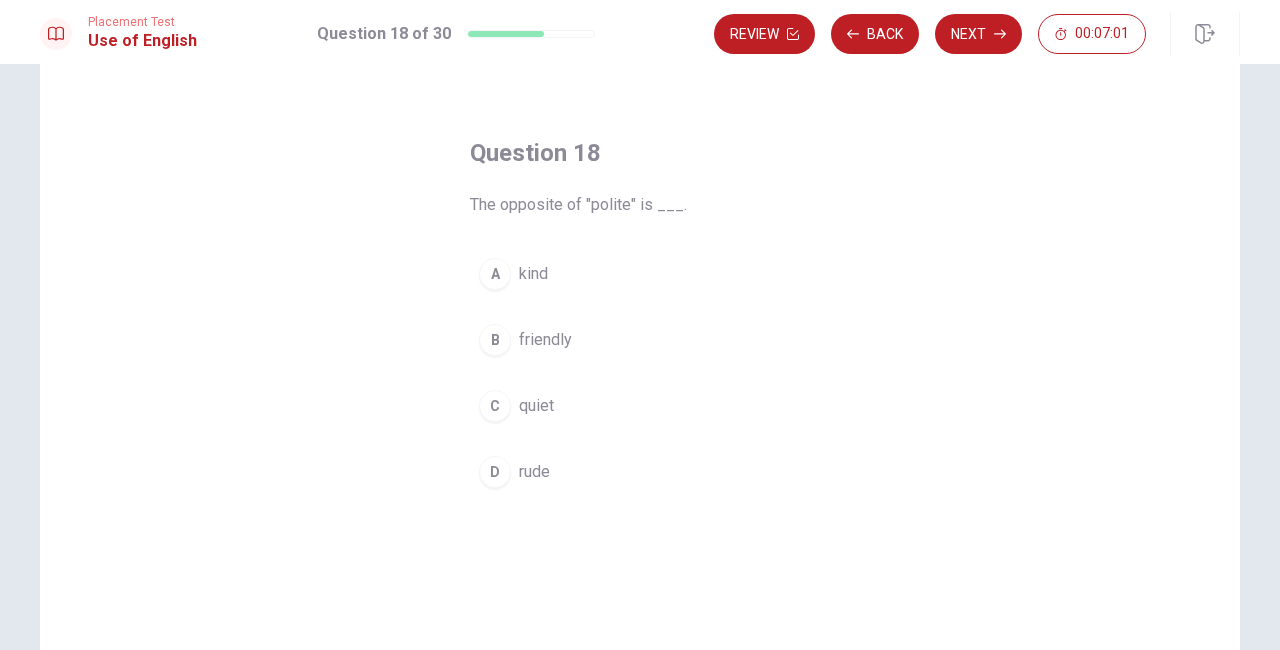 click on "rude" at bounding box center (534, 472) 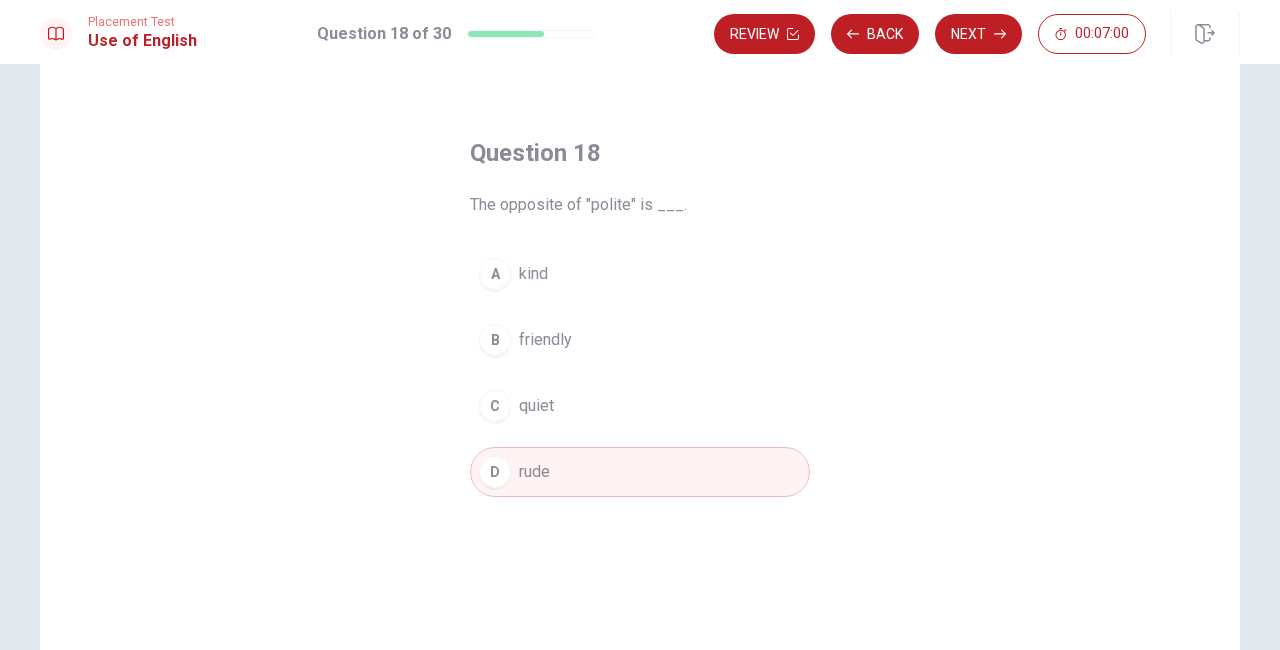 click on "Next" at bounding box center [978, 34] 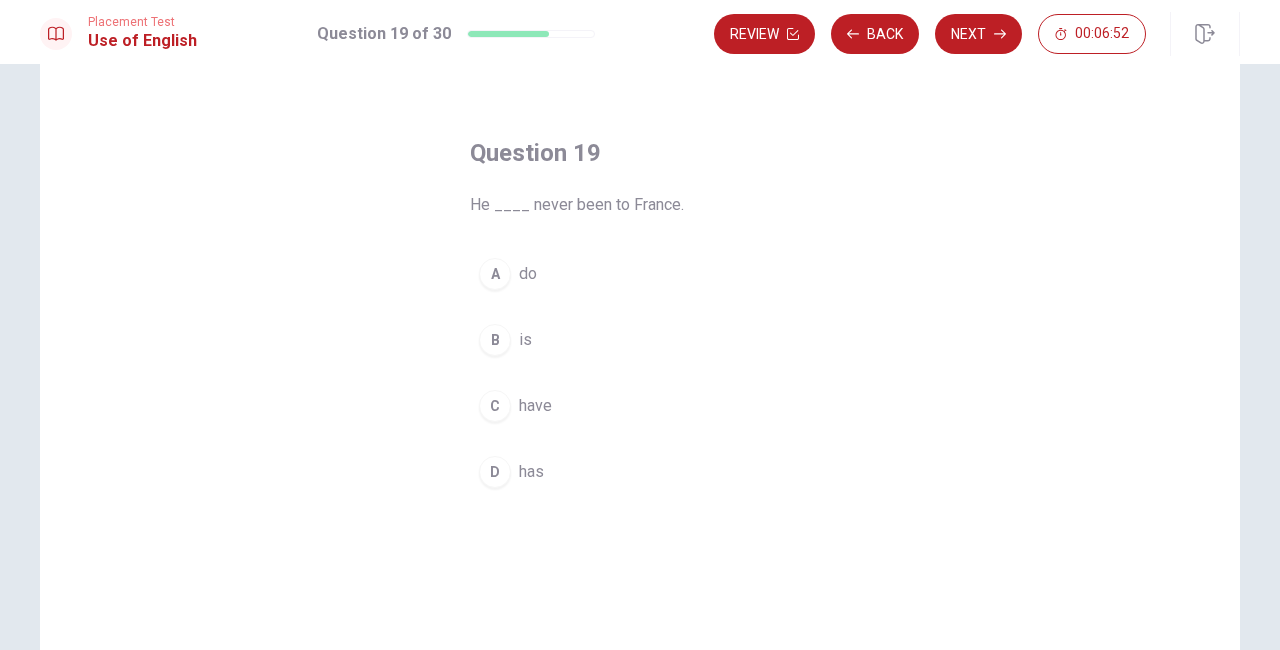 click on "has" at bounding box center (531, 472) 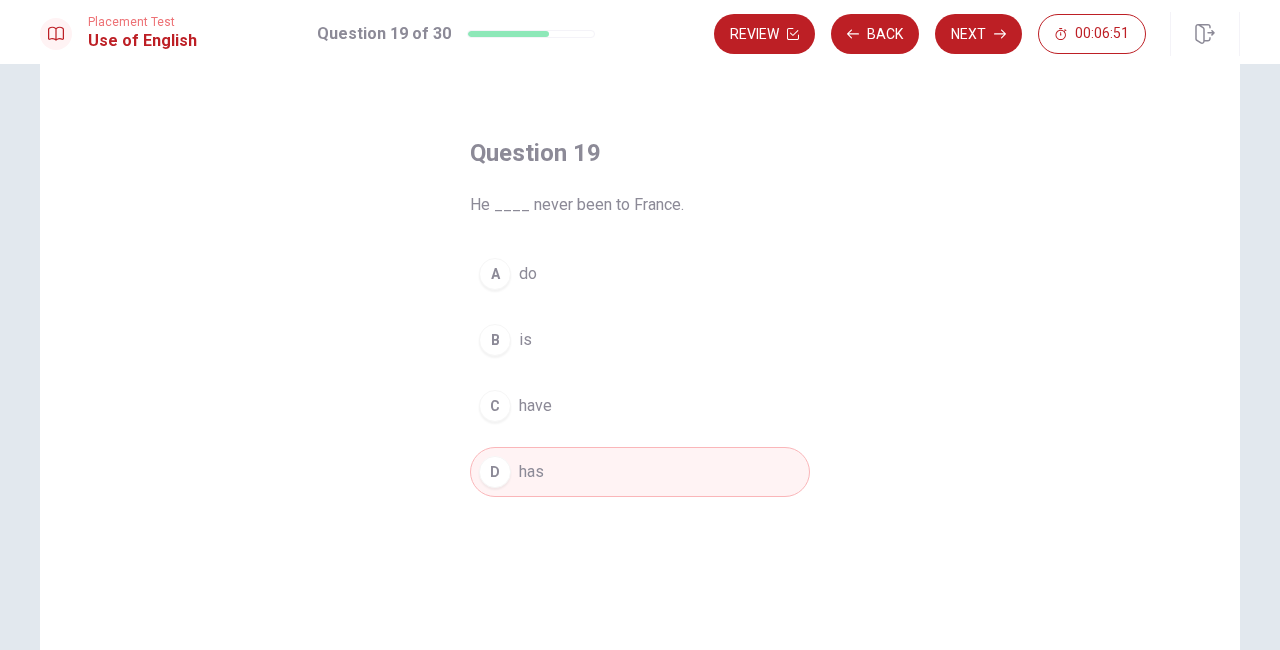 click on "Next" at bounding box center (978, 34) 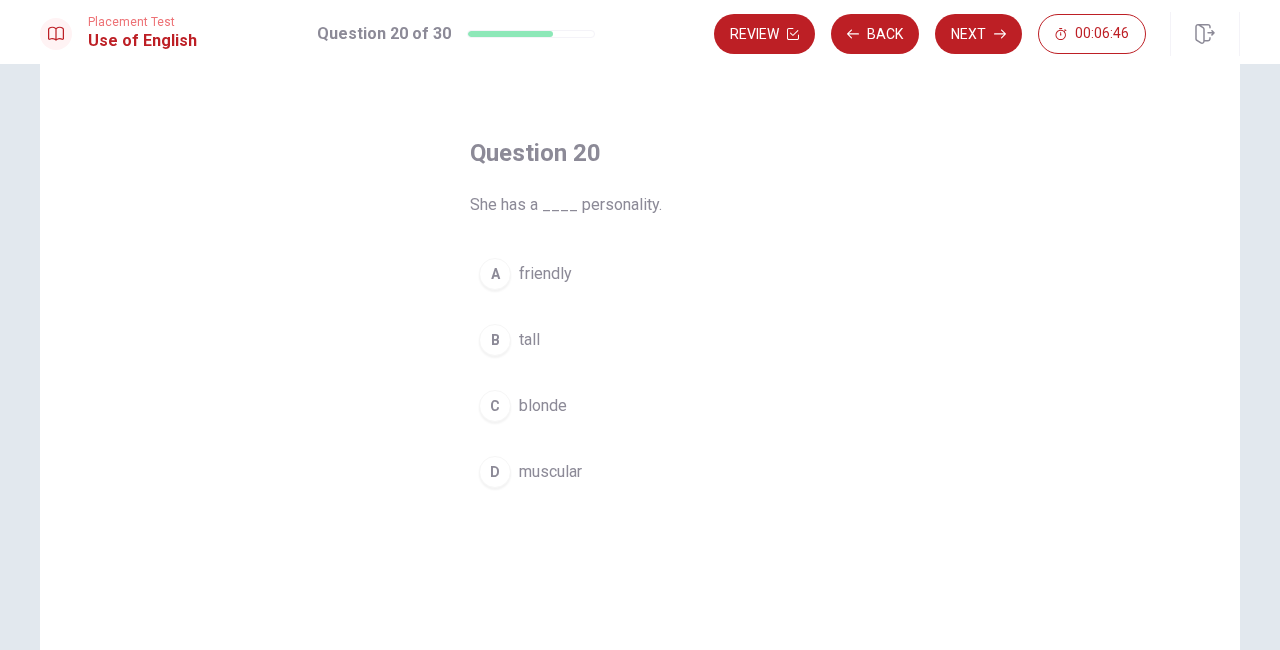 click on "friendly" at bounding box center [545, 274] 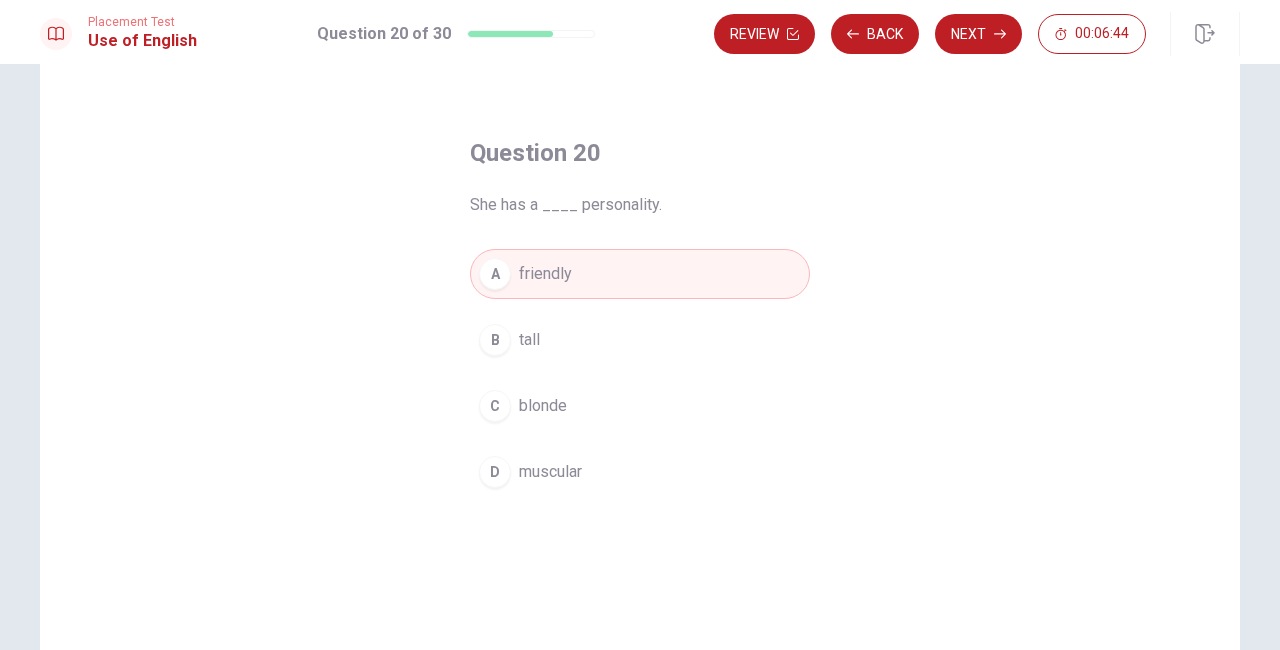 click on "Next" at bounding box center (978, 34) 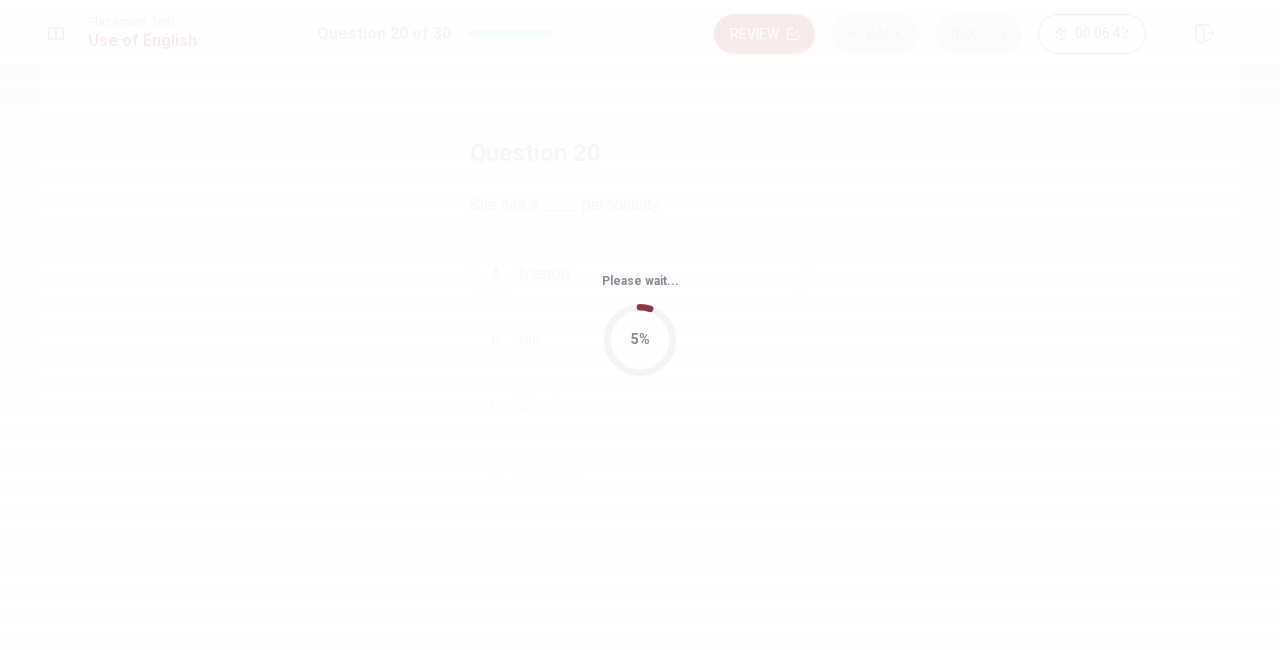 scroll, scrollTop: 0, scrollLeft: 0, axis: both 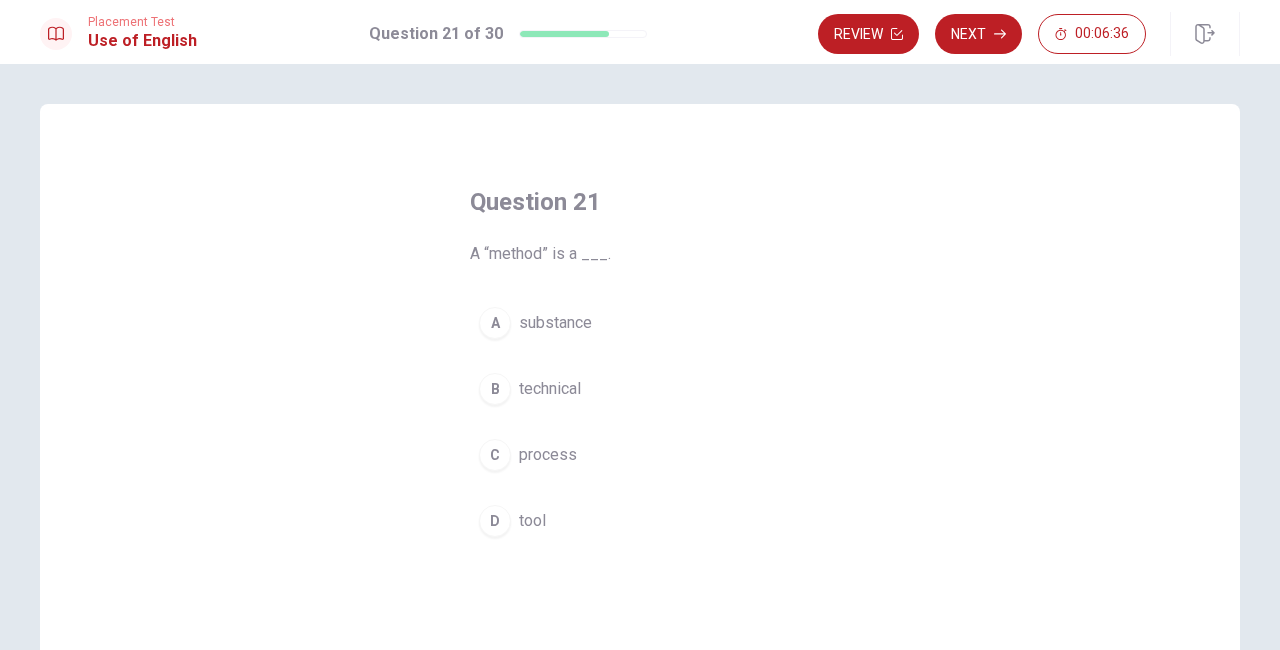 click on "technical" at bounding box center (550, 389) 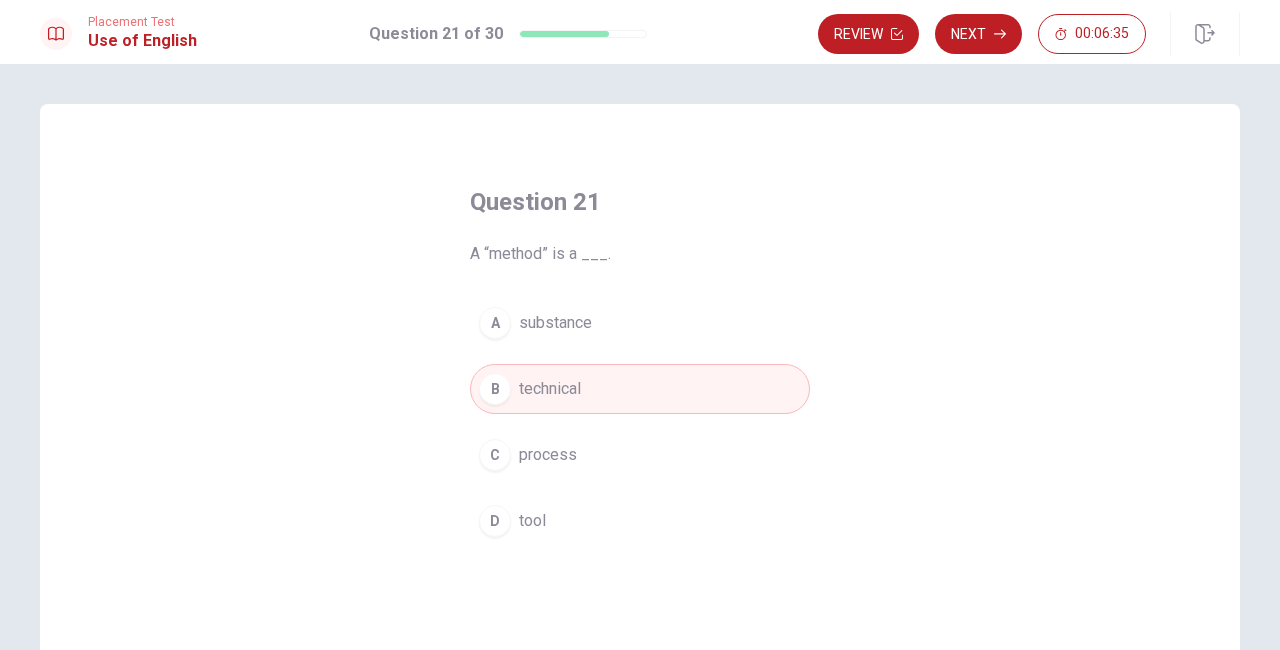 click on "Next" at bounding box center (978, 34) 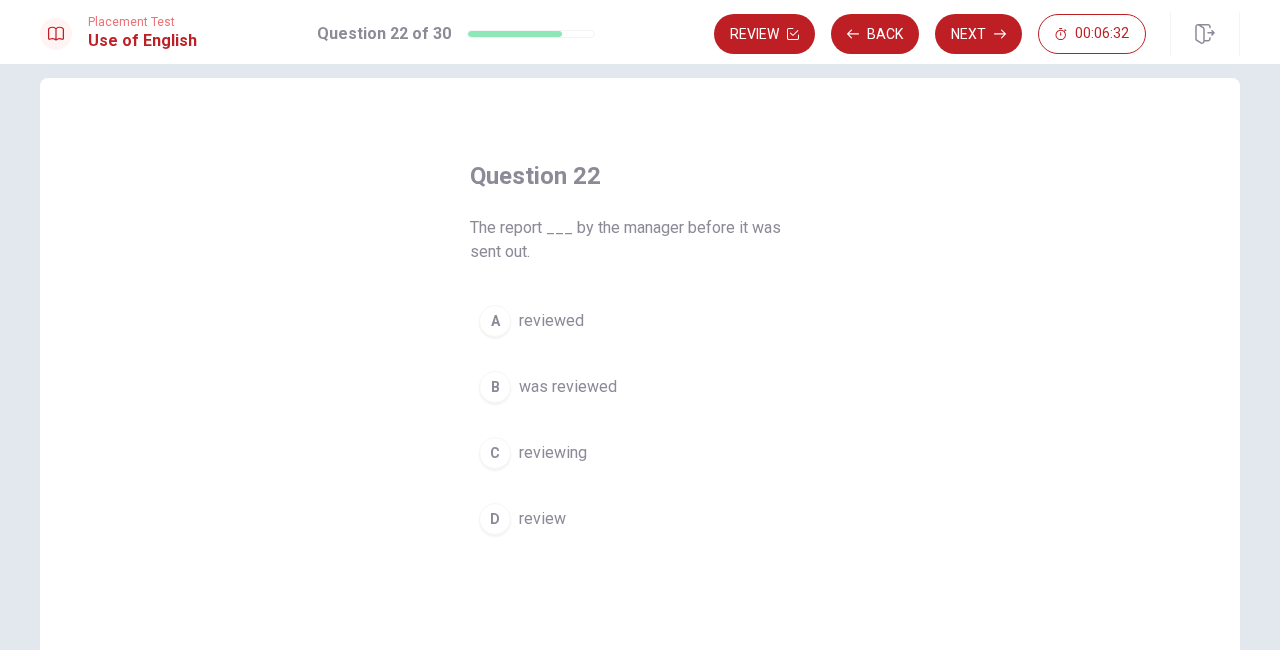 scroll, scrollTop: 38, scrollLeft: 0, axis: vertical 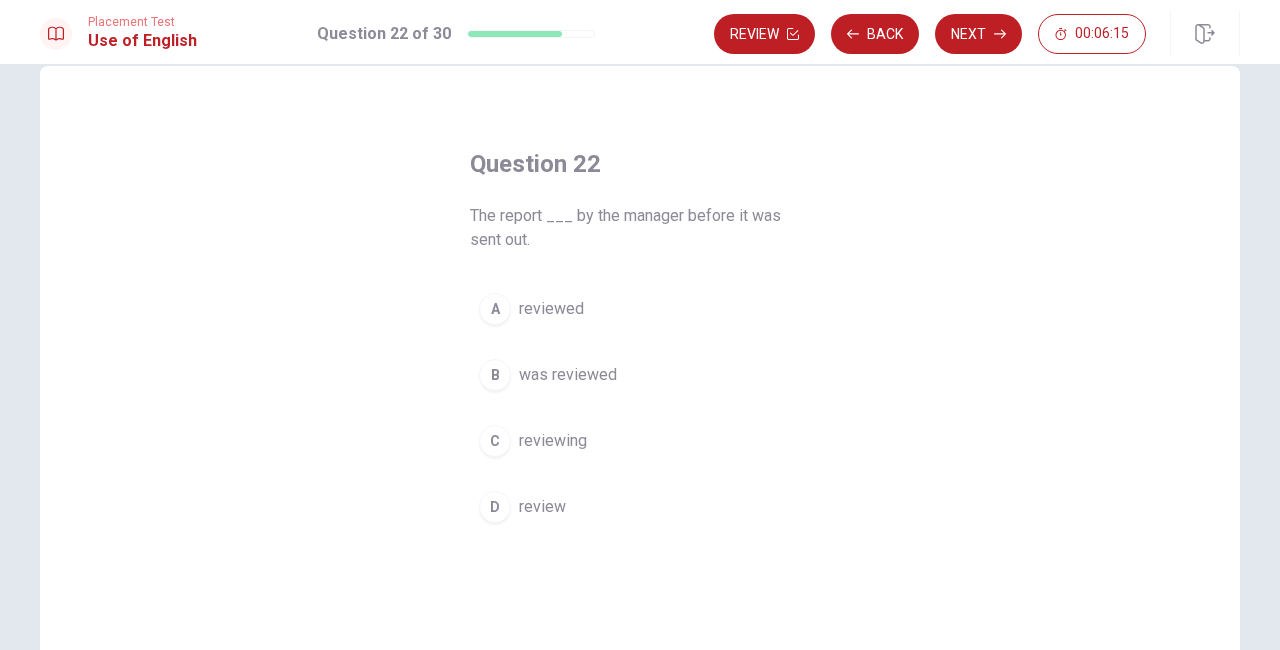 click on "was reviewed" at bounding box center [568, 375] 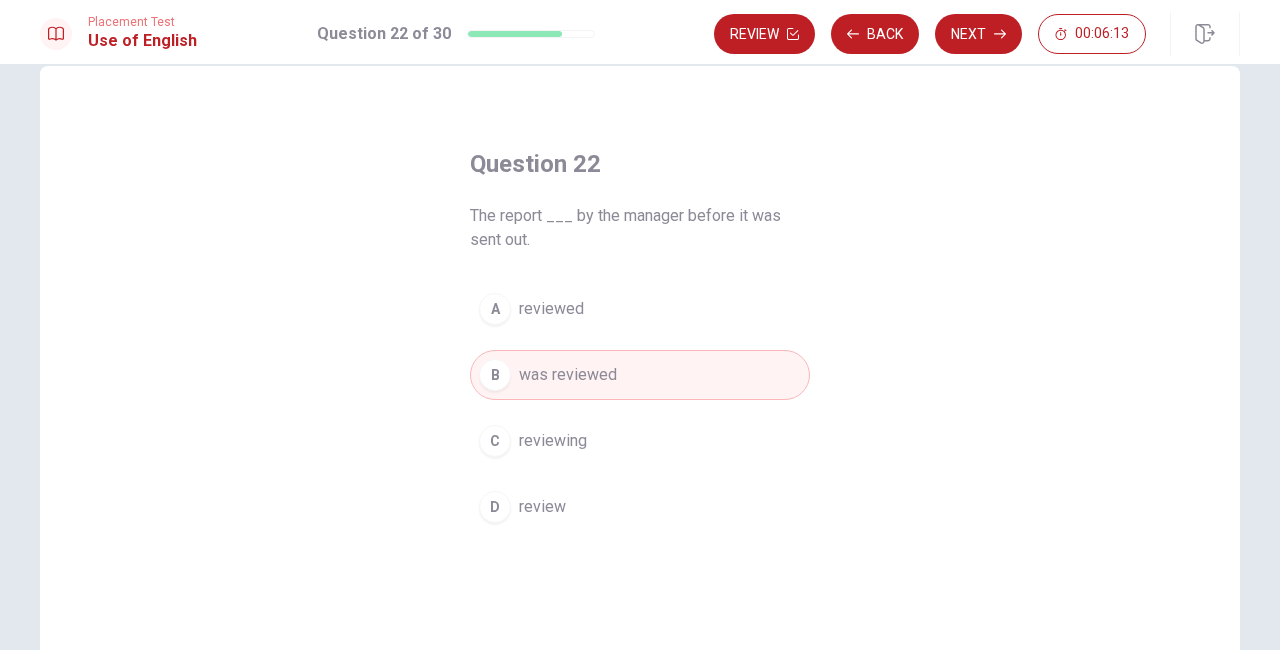 click on "Next" at bounding box center [978, 34] 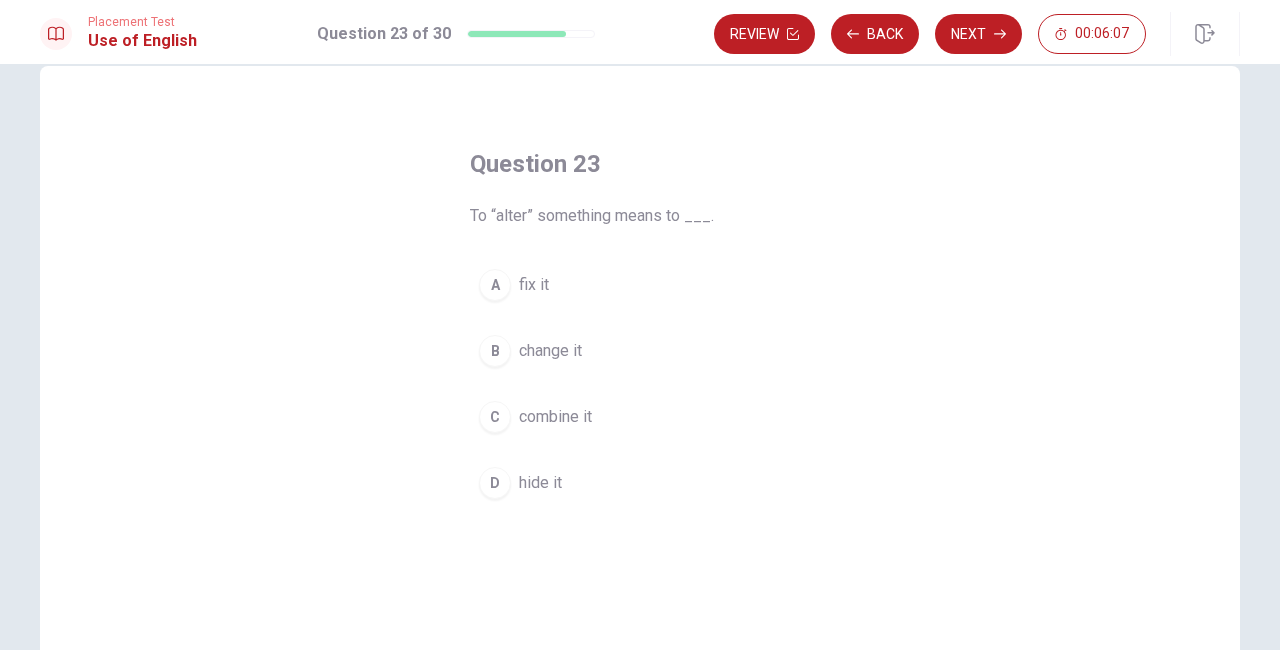 click on "fix it" at bounding box center (534, 285) 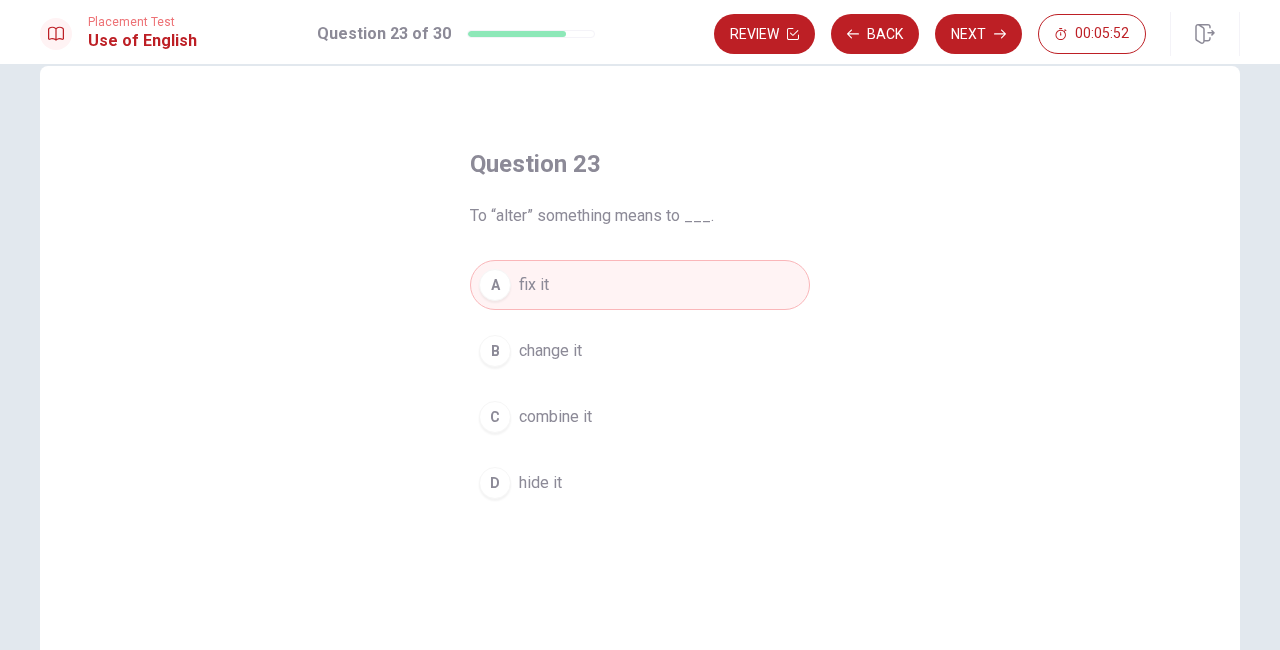 click on "B change it" at bounding box center [640, 351] 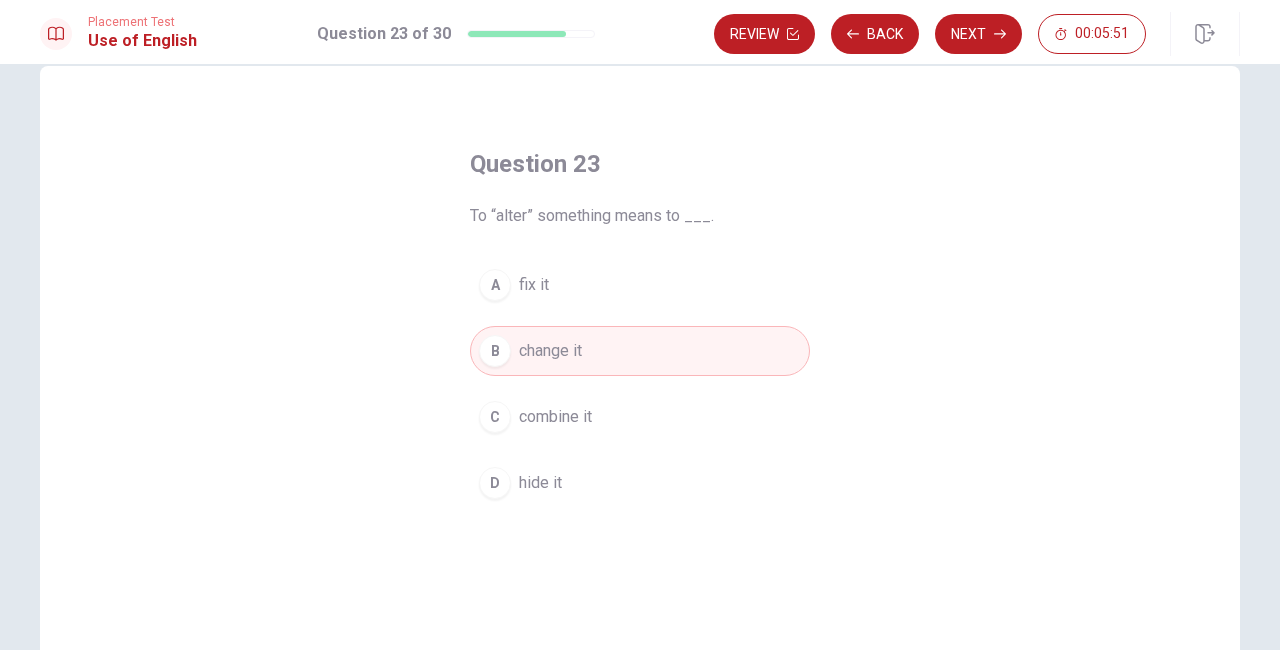 click on "Next" at bounding box center [978, 34] 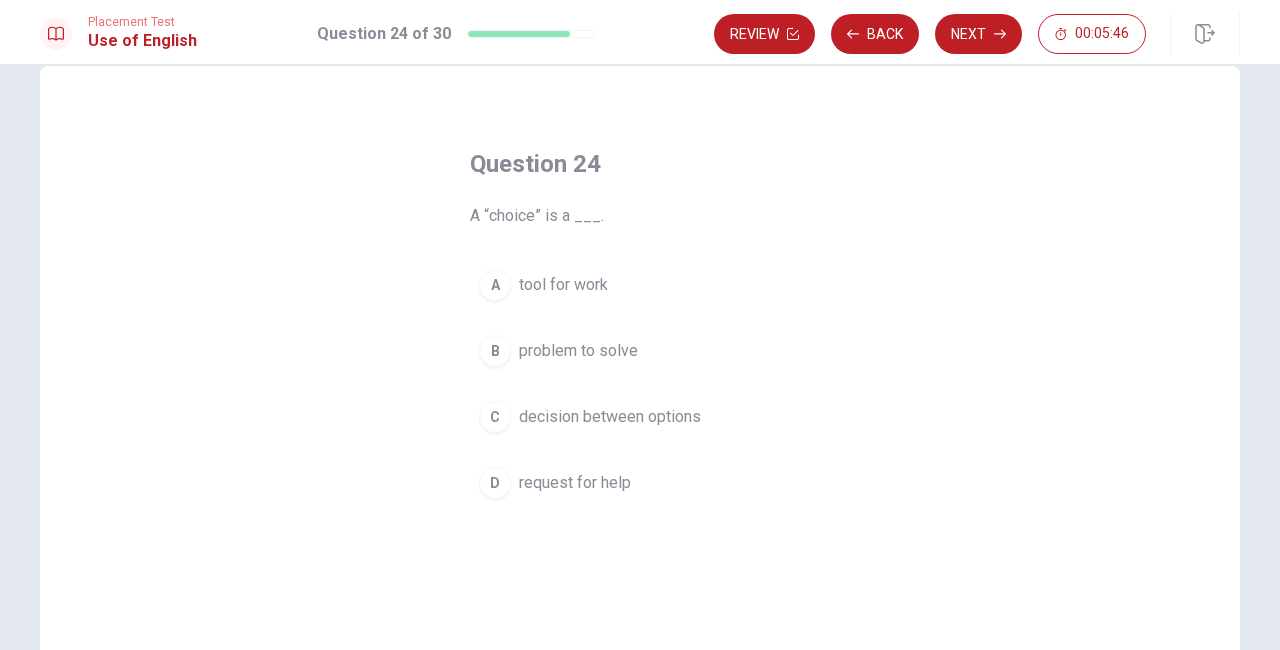 click on "decision between options" at bounding box center [610, 417] 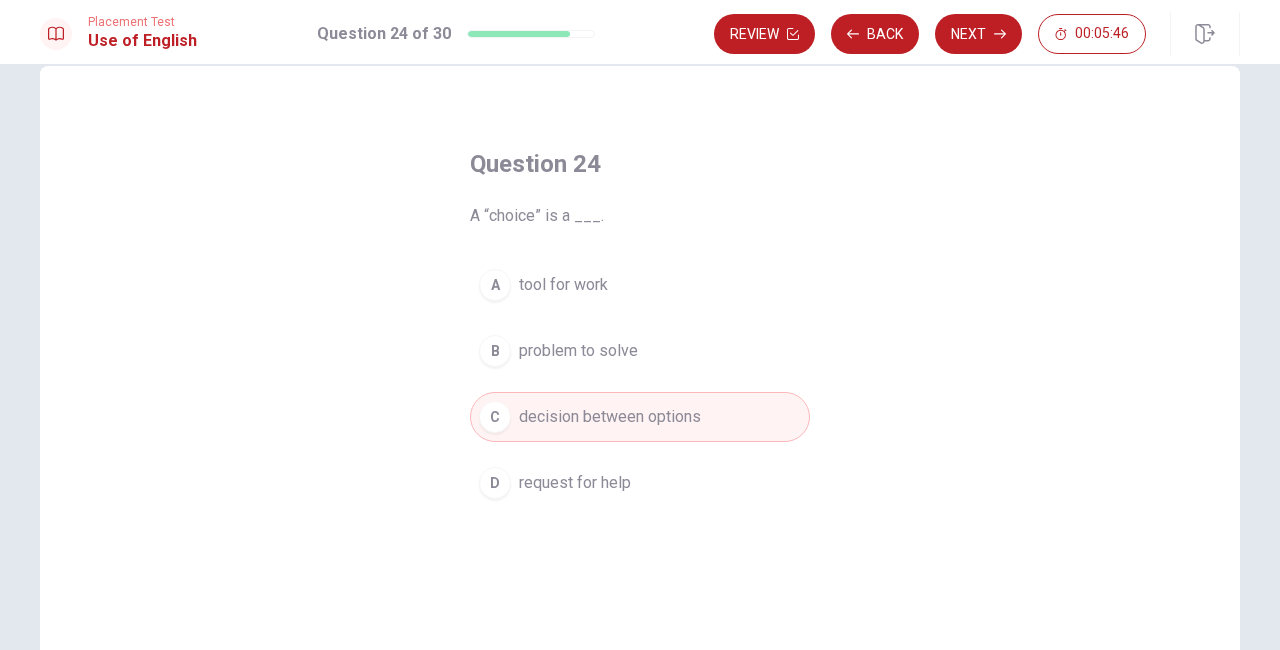 click on "Next" at bounding box center (978, 34) 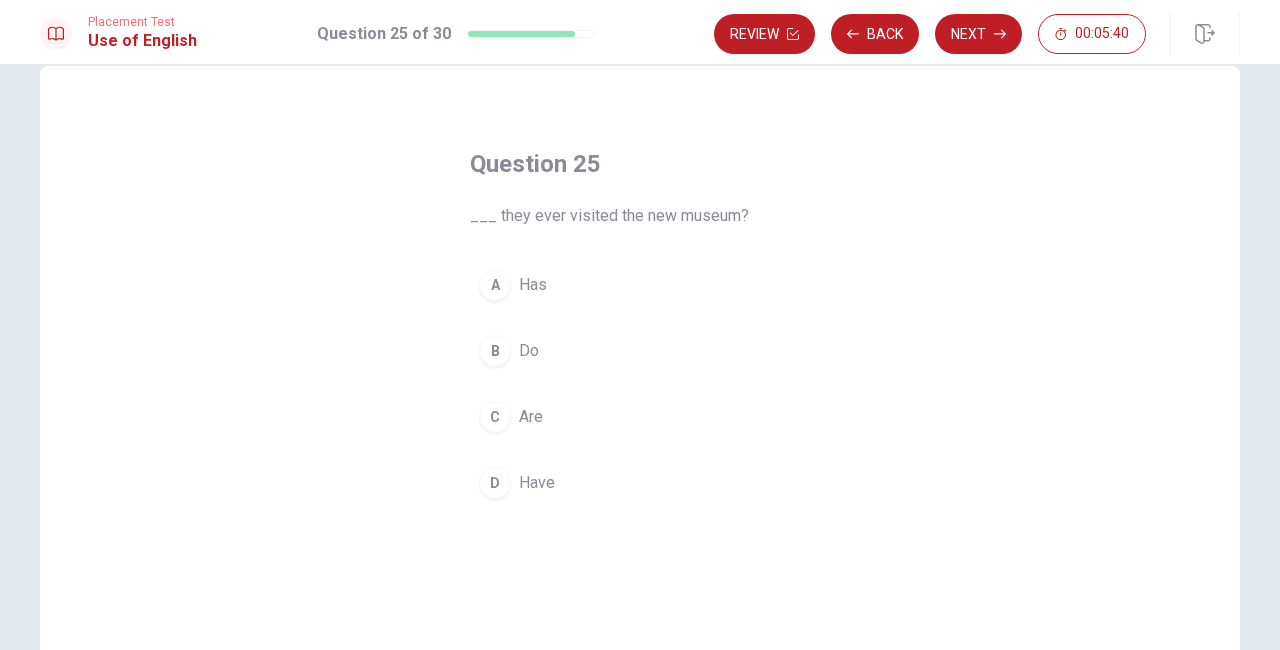 click on "Have" at bounding box center [537, 483] 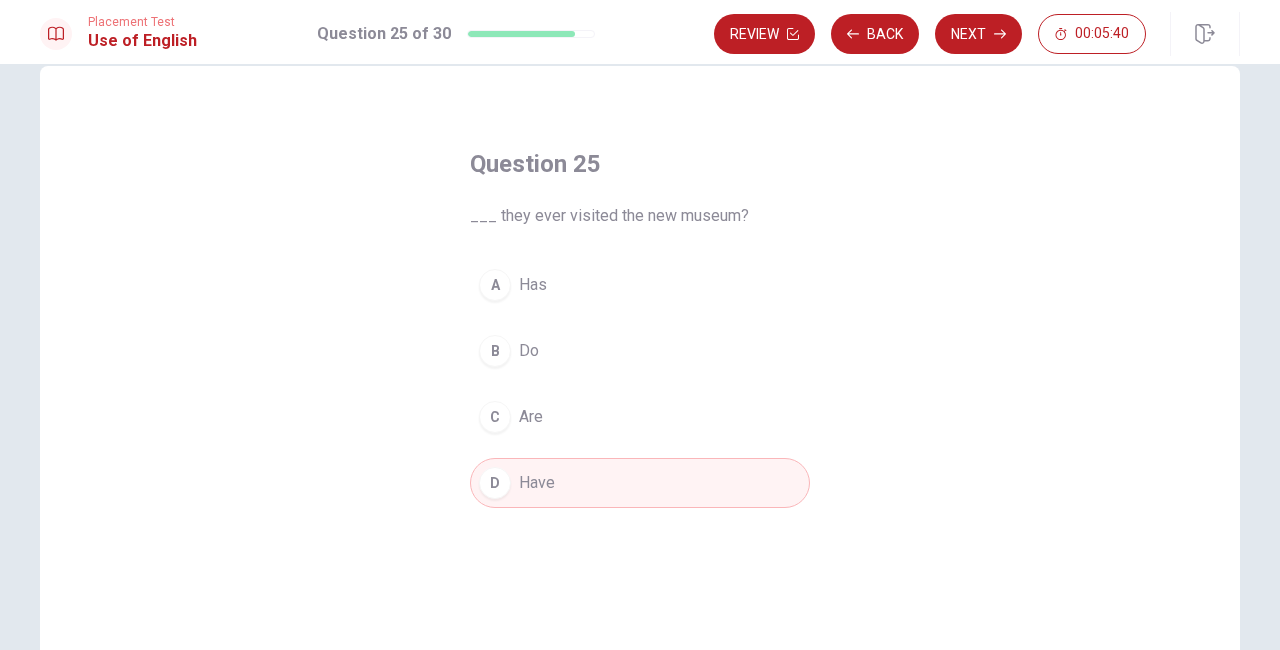 click on "Next" at bounding box center (978, 34) 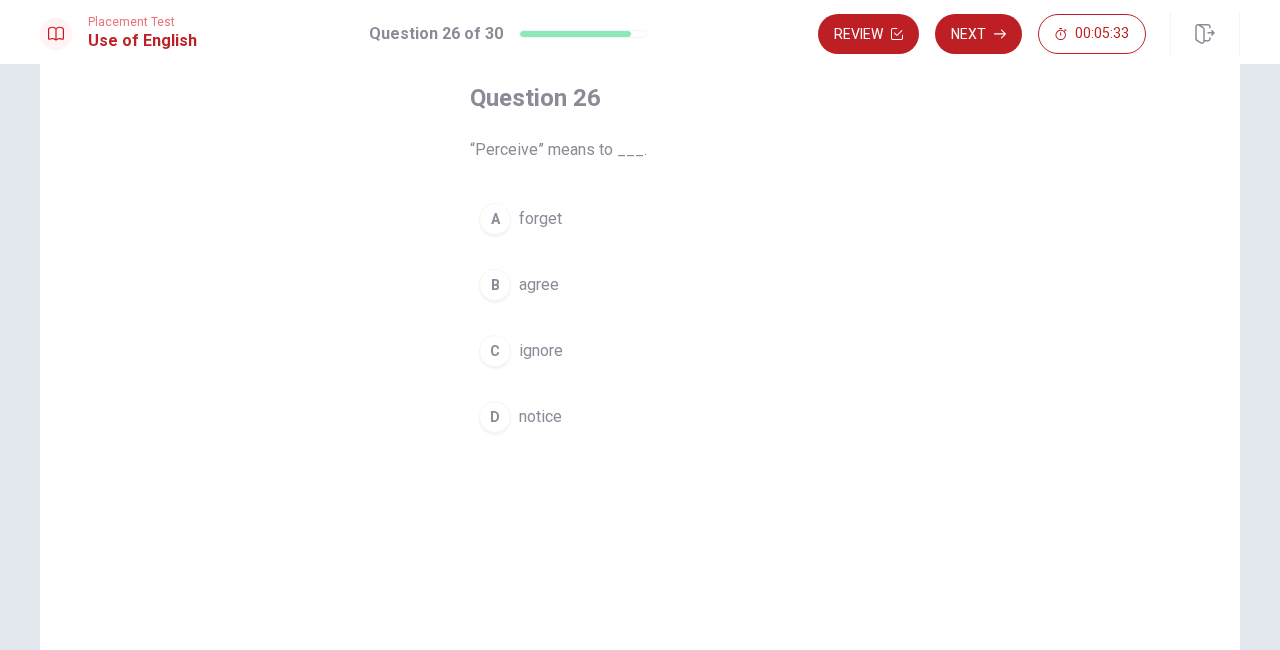 scroll, scrollTop: 105, scrollLeft: 0, axis: vertical 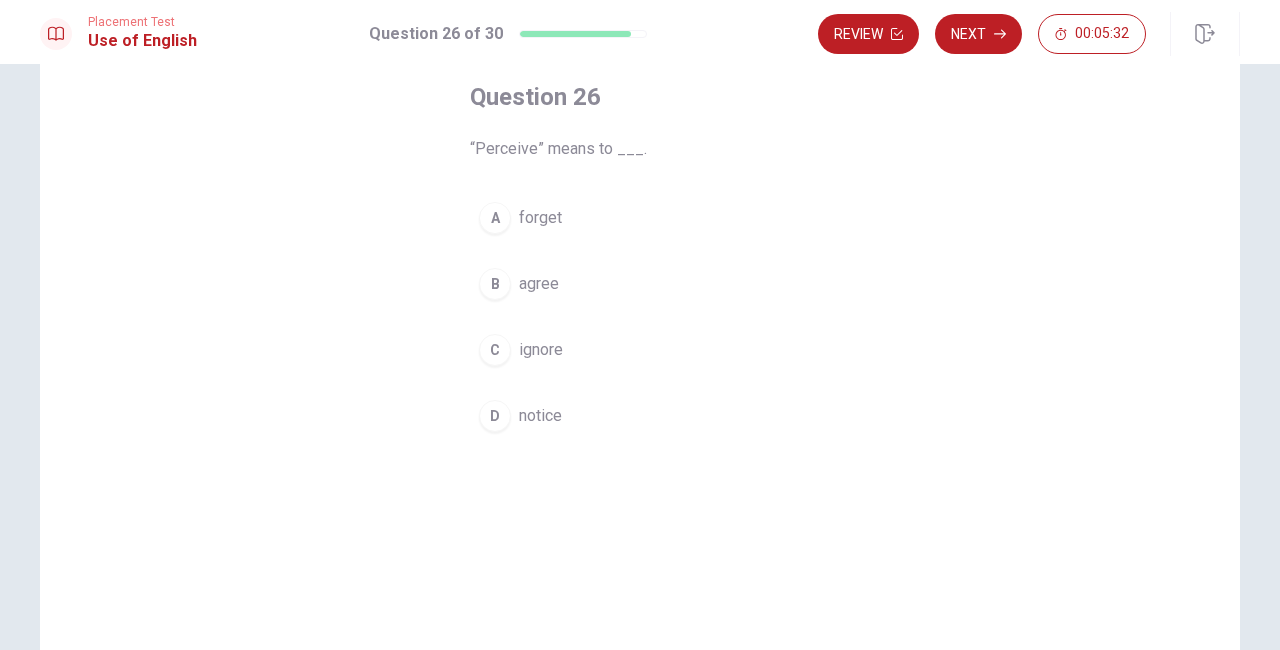 click on "notice" at bounding box center [540, 416] 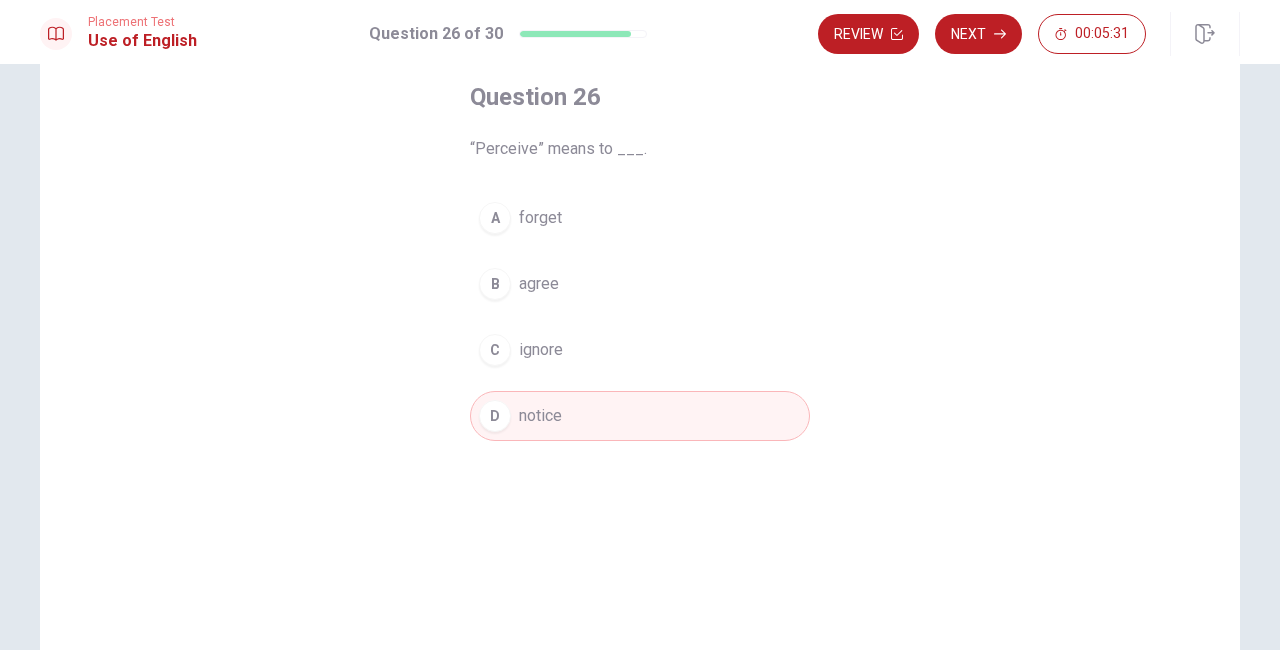 click on "Next" at bounding box center [978, 34] 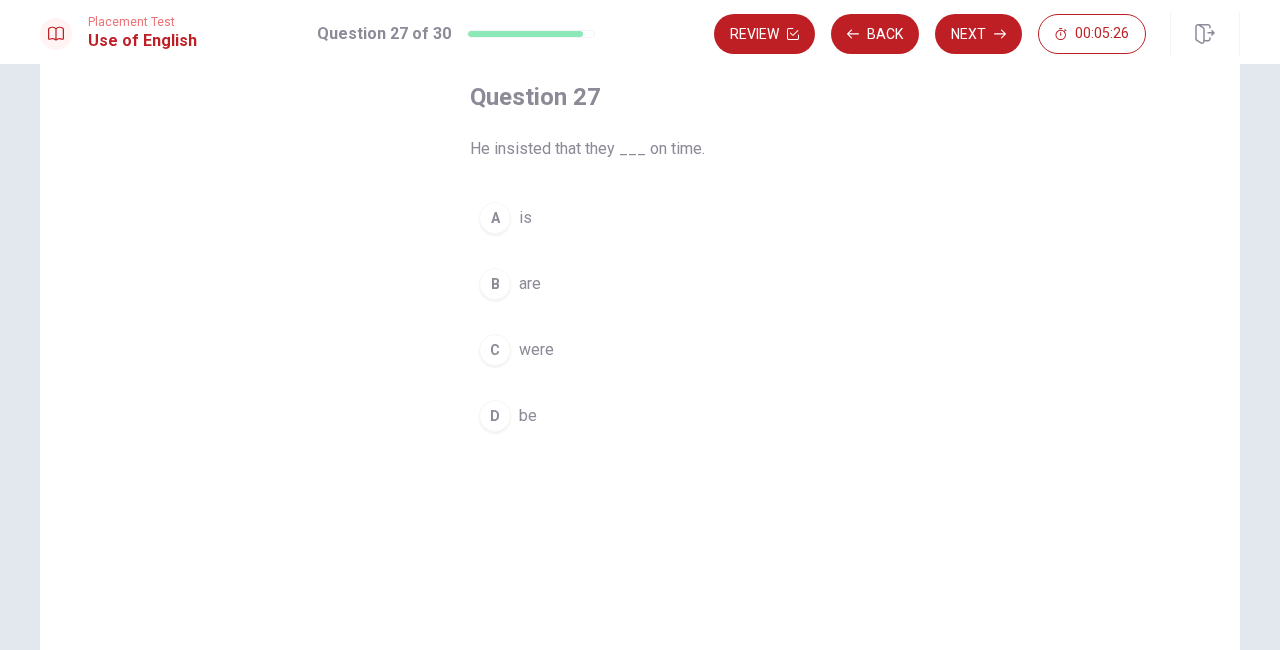 click on "C were" at bounding box center (640, 350) 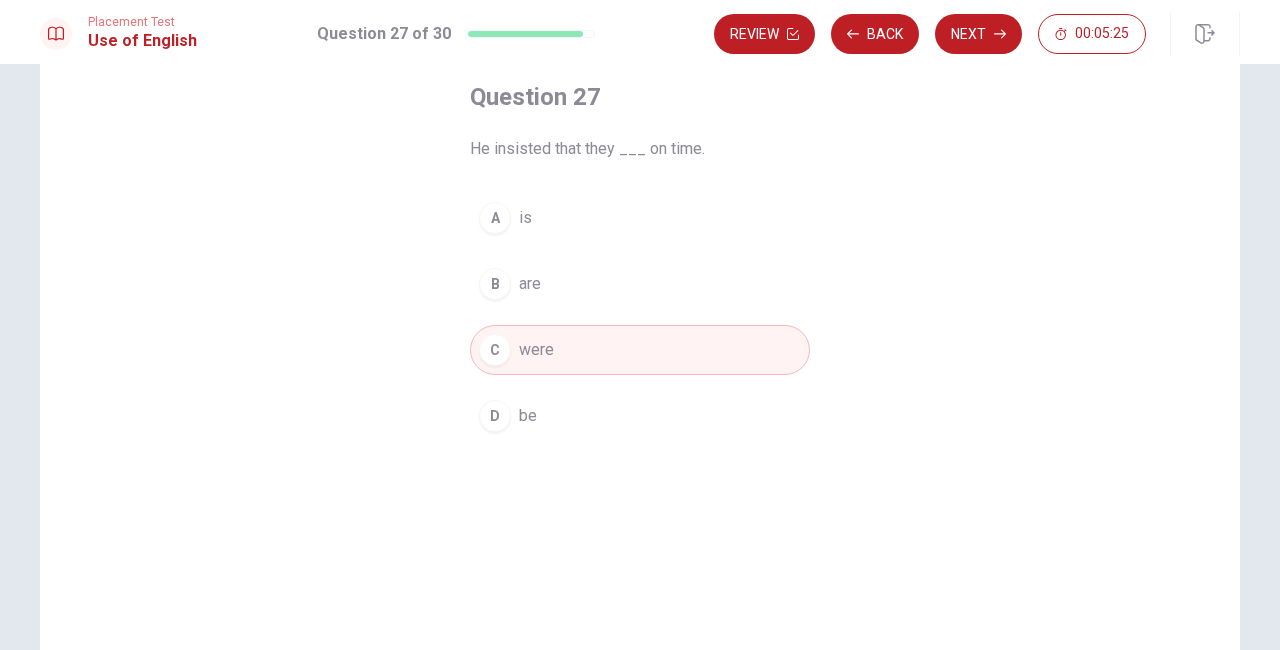 click on "Next" at bounding box center [978, 34] 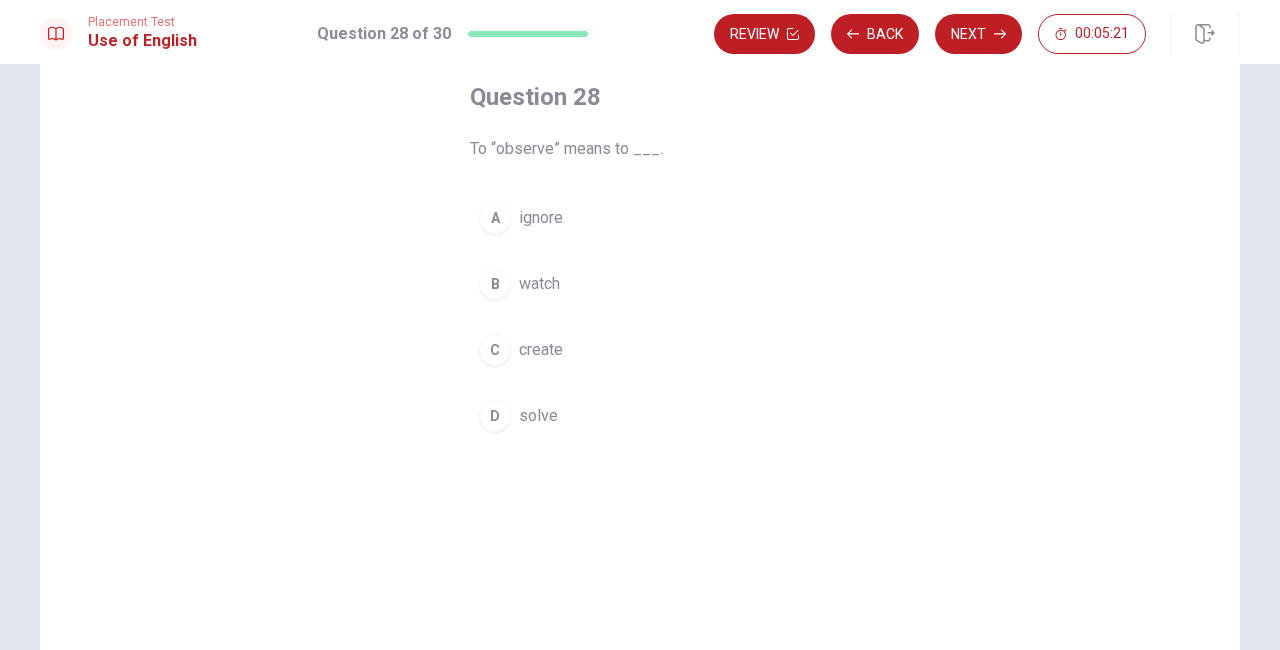 click on "B watch" at bounding box center (640, 284) 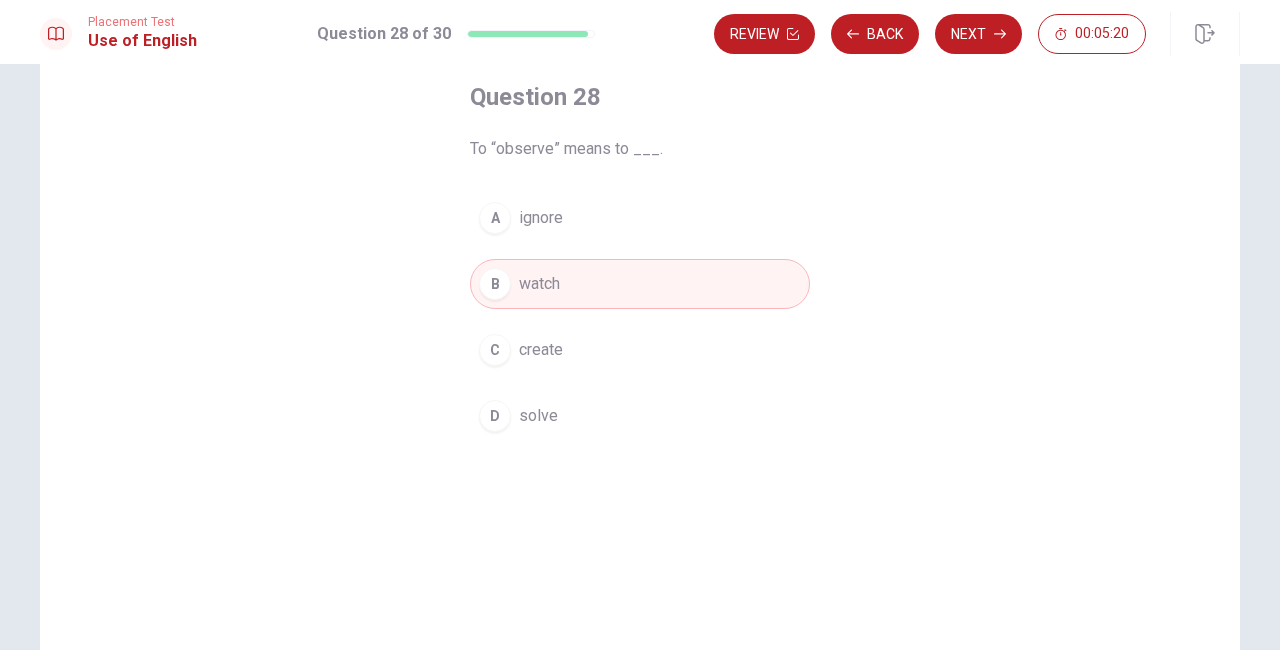 click on "Next" at bounding box center [978, 34] 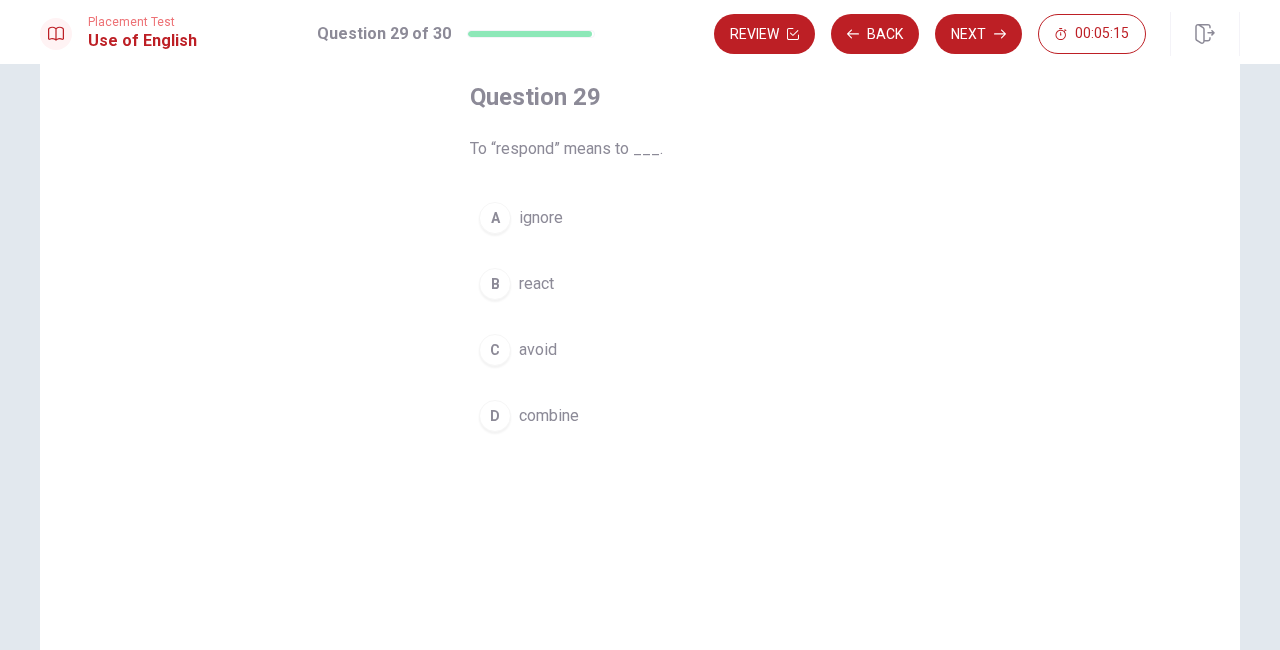 click on "react" at bounding box center [536, 284] 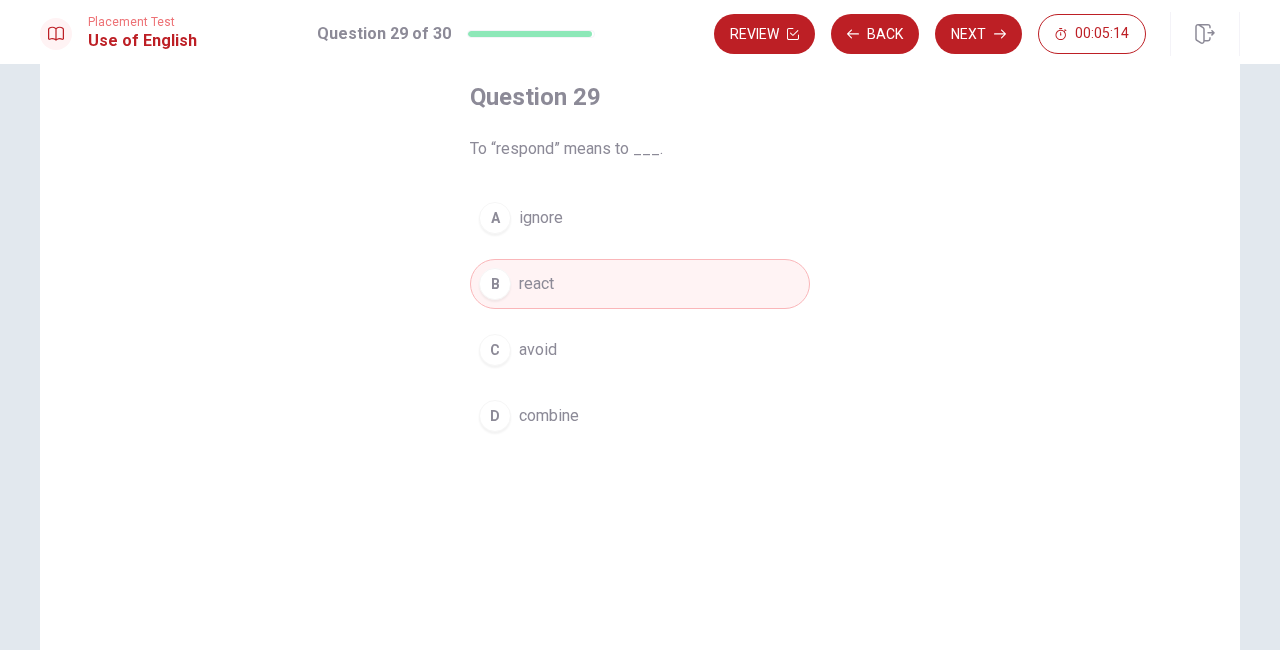 click on "Next" at bounding box center [978, 34] 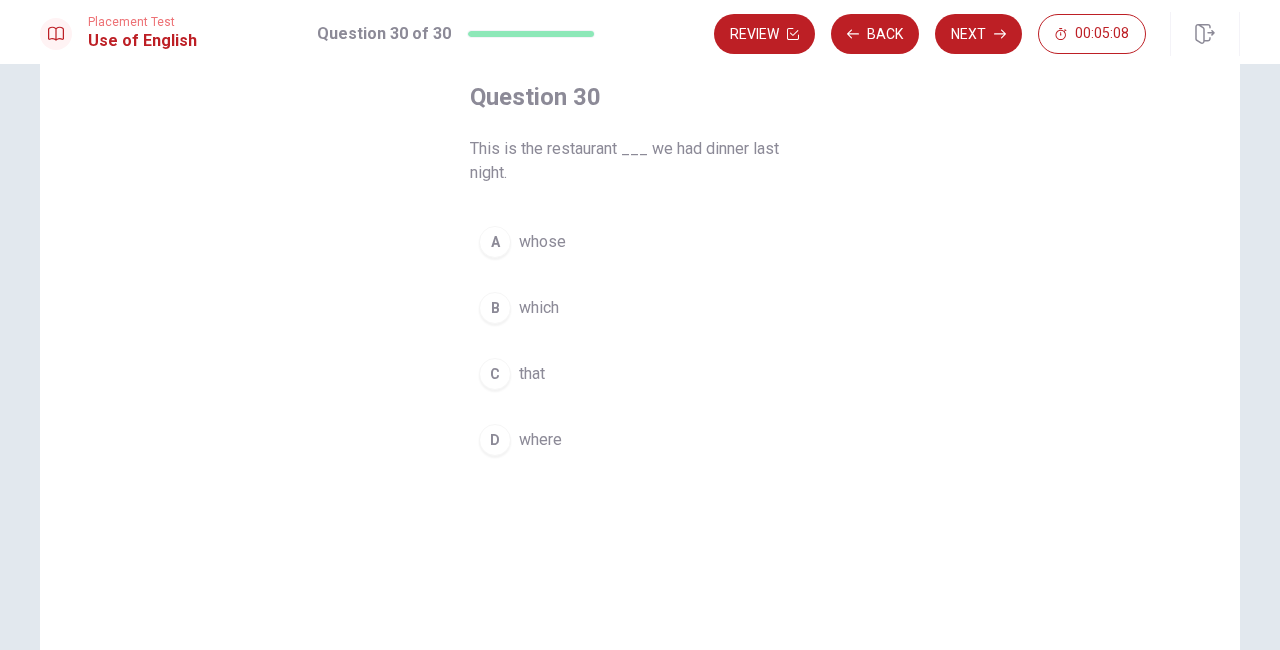 click on "where" at bounding box center (540, 440) 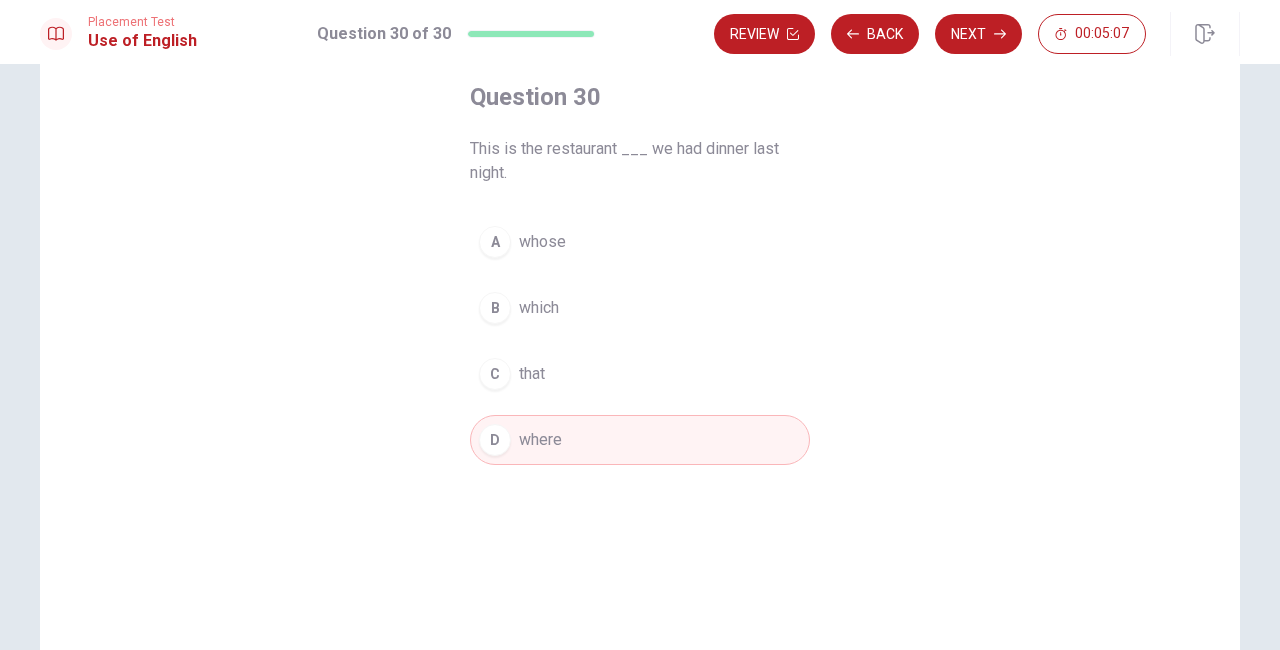 click on "Next" at bounding box center (978, 34) 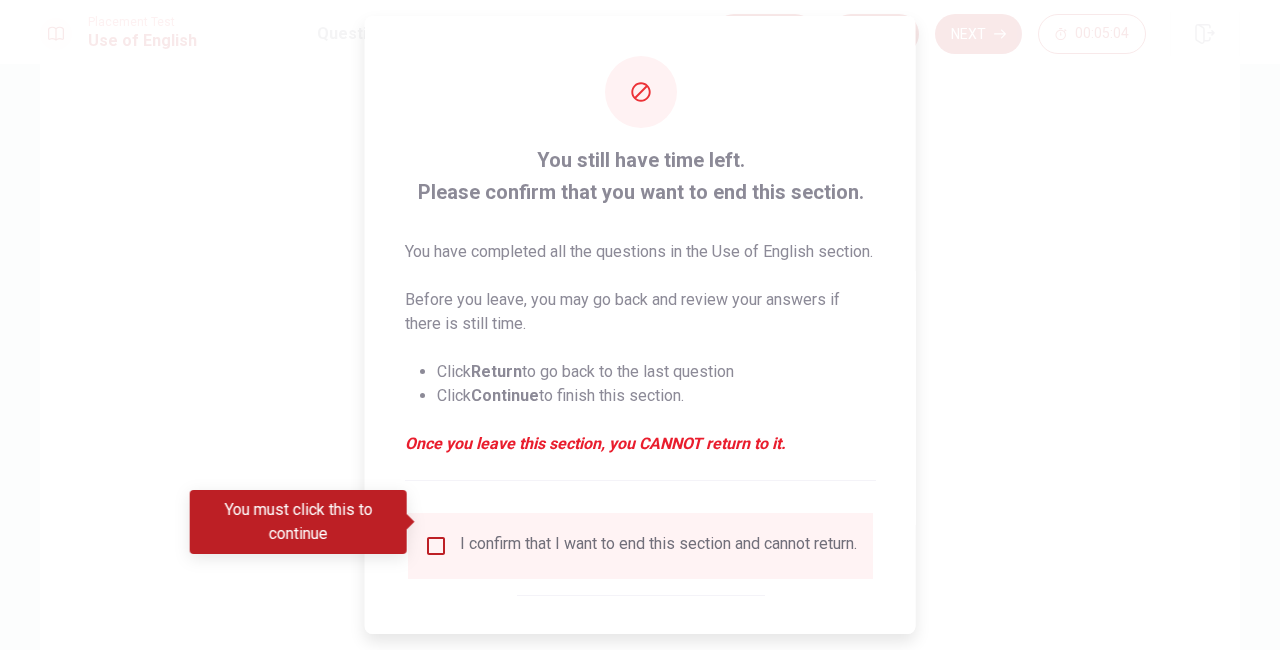 click at bounding box center (436, 546) 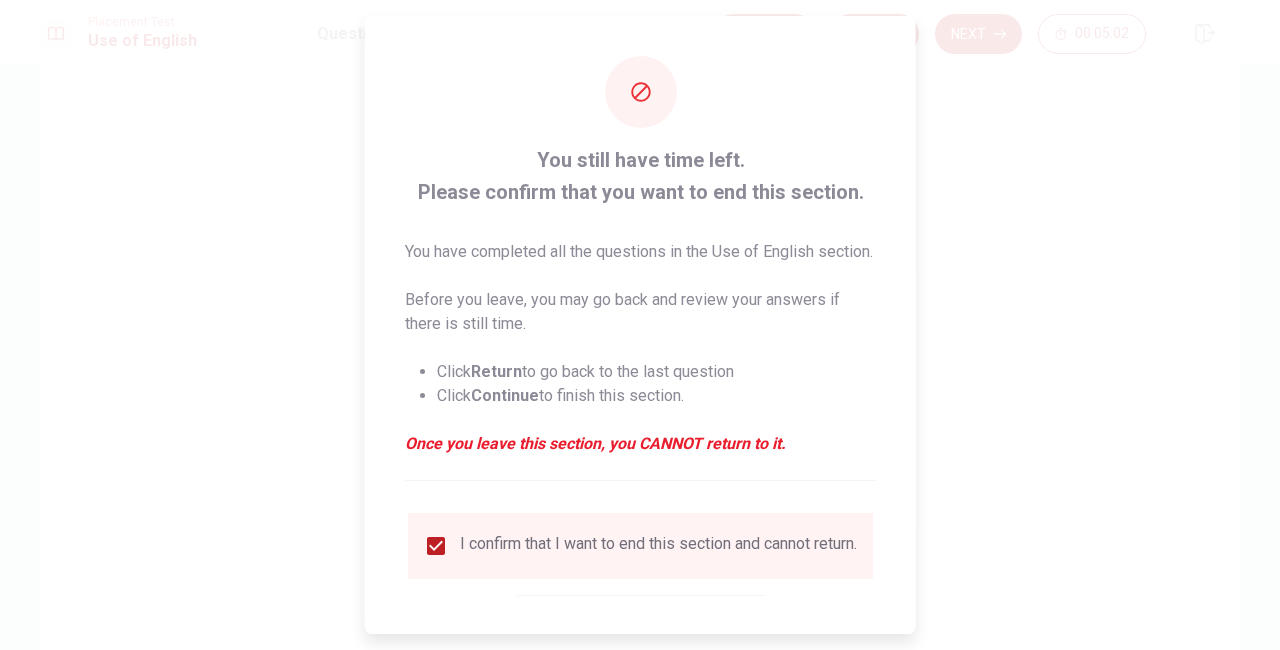 scroll, scrollTop: 22, scrollLeft: 0, axis: vertical 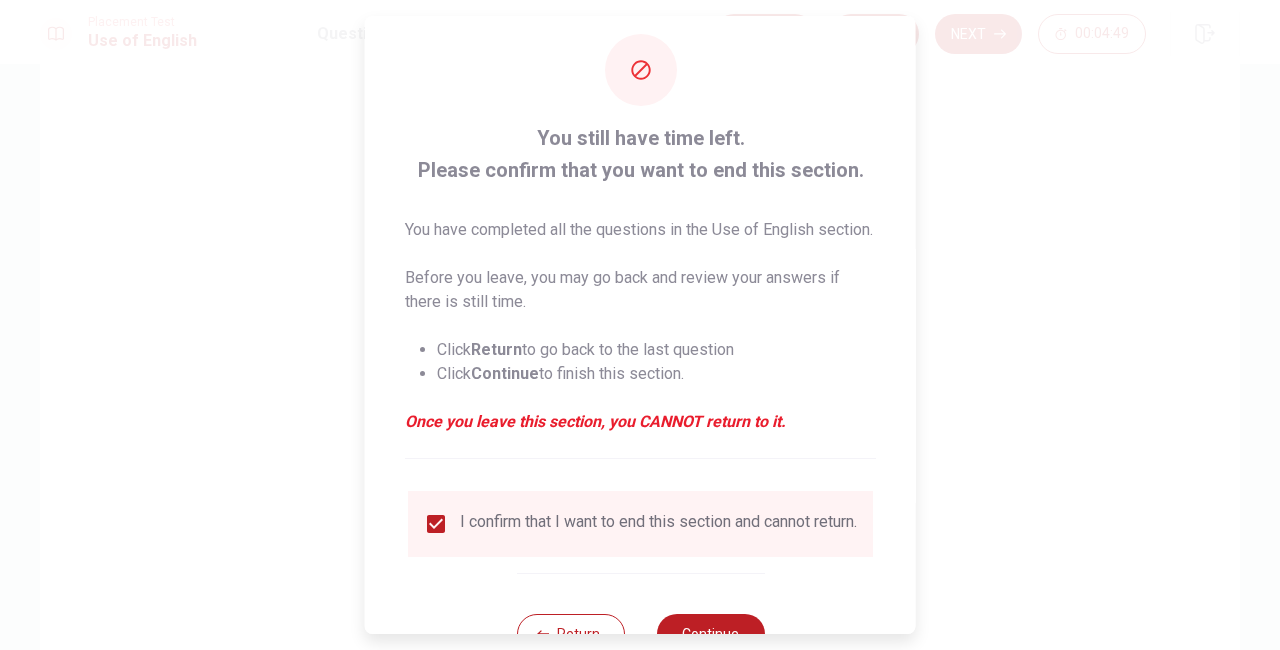 click on "Continue" at bounding box center (710, 634) 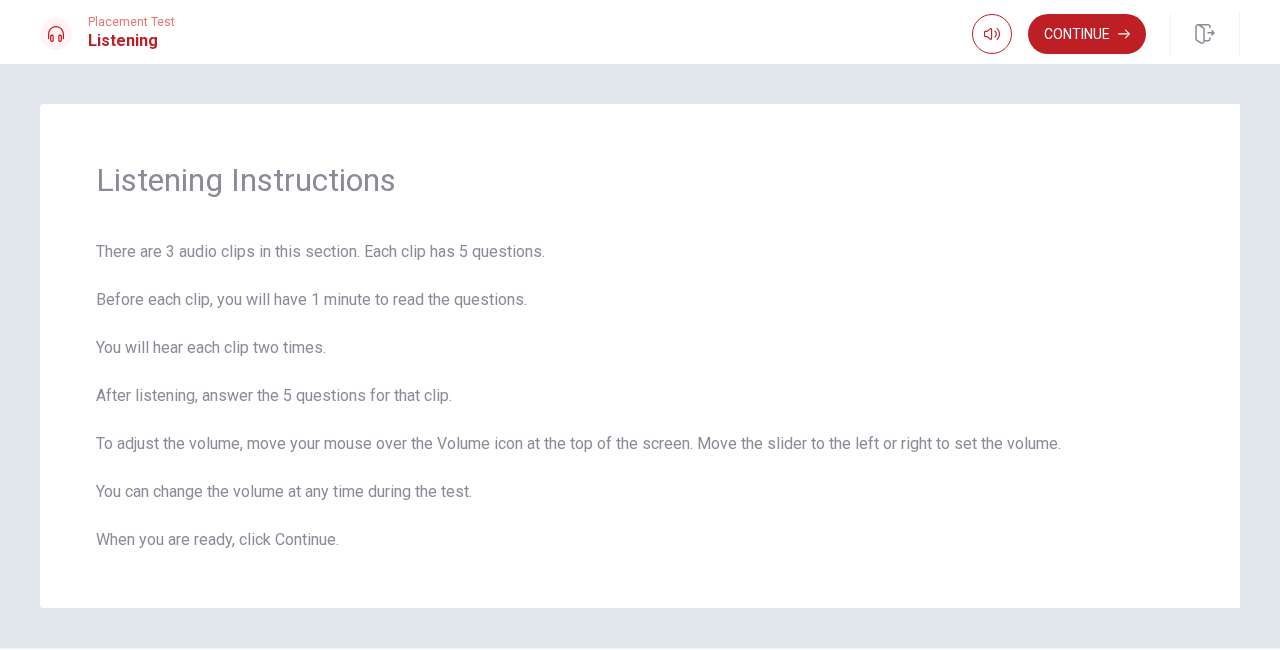 scroll, scrollTop: 62, scrollLeft: 0, axis: vertical 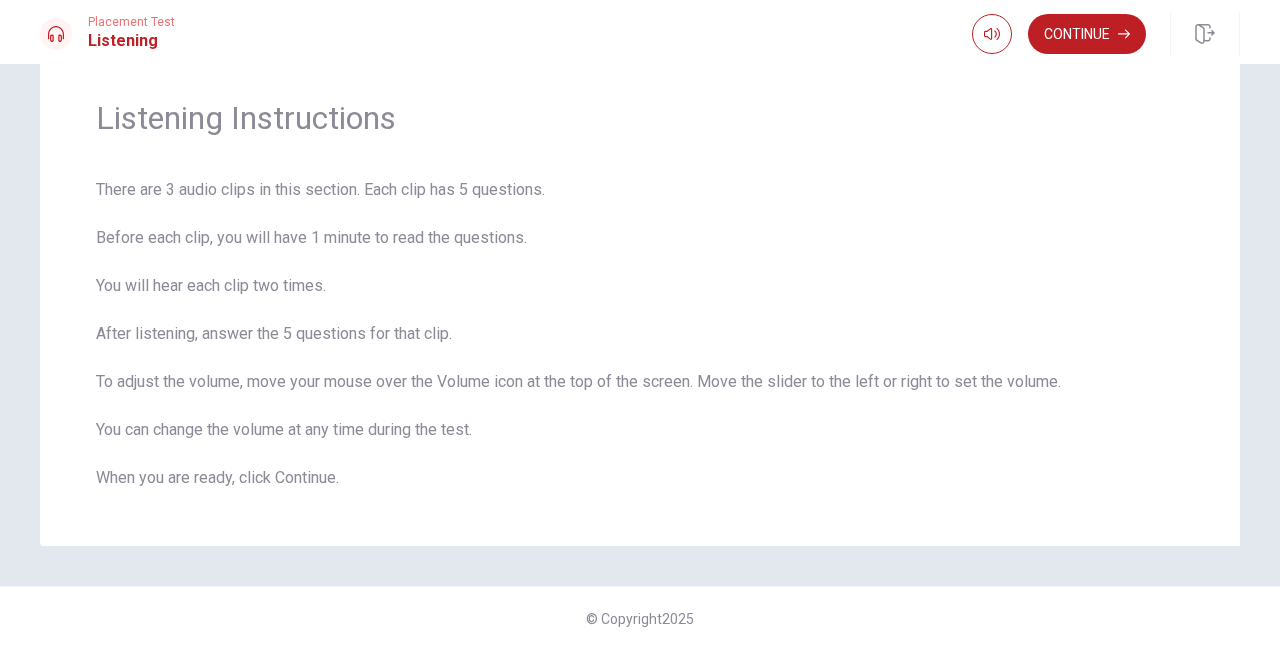 click on "Continue" at bounding box center [1087, 34] 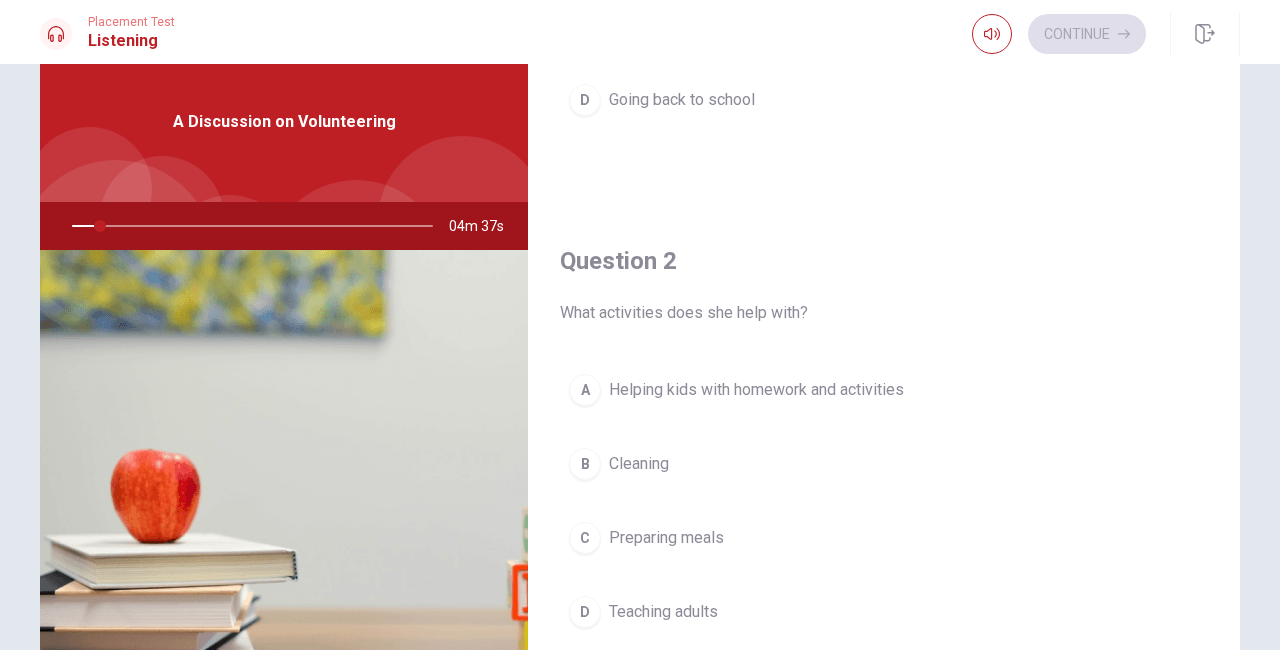 scroll, scrollTop: 378, scrollLeft: 0, axis: vertical 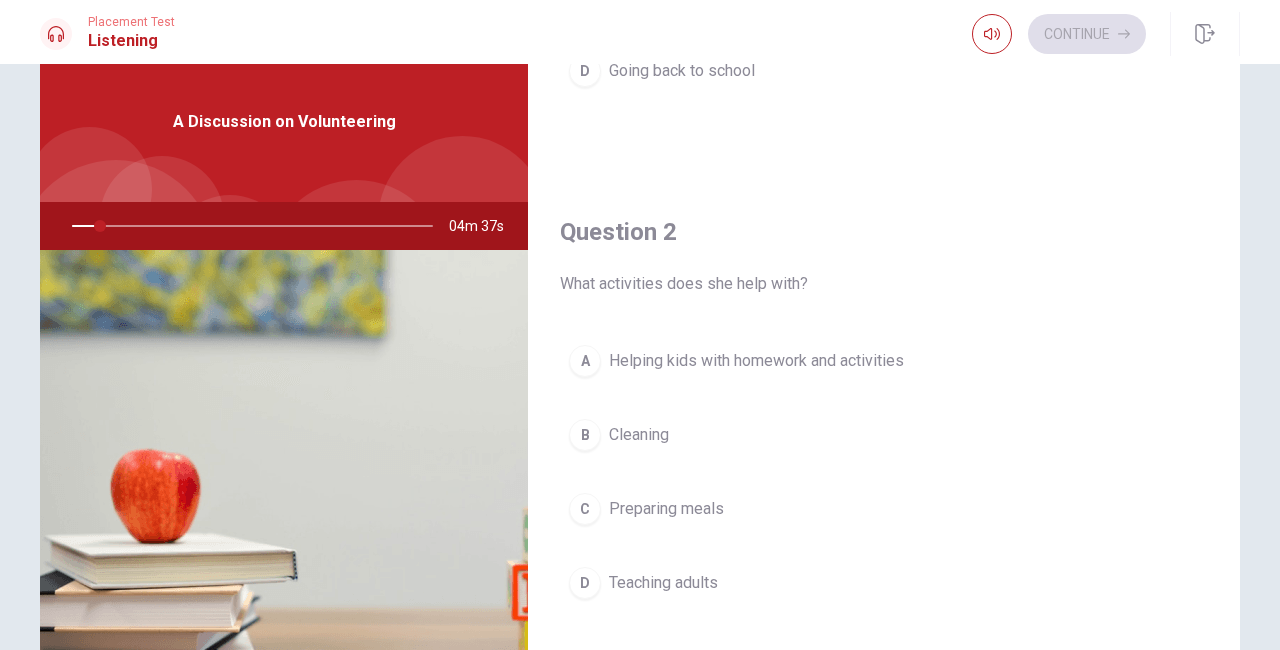 click on "C Preparing meals" at bounding box center [884, 509] 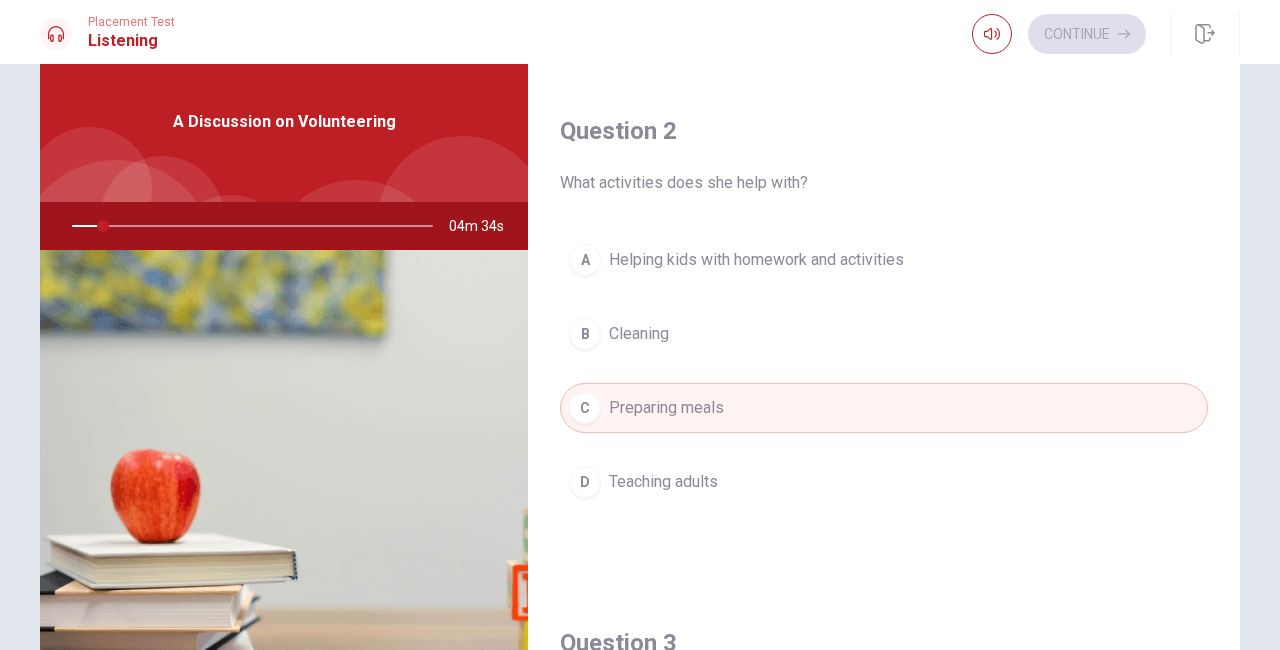 scroll, scrollTop: 478, scrollLeft: 0, axis: vertical 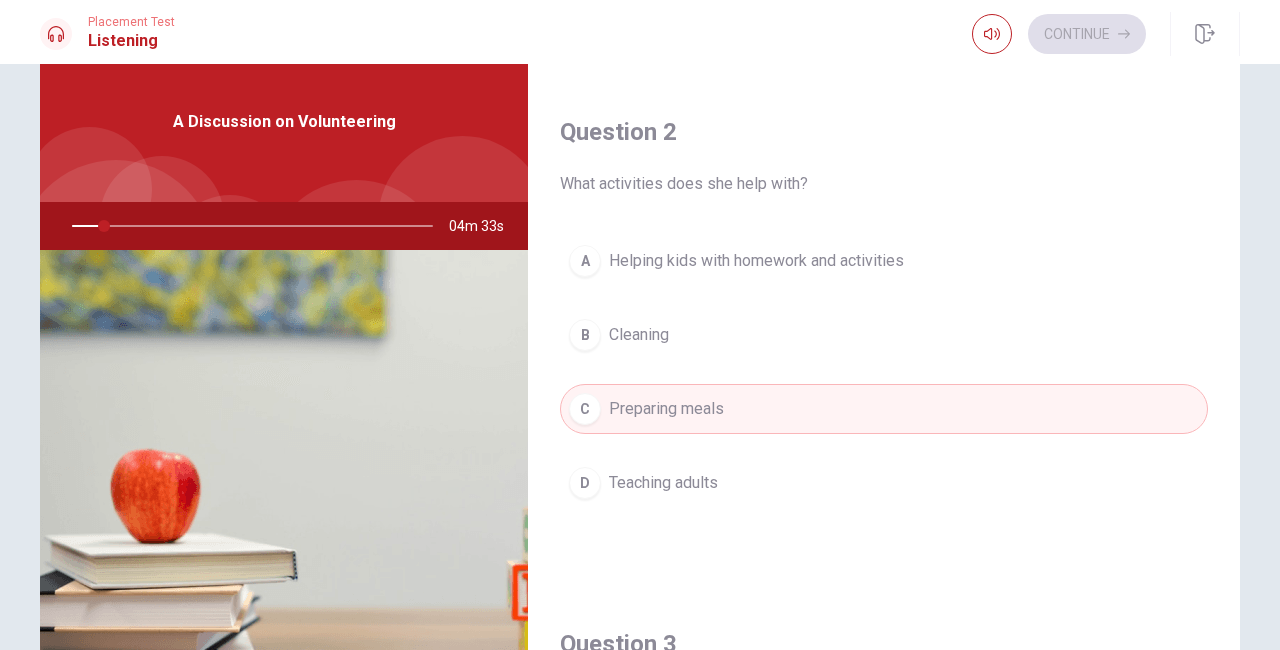 click on "C Preparing meals" at bounding box center [884, 409] 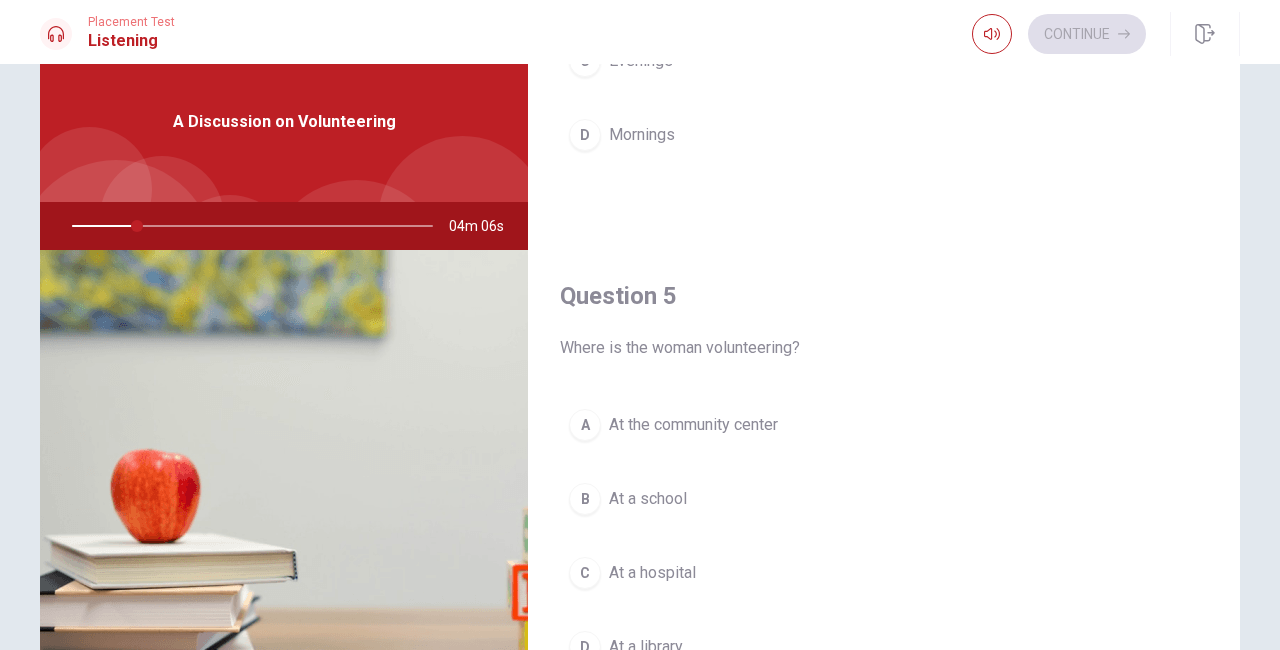 scroll, scrollTop: 1851, scrollLeft: 0, axis: vertical 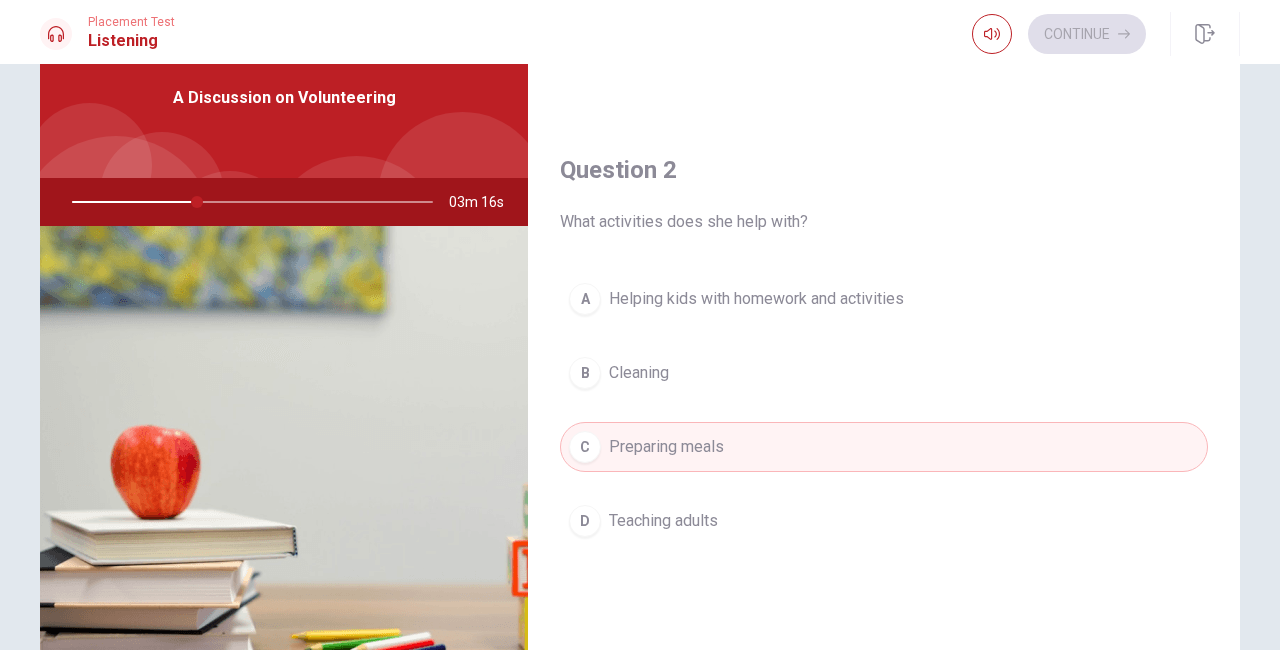 click on "Helping kids with homework and activities" at bounding box center (756, 299) 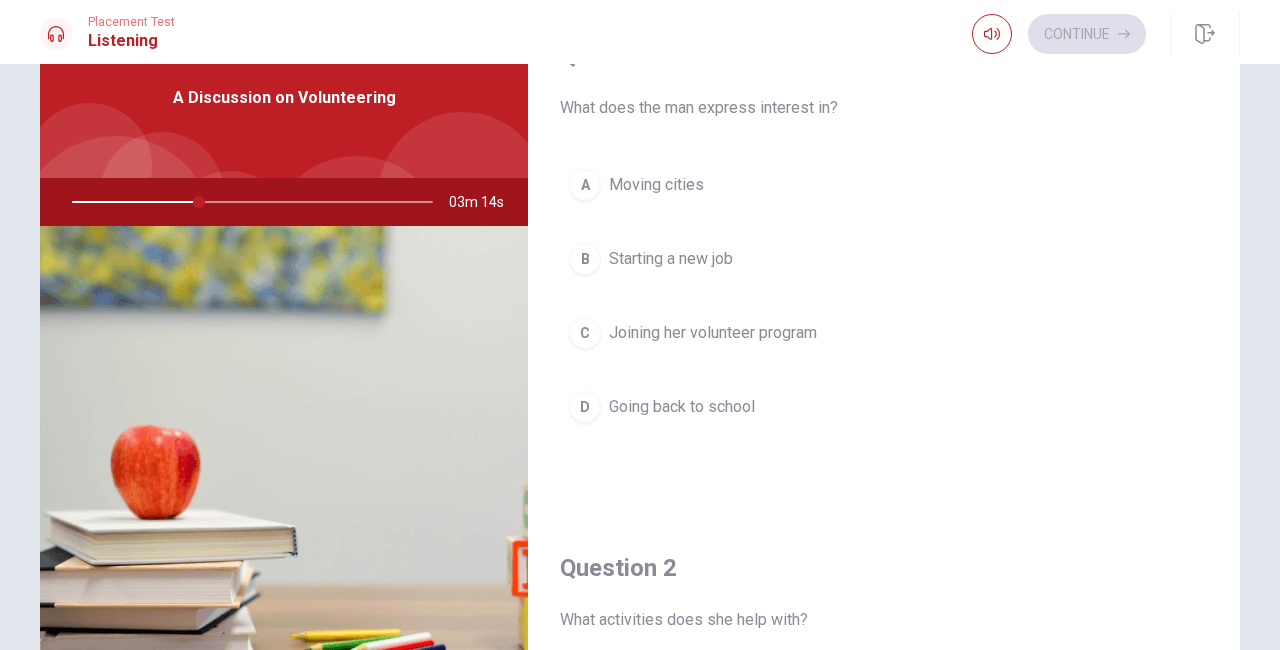 scroll, scrollTop: 0, scrollLeft: 0, axis: both 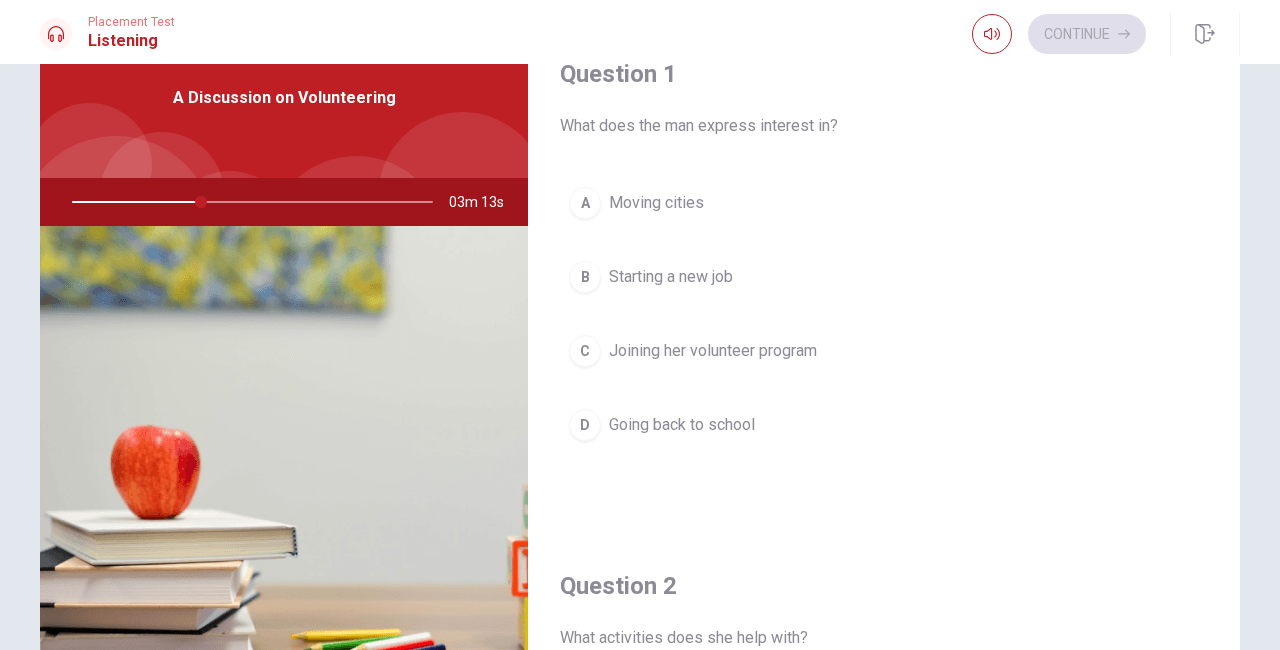 click on "Joining her volunteer program" at bounding box center [713, 351] 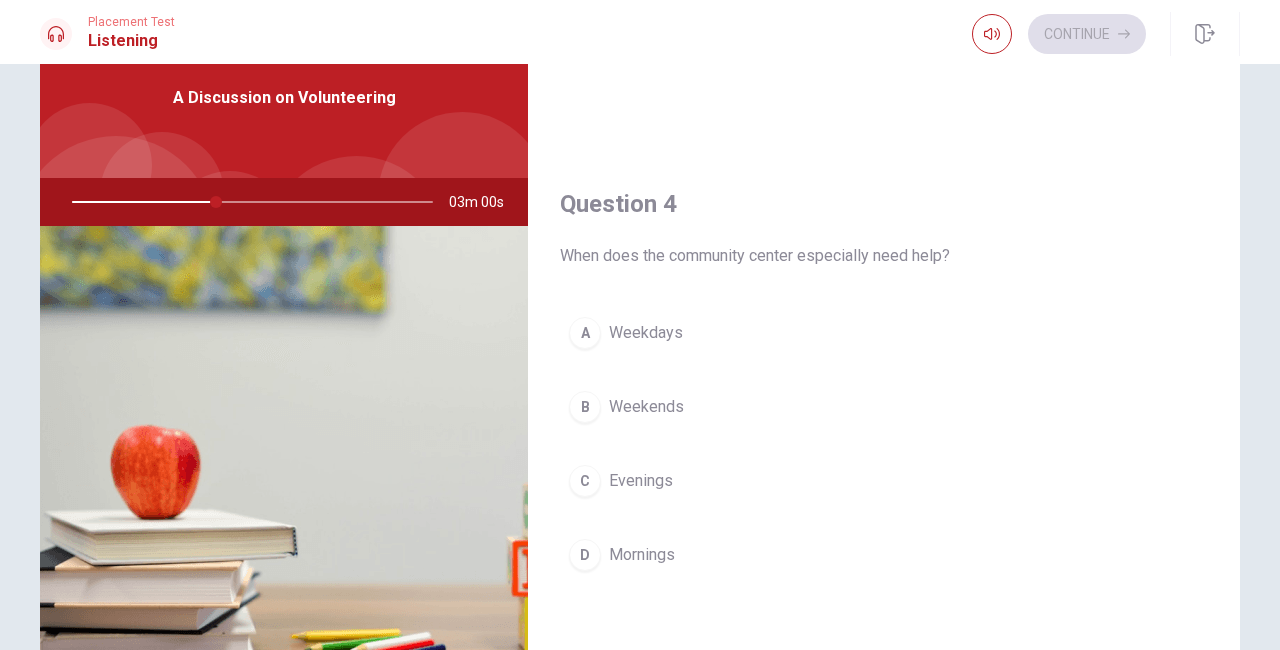 scroll, scrollTop: 1476, scrollLeft: 0, axis: vertical 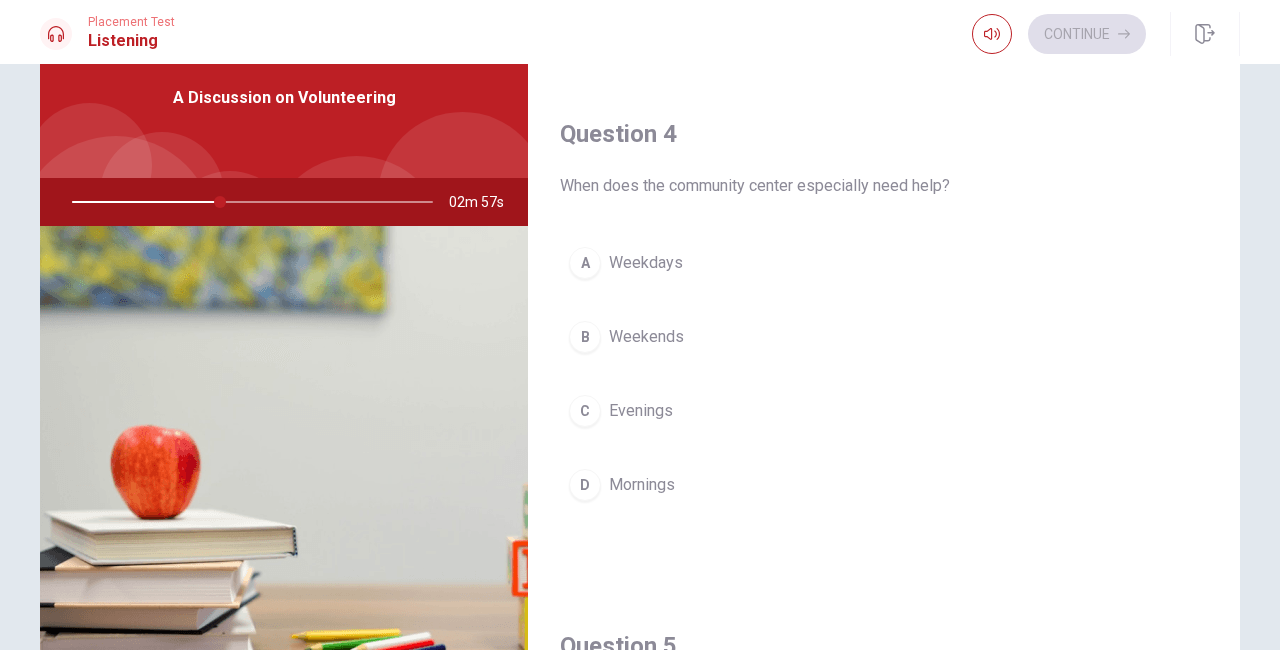 click on "Weekends" at bounding box center [646, 337] 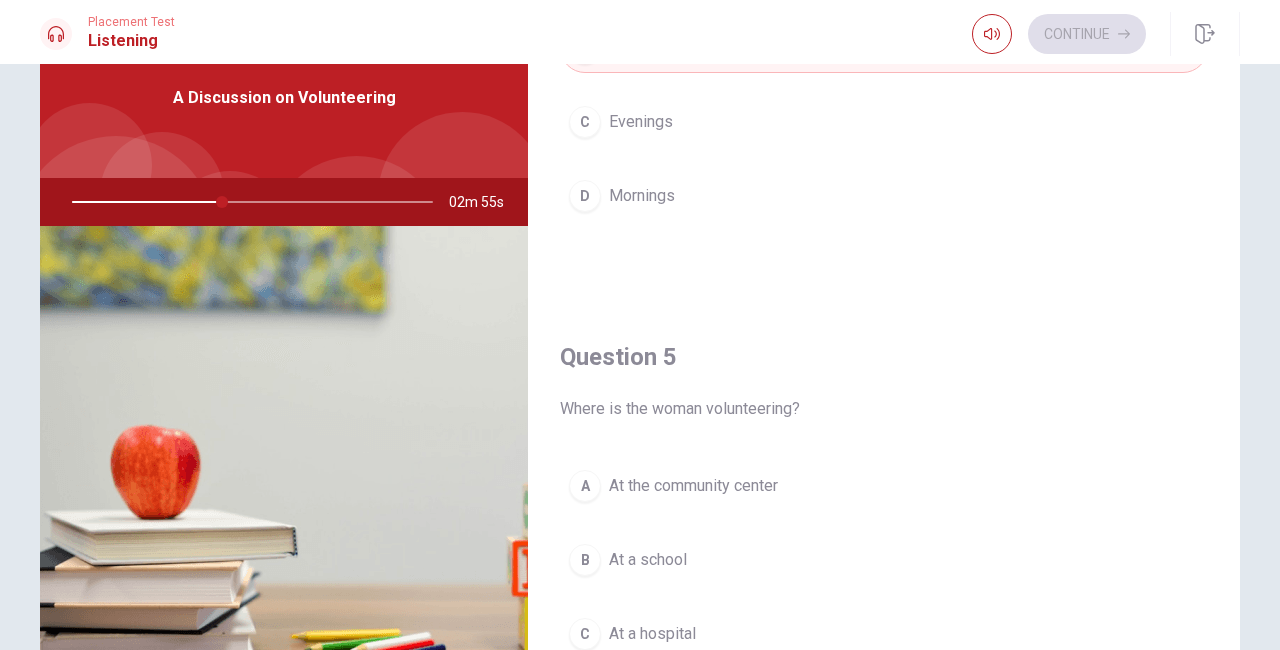 scroll, scrollTop: 1851, scrollLeft: 0, axis: vertical 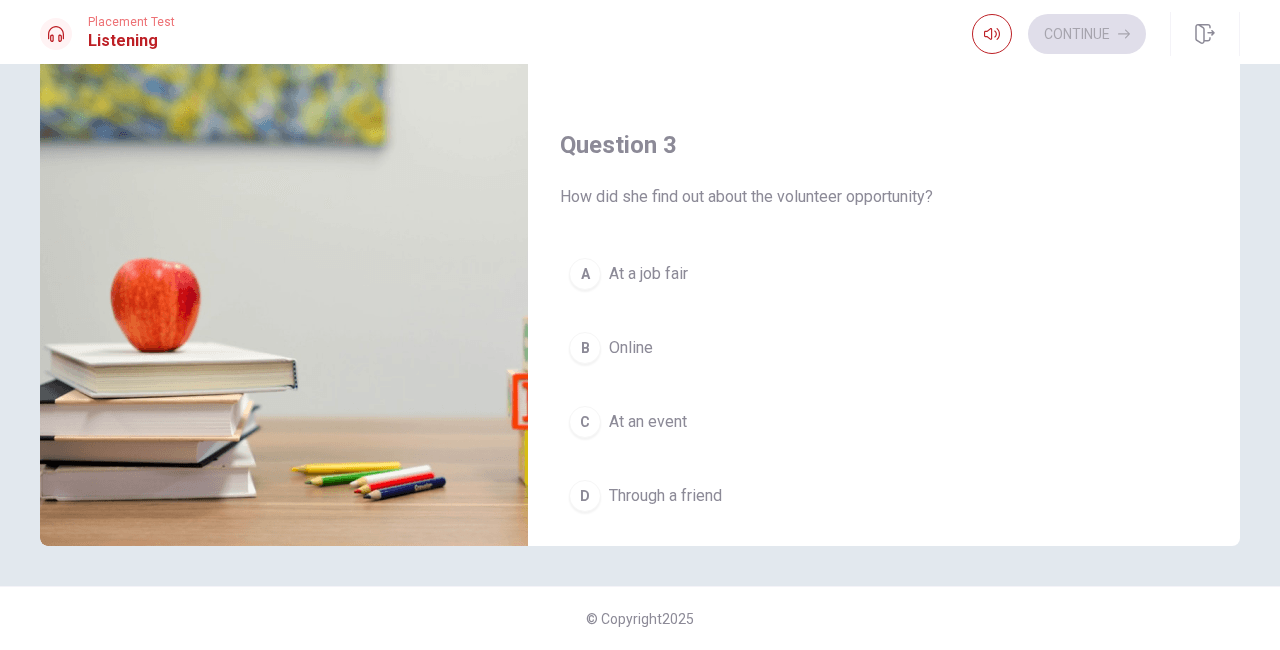 click on "Online" at bounding box center (631, 348) 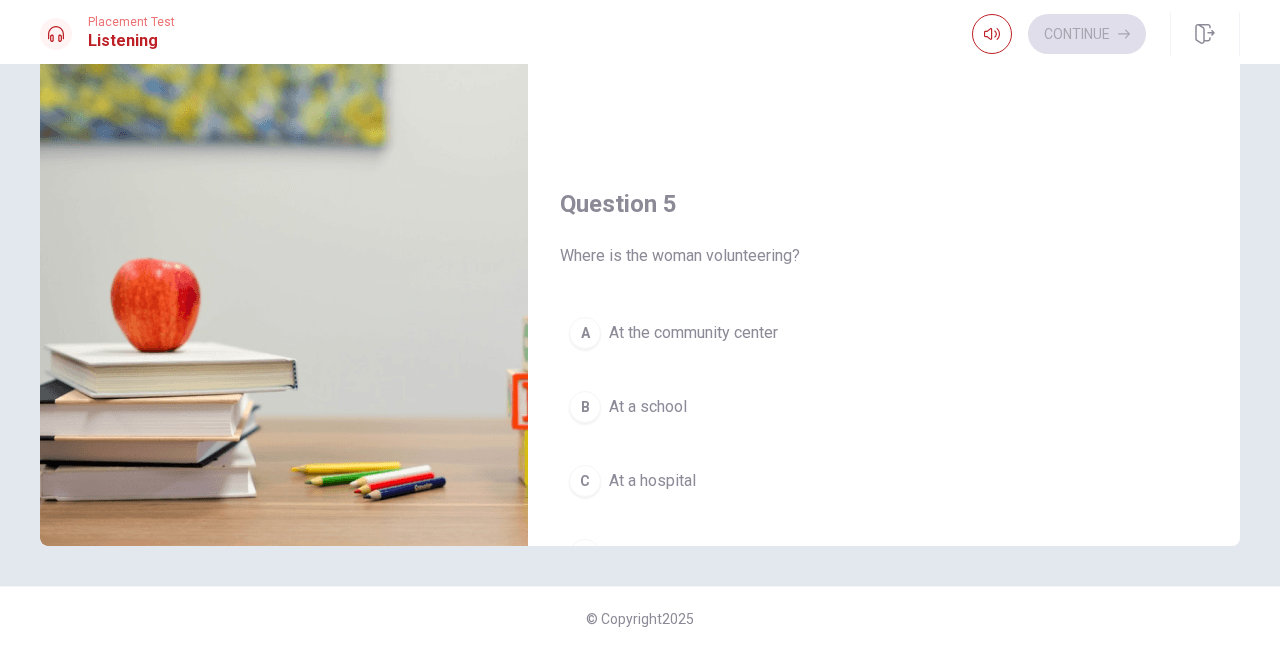scroll, scrollTop: 1756, scrollLeft: 0, axis: vertical 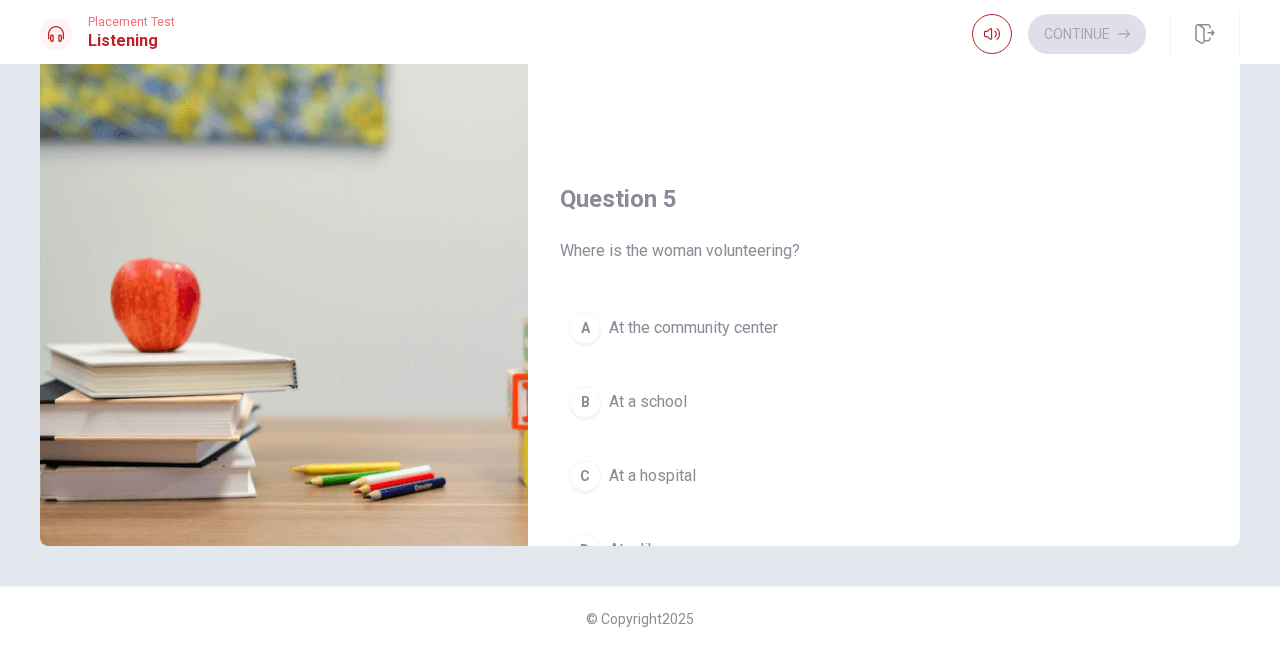 click on "At a school" at bounding box center [648, 402] 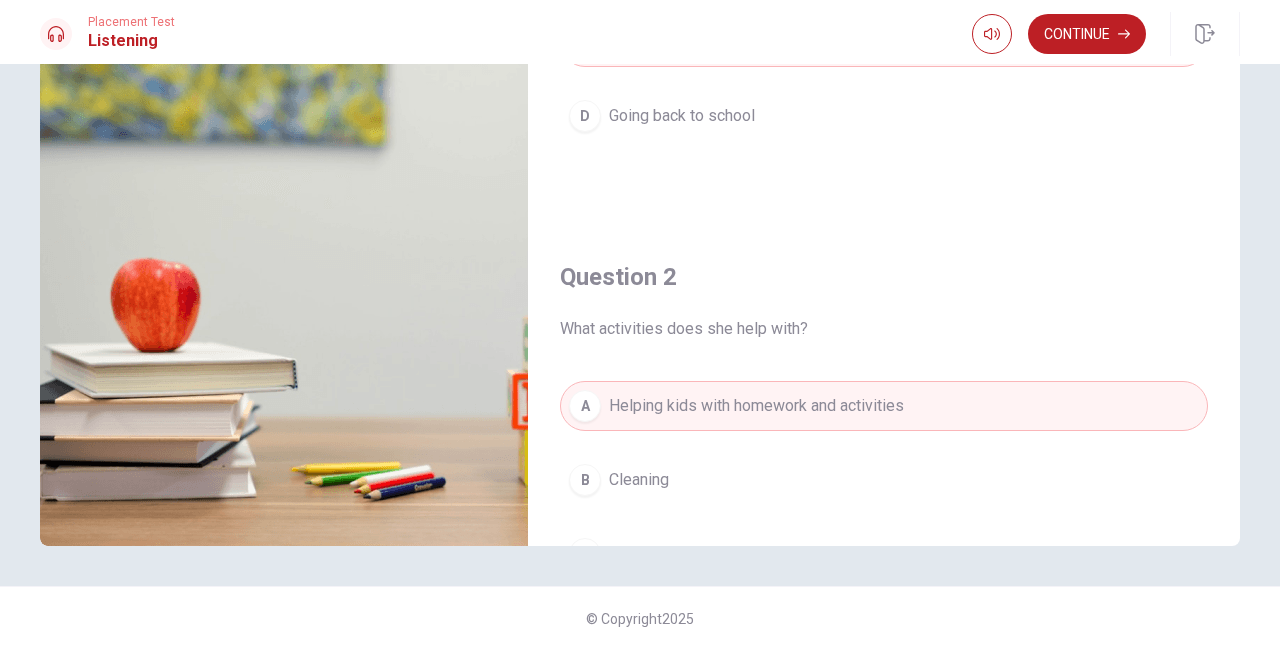 scroll, scrollTop: 0, scrollLeft: 0, axis: both 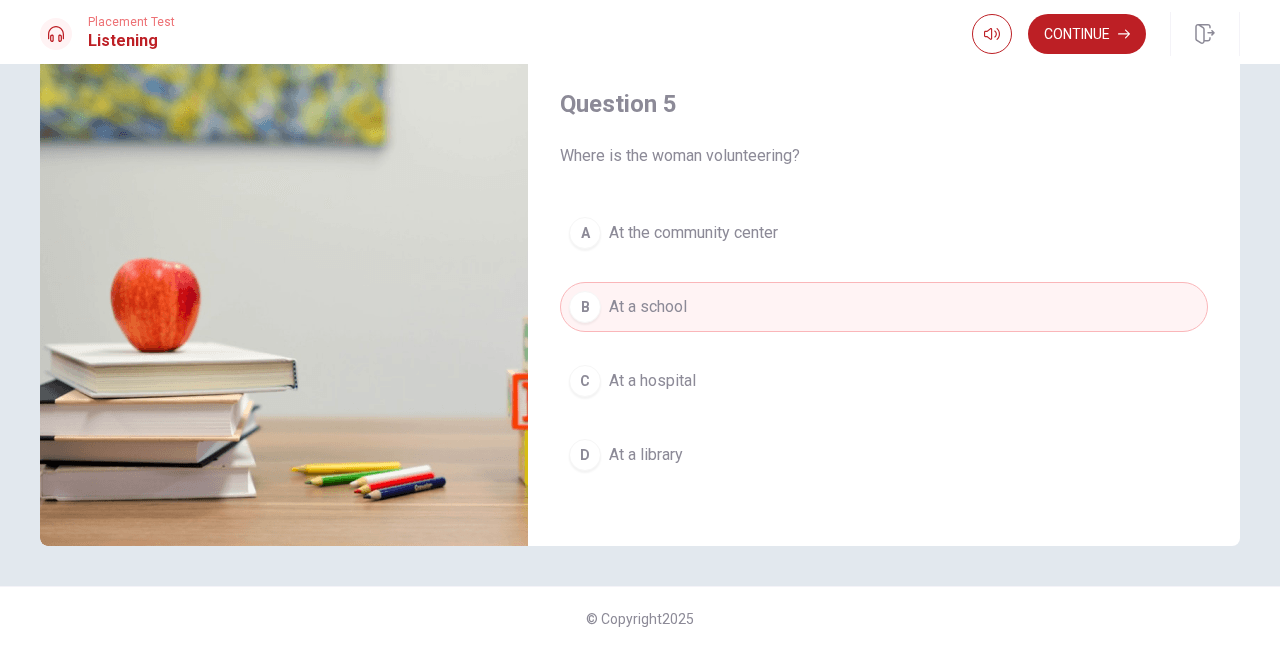 click on "Continue" at bounding box center (1087, 34) 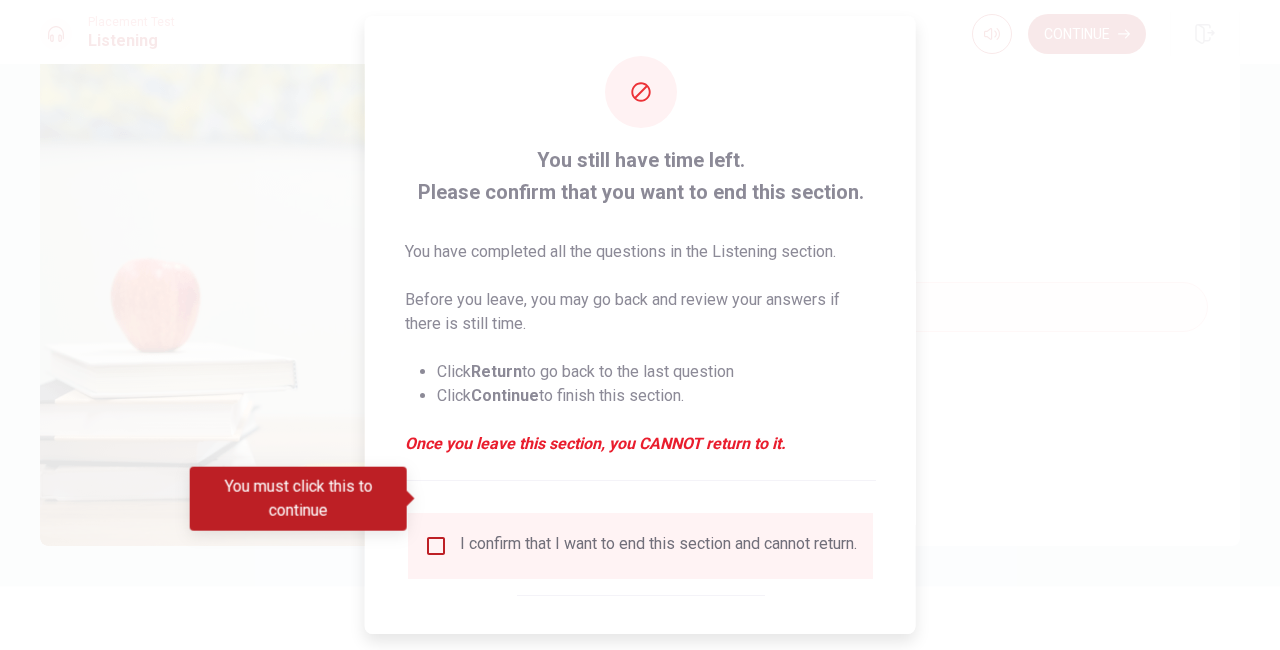 click on "I confirm that I want to end this section and cannot return." at bounding box center (640, 546) 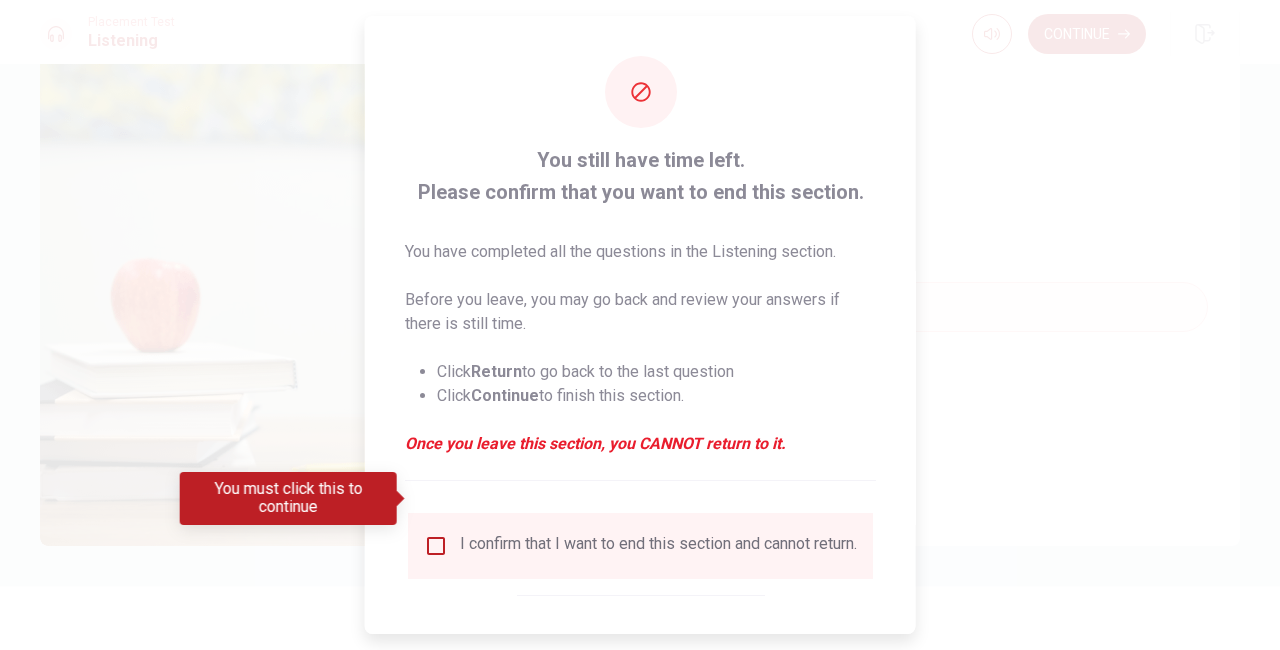 click at bounding box center (436, 546) 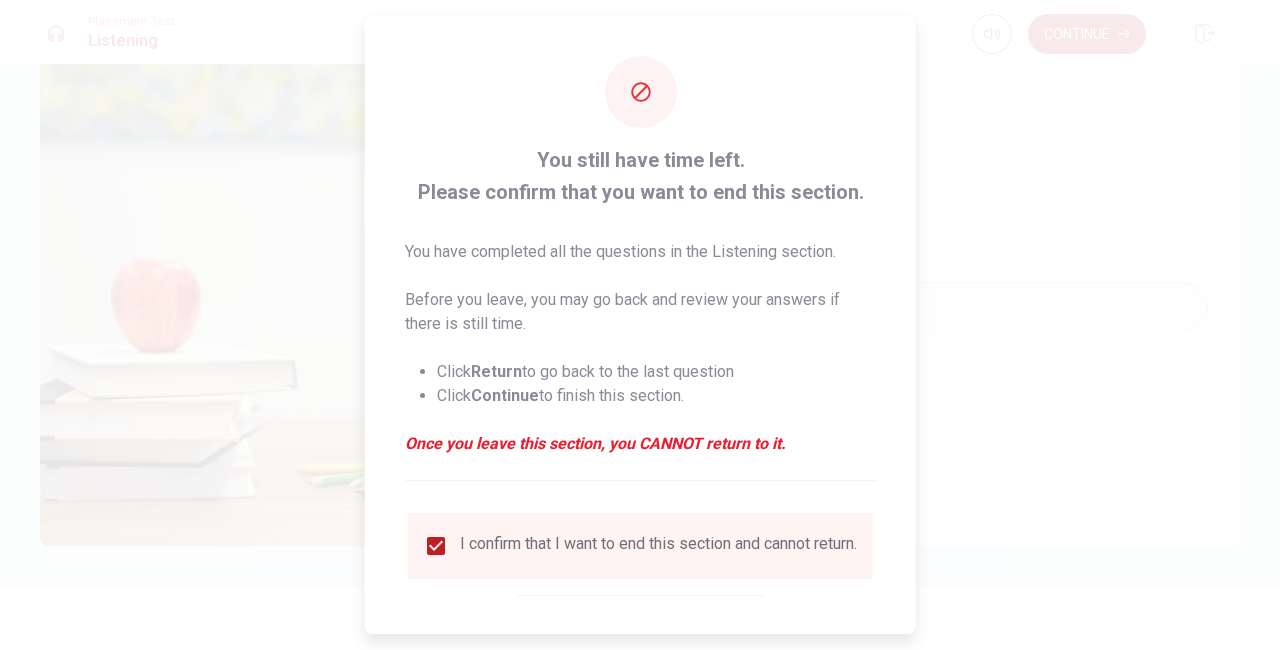 click on "Continue" at bounding box center (710, 656) 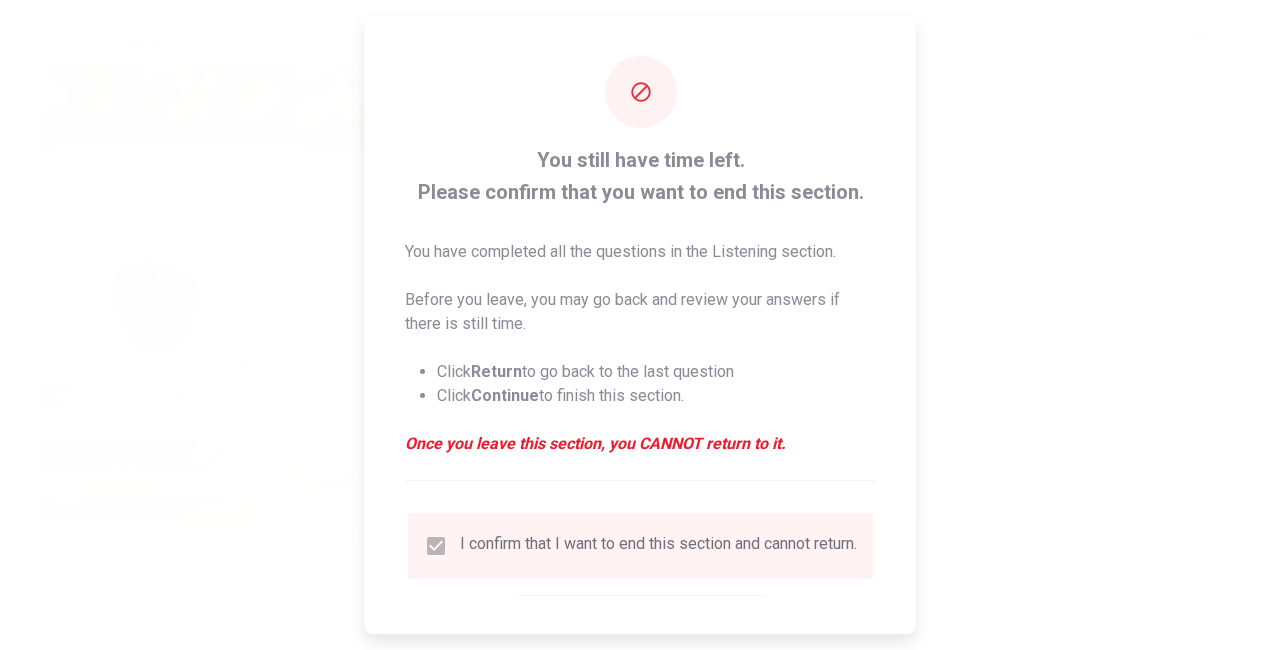 type on "71" 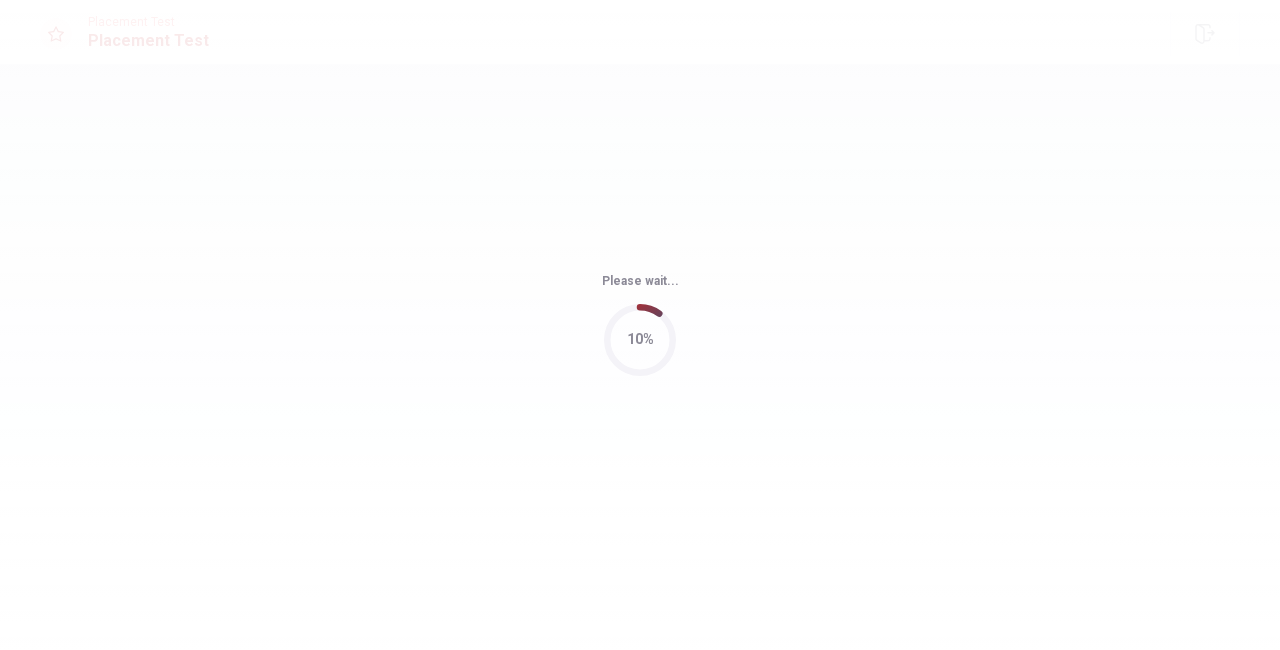 scroll, scrollTop: 0, scrollLeft: 0, axis: both 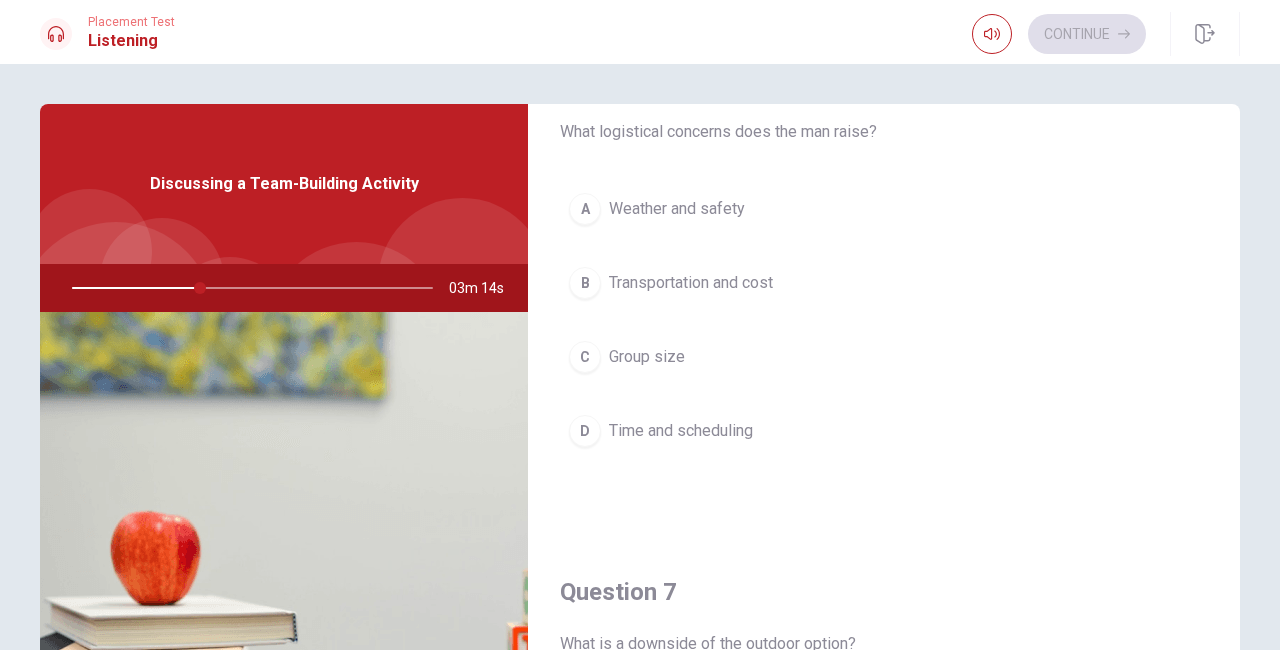 click on "Transportation and cost" at bounding box center [691, 283] 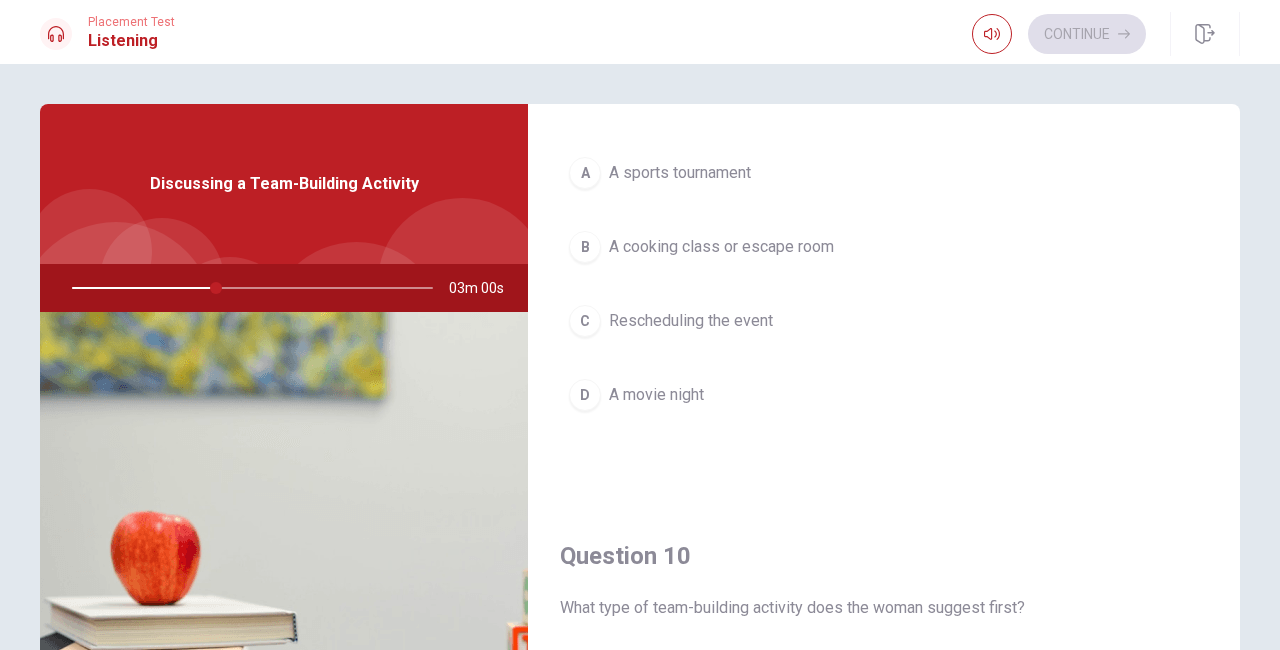 scroll, scrollTop: 1520, scrollLeft: 0, axis: vertical 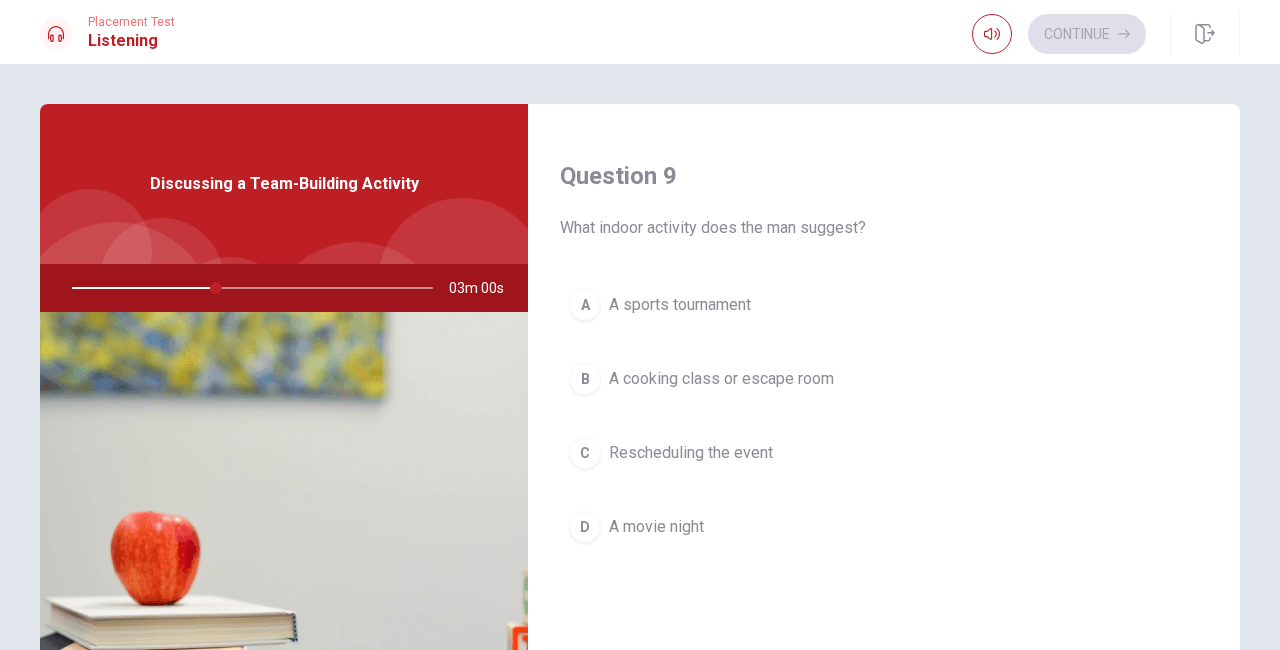 click on "B A cooking class or escape room" at bounding box center [884, 379] 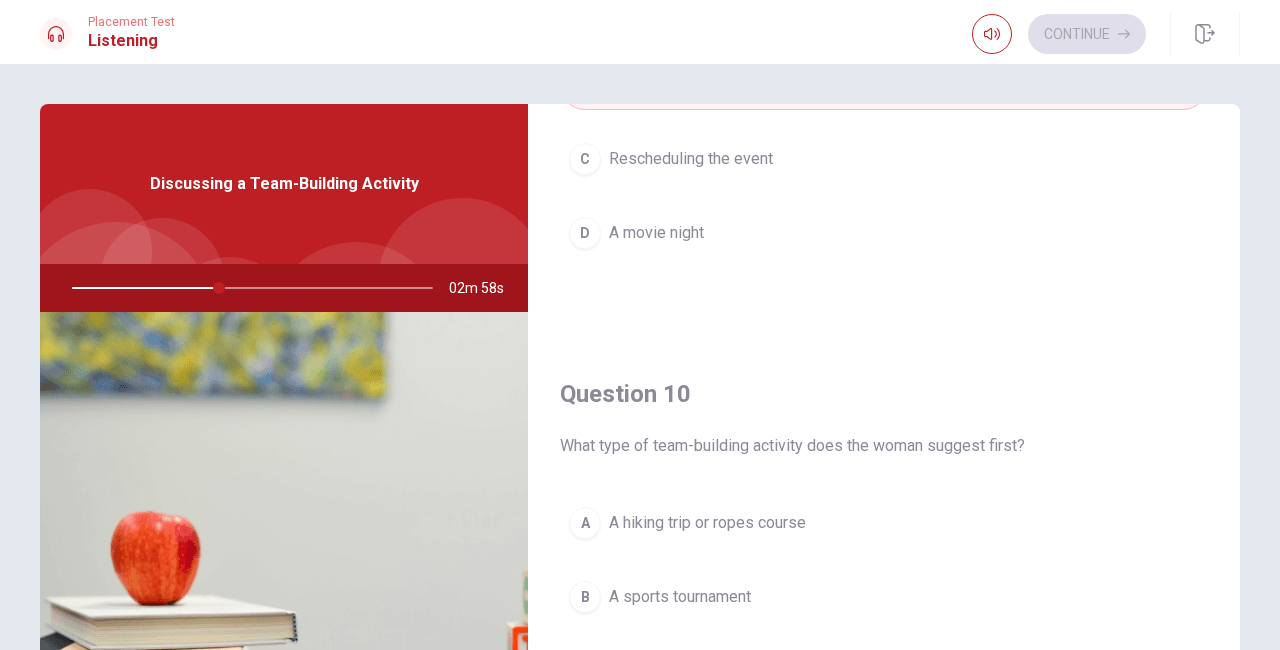 scroll, scrollTop: 1851, scrollLeft: 0, axis: vertical 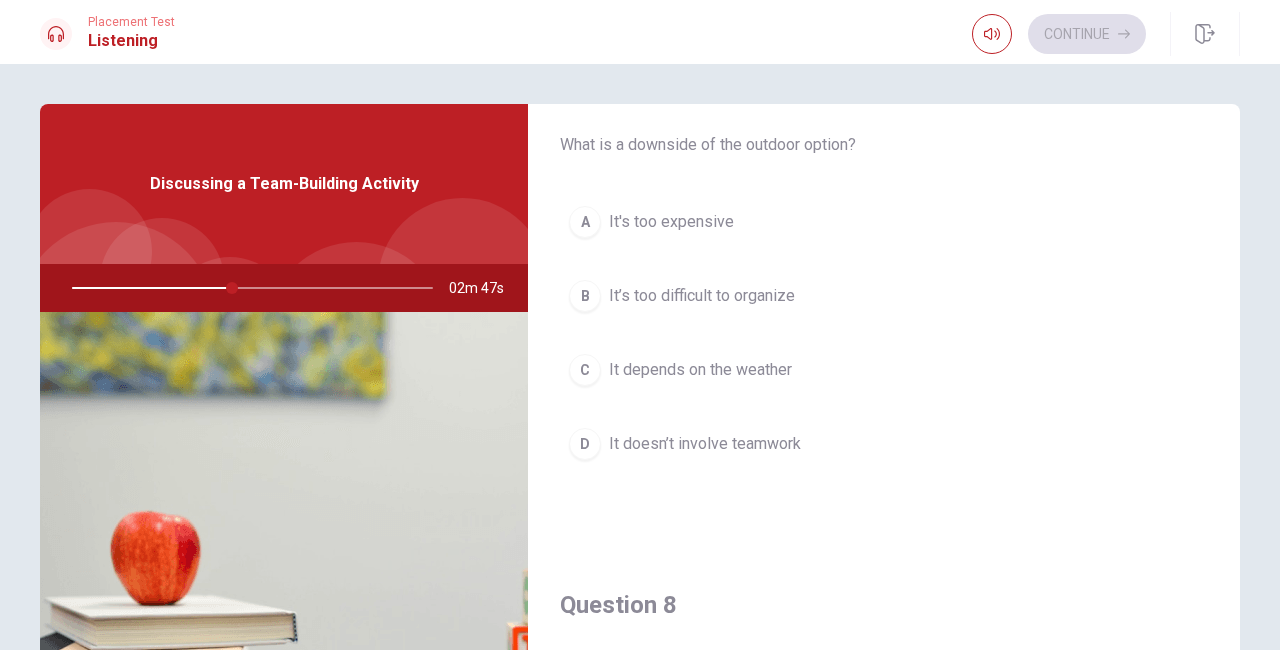 click on "It depends on the weather" at bounding box center [700, 370] 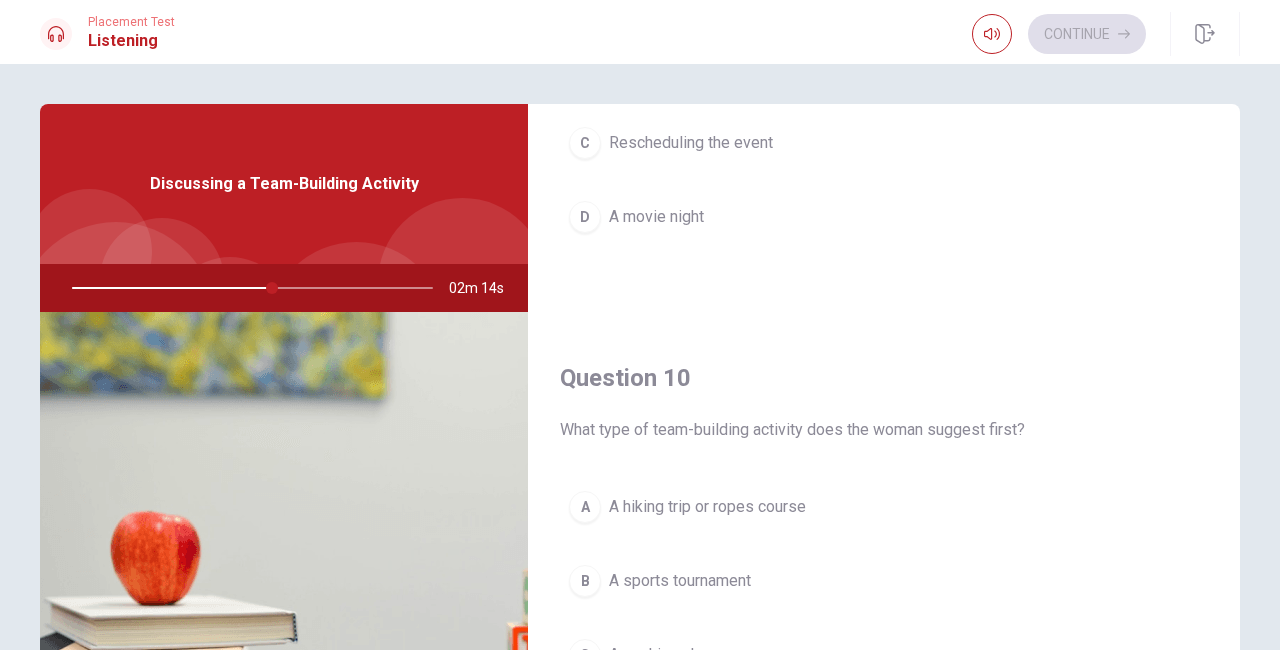 scroll, scrollTop: 1851, scrollLeft: 0, axis: vertical 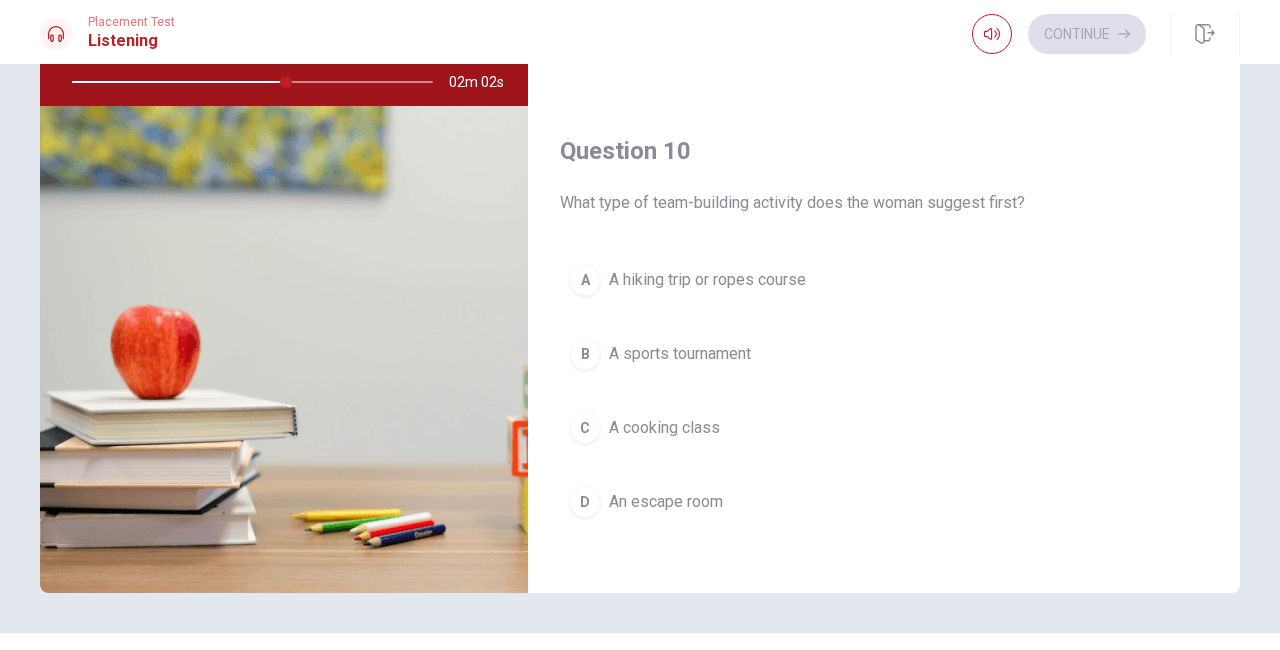 click on "B" at bounding box center [585, 354] 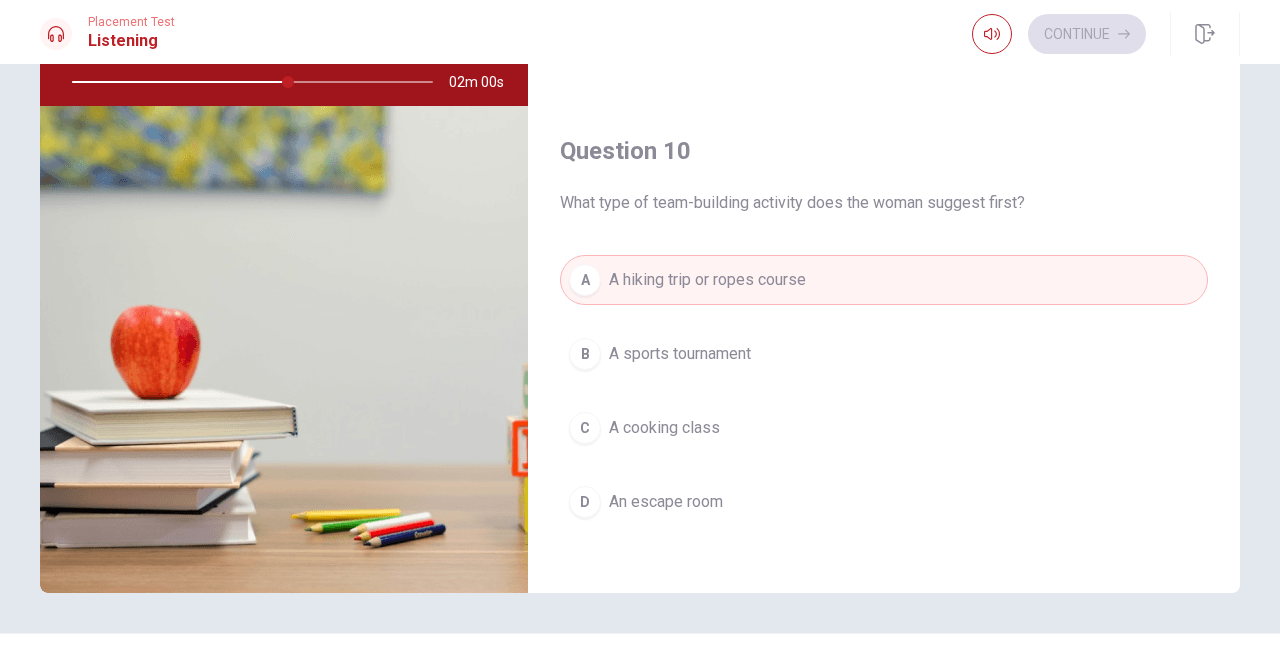 click on "A sports tournament" at bounding box center [680, 354] 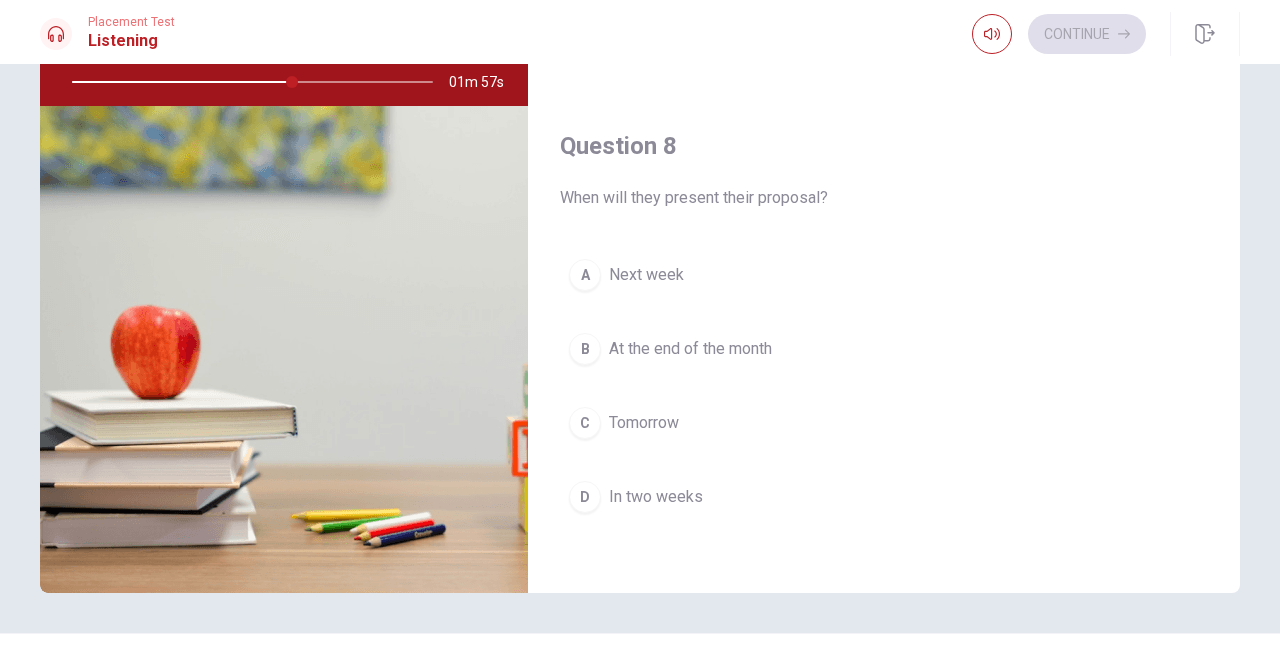 scroll, scrollTop: 832, scrollLeft: 0, axis: vertical 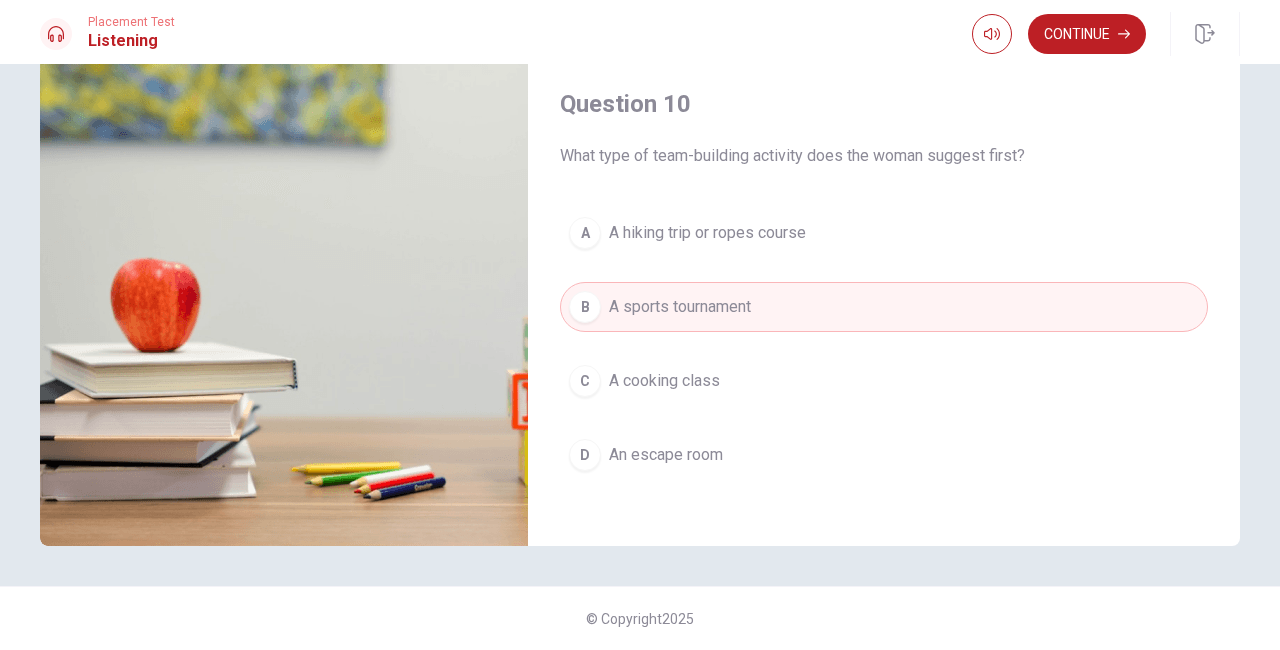 click on "Continue" at bounding box center [1087, 34] 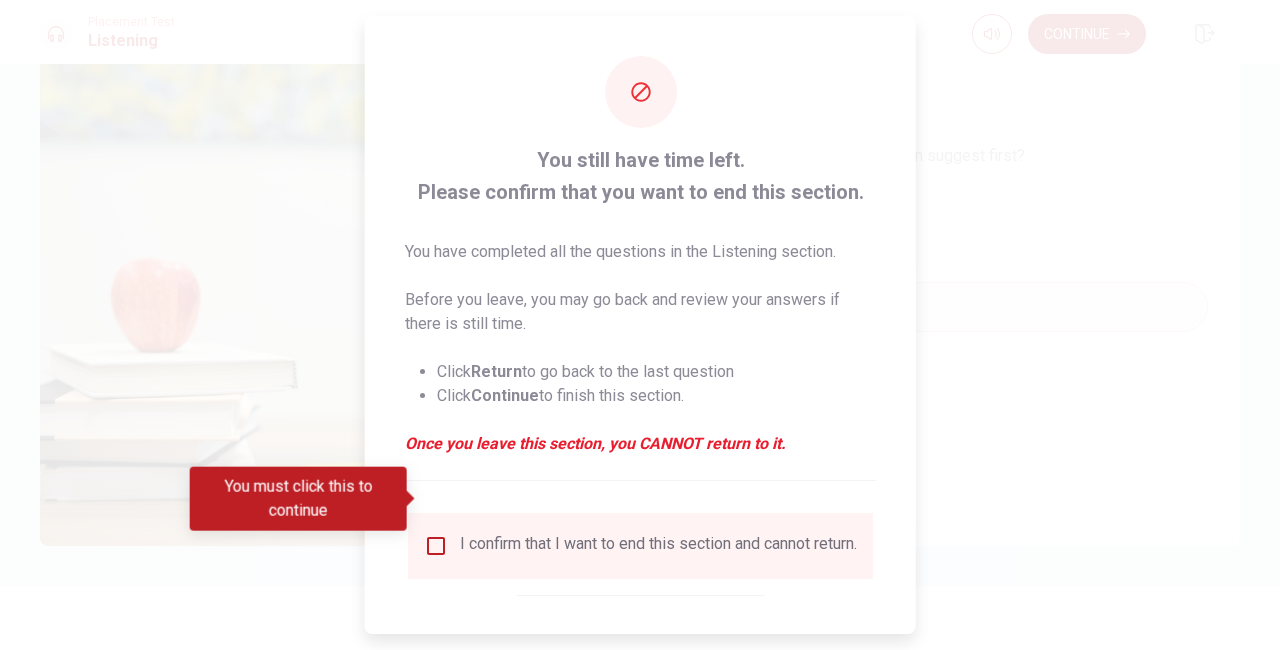 click at bounding box center [436, 546] 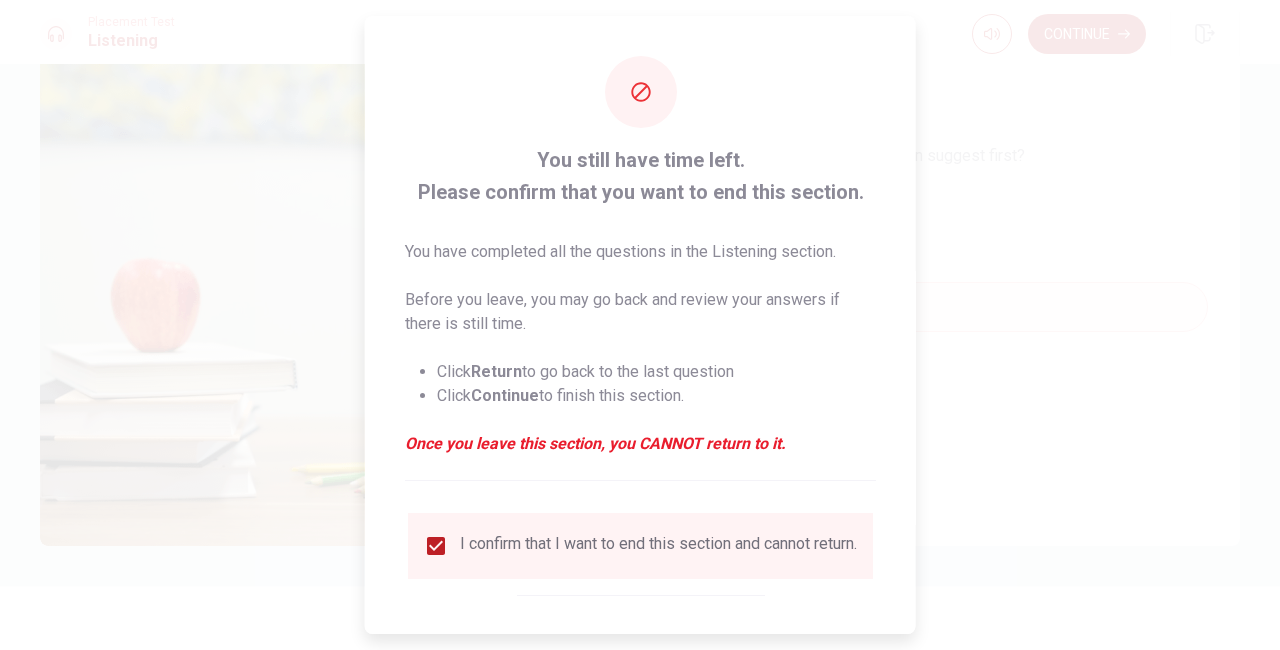 click on "Continue" at bounding box center (710, 656) 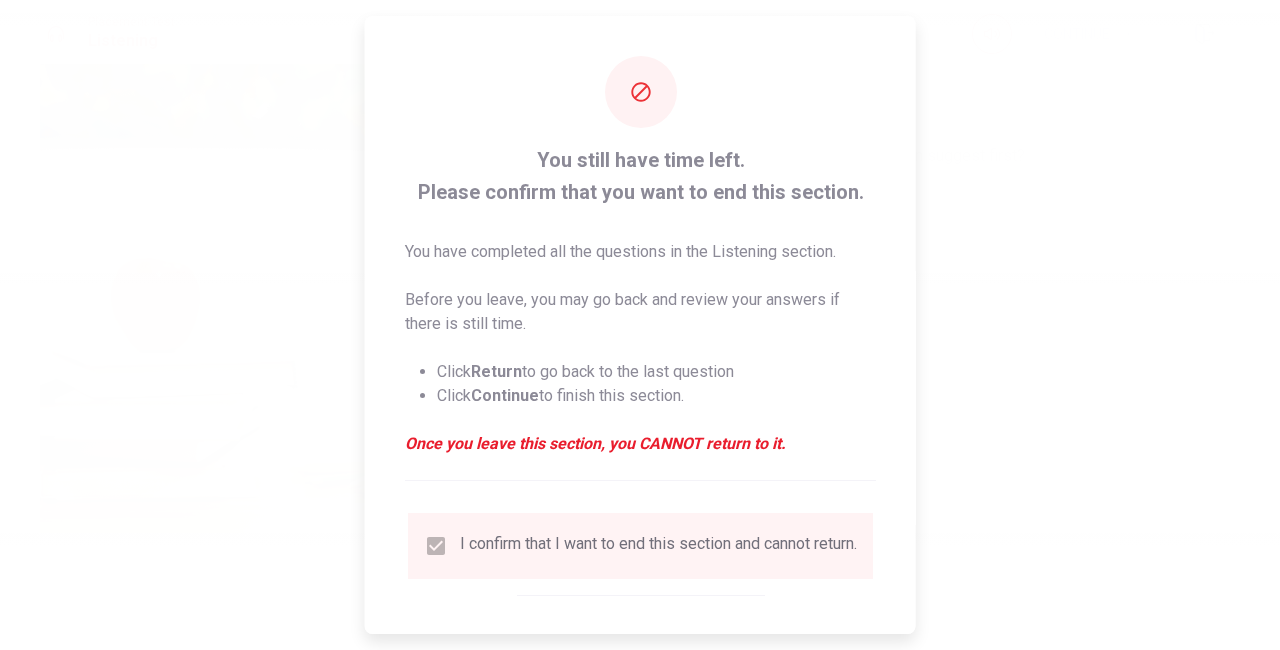 type on "66" 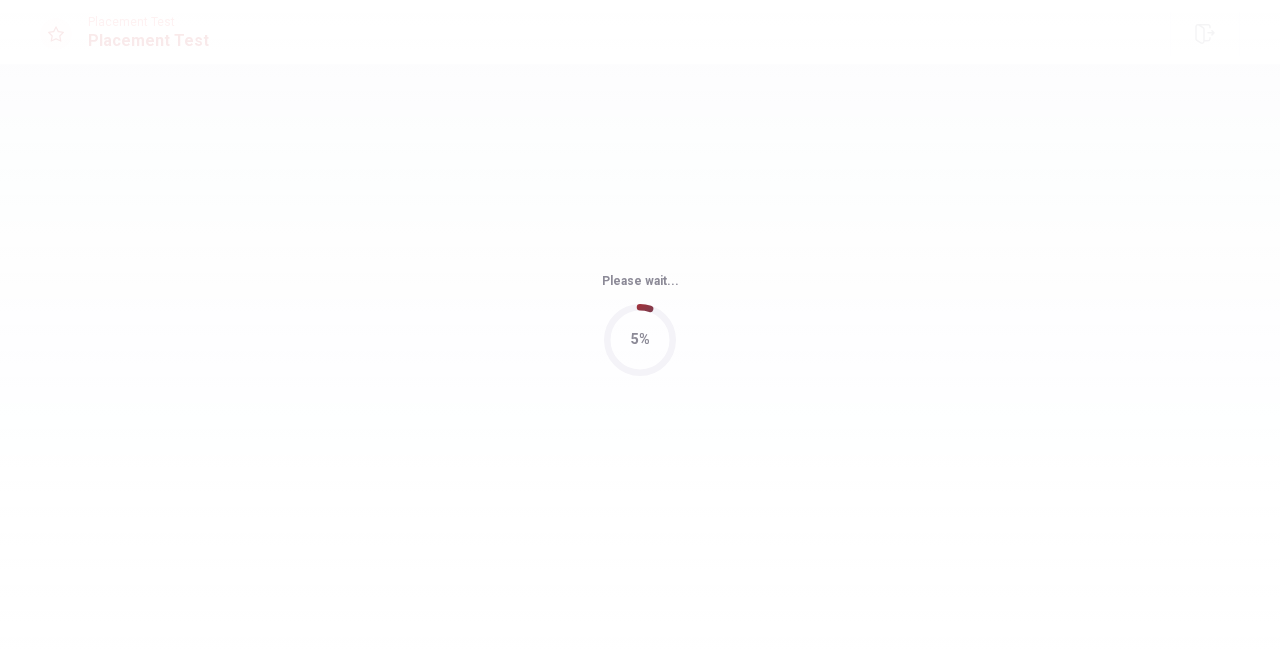 scroll, scrollTop: 0, scrollLeft: 0, axis: both 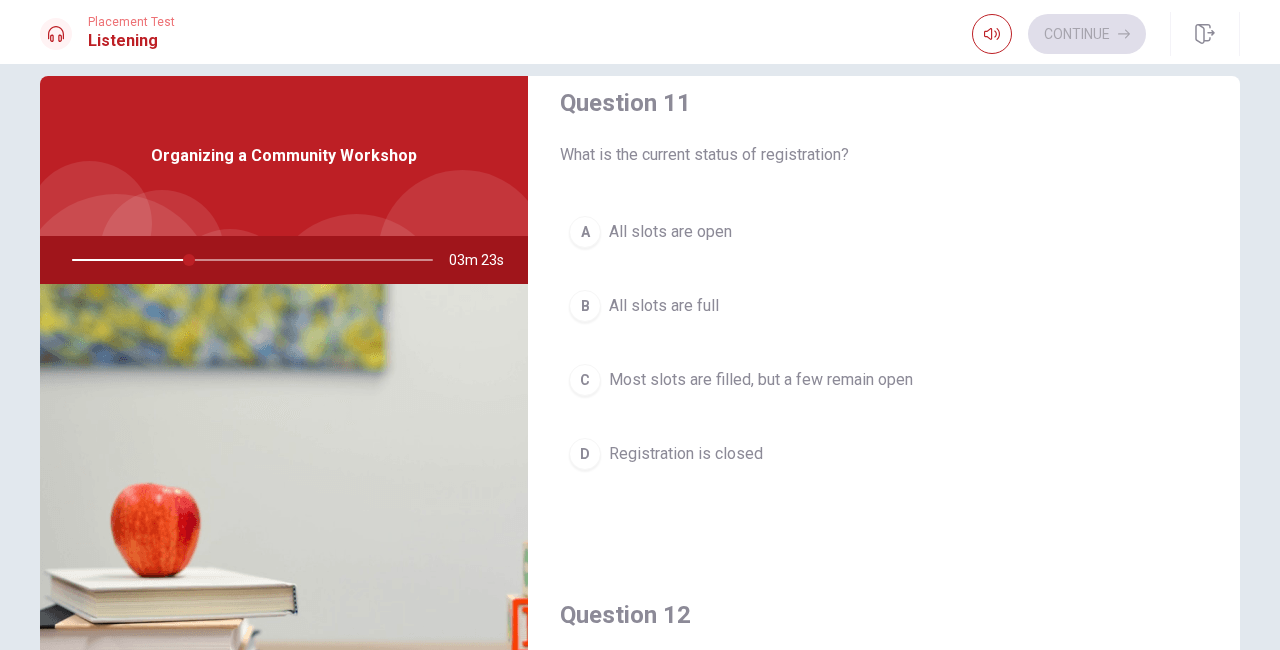 click on "All slots are open" at bounding box center (670, 232) 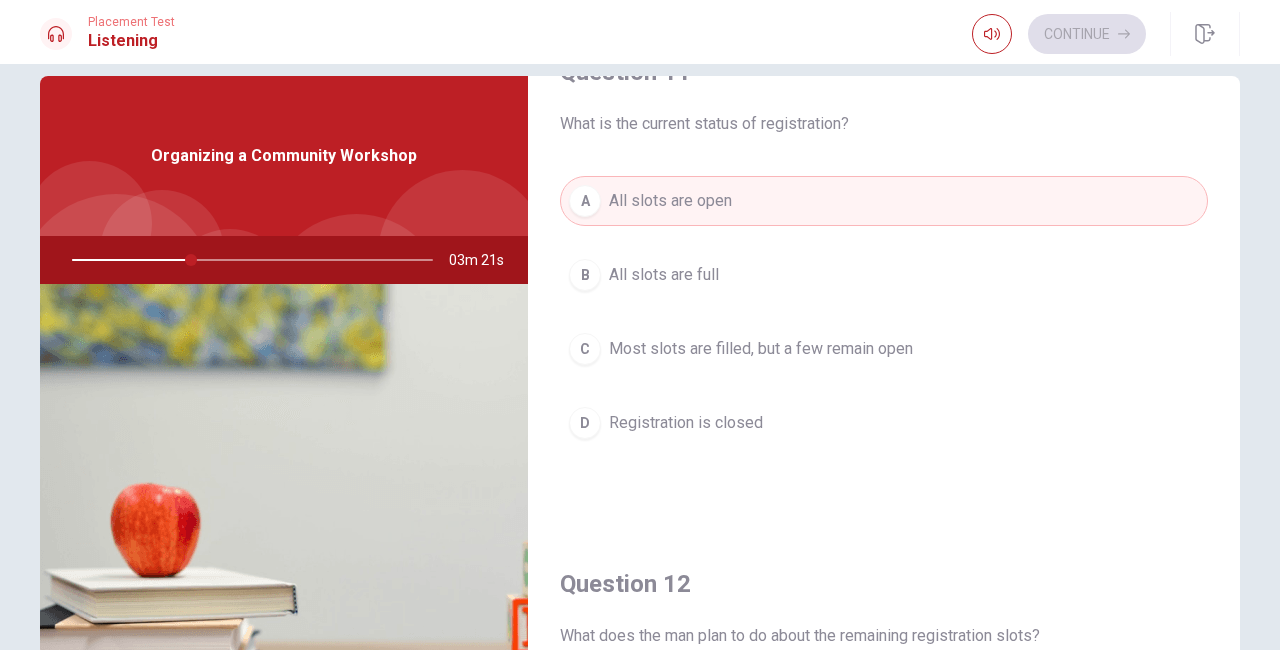 scroll, scrollTop: 72, scrollLeft: 0, axis: vertical 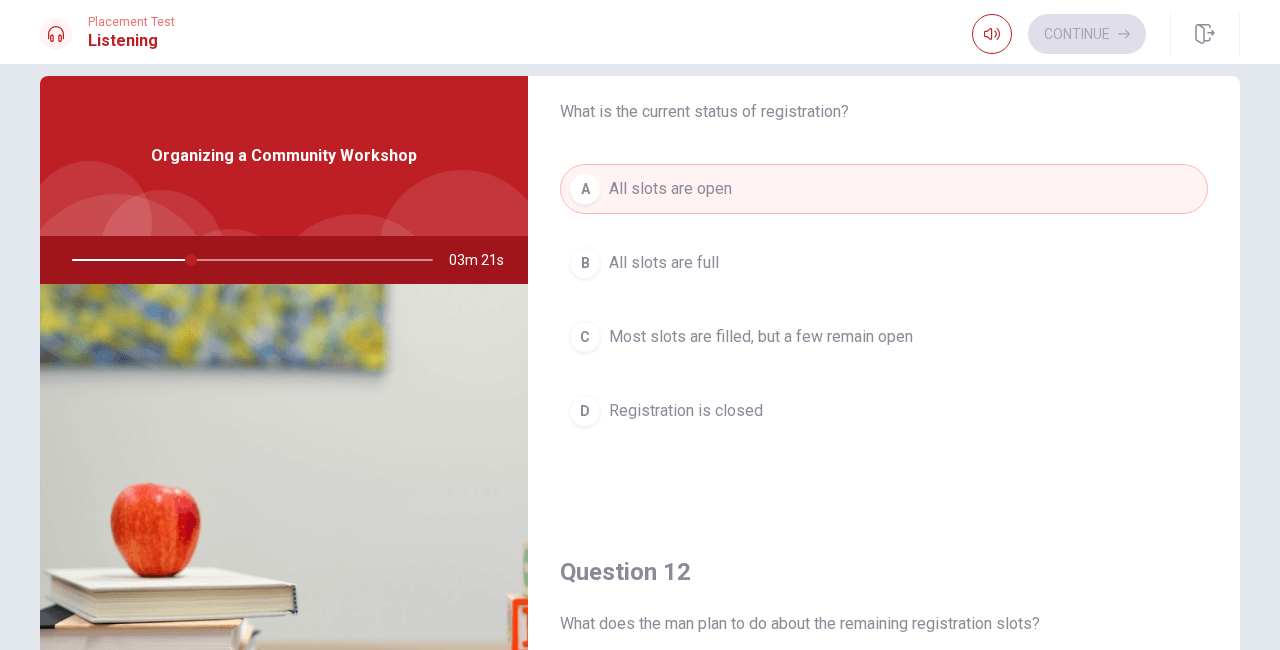 click on "All slots are full" at bounding box center (664, 263) 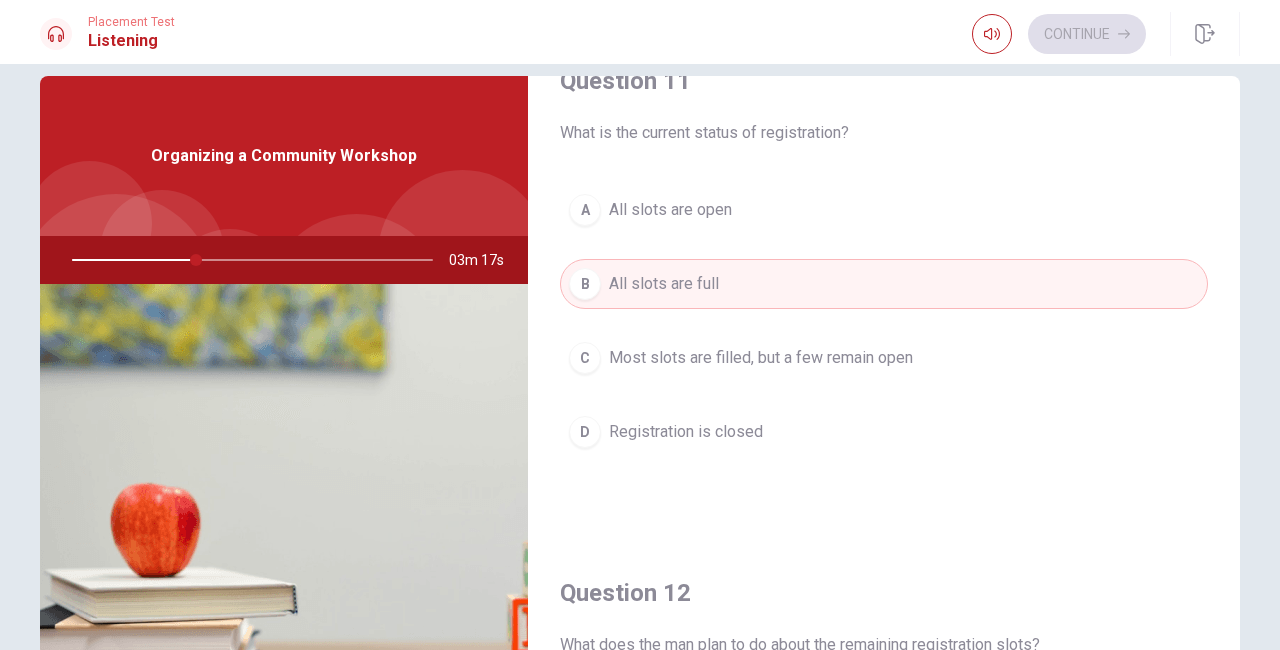 scroll, scrollTop: 46, scrollLeft: 0, axis: vertical 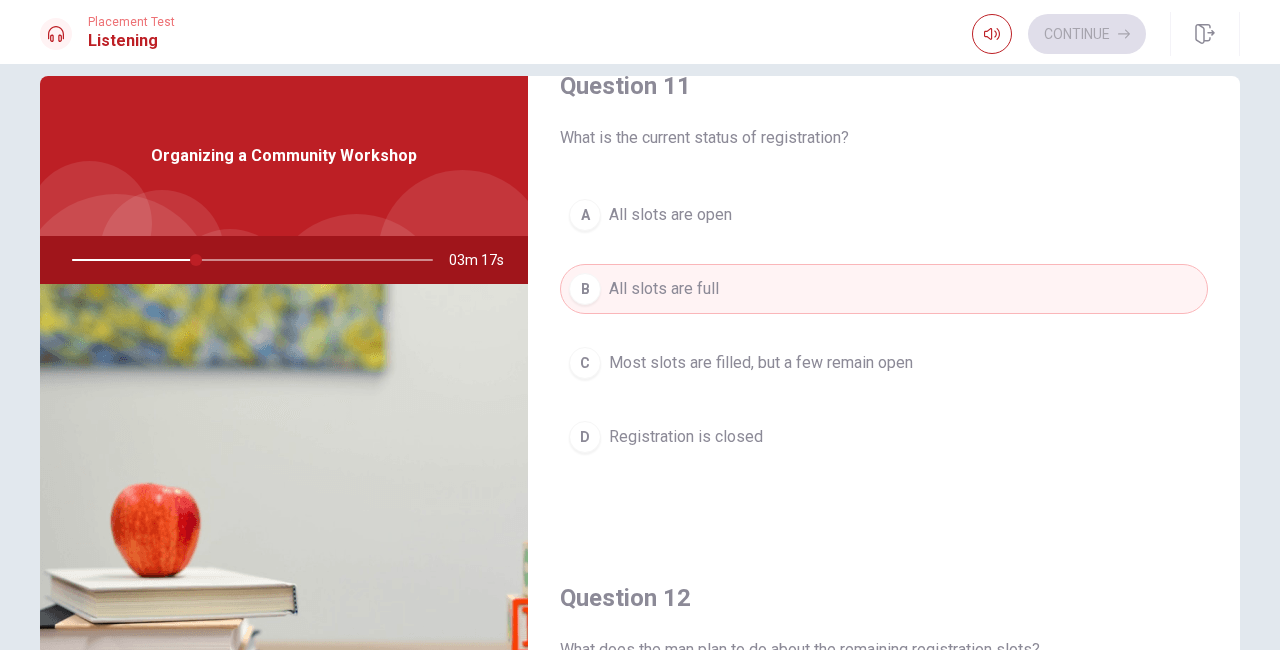 click on "Most slots are filled, but a few remain open" at bounding box center (761, 363) 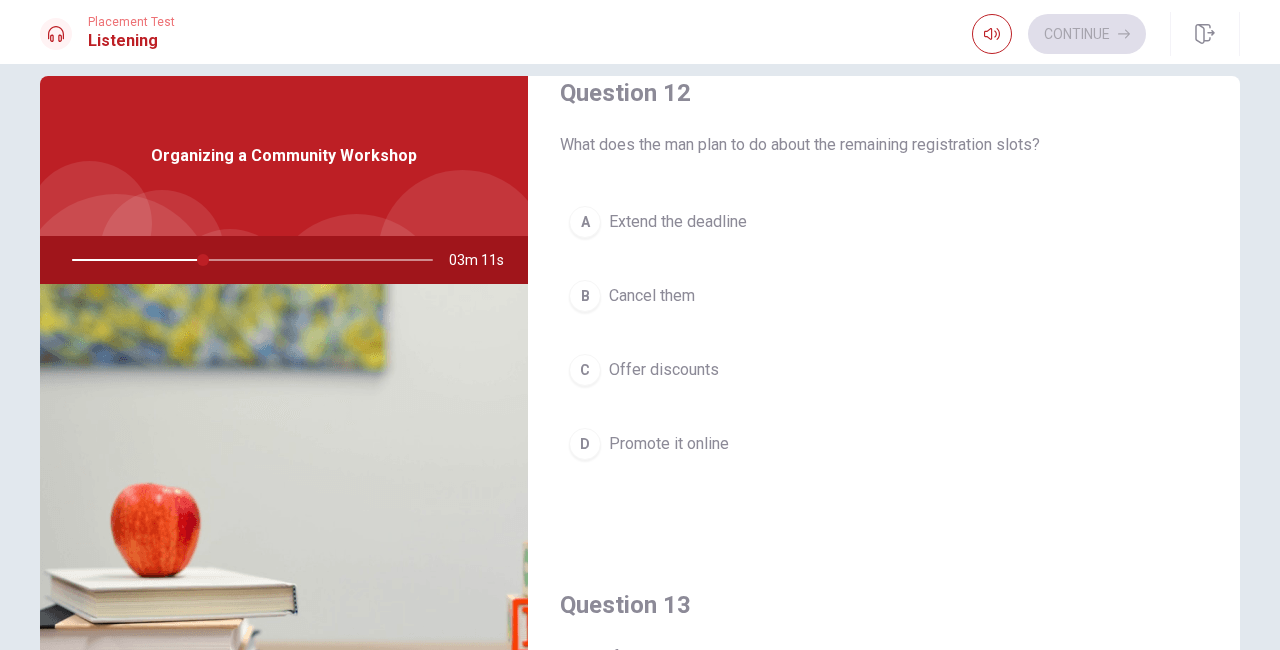 scroll, scrollTop: 544, scrollLeft: 0, axis: vertical 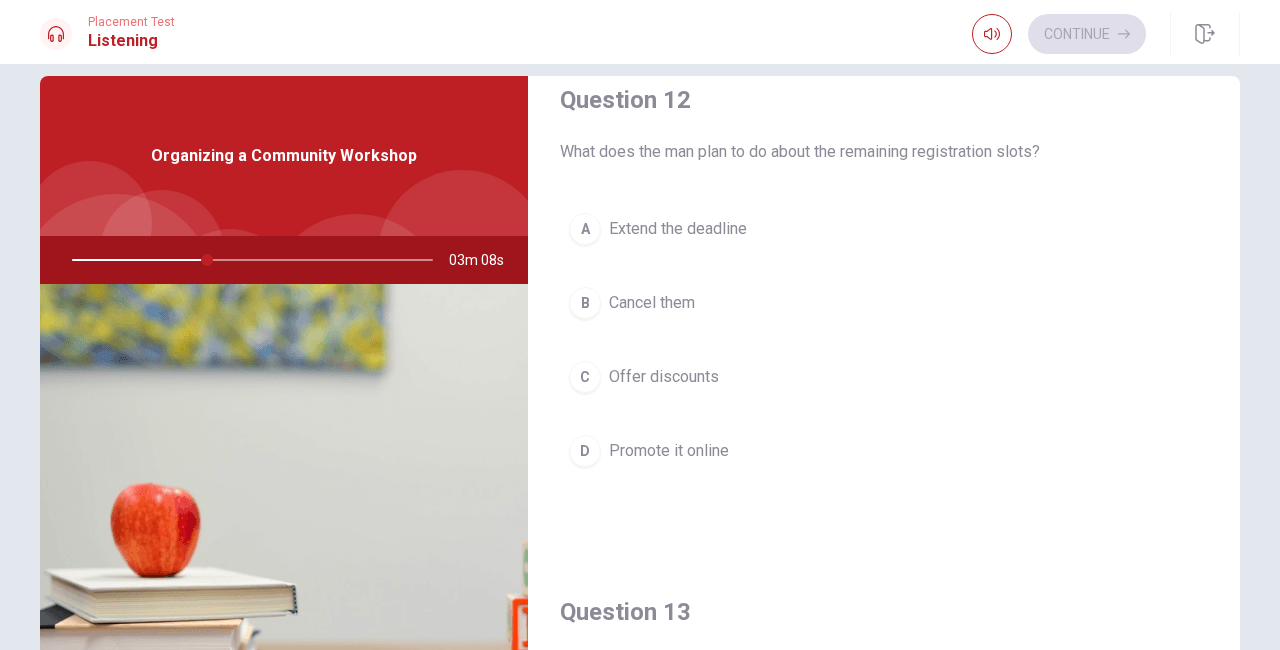 click on "Offer discounts" at bounding box center [664, 377] 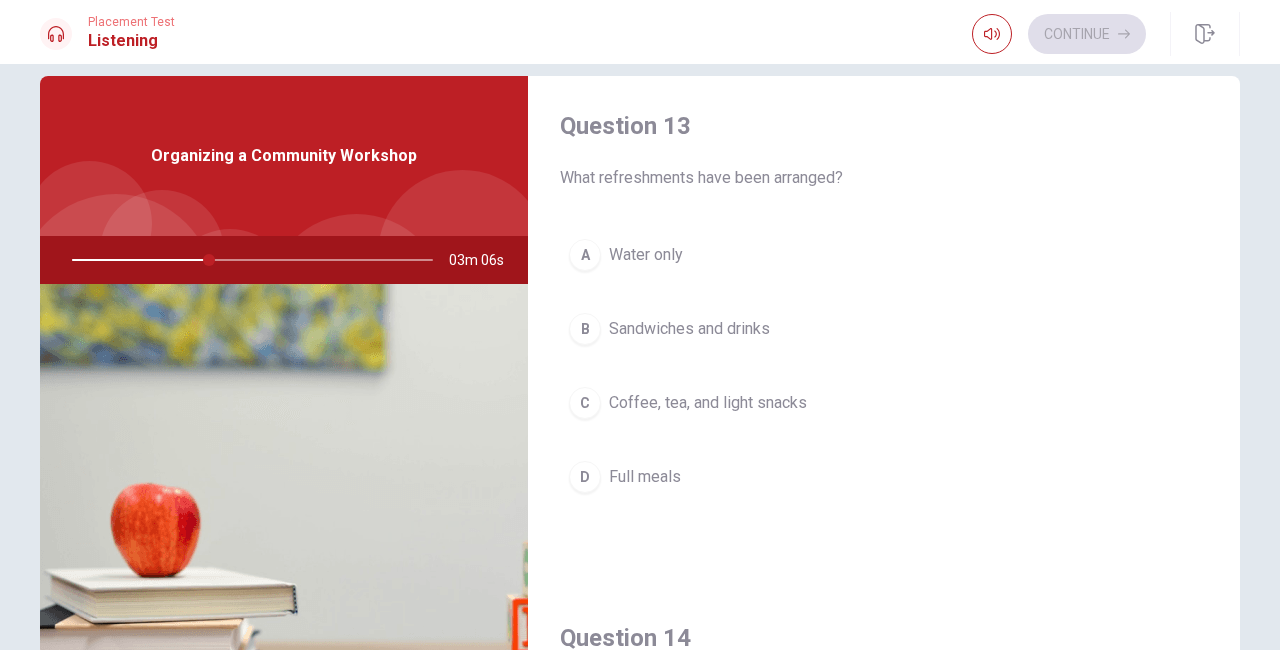 scroll, scrollTop: 1075, scrollLeft: 0, axis: vertical 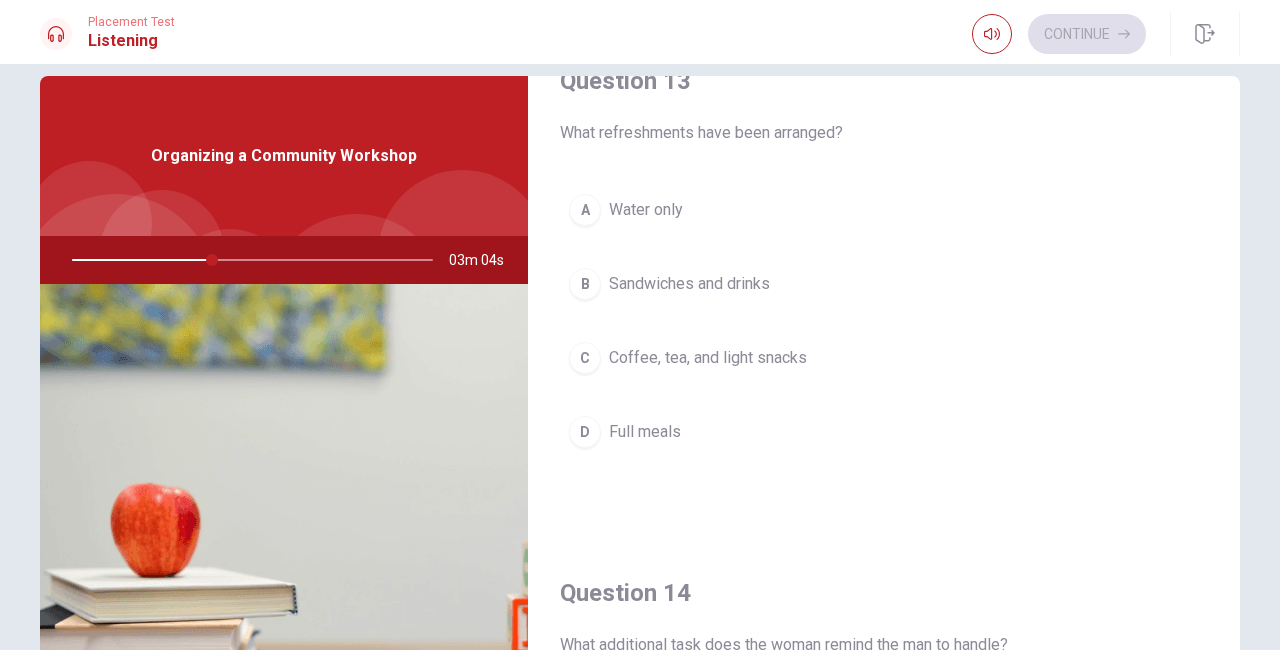 click on "Coffee, tea, and light snacks" at bounding box center [708, 358] 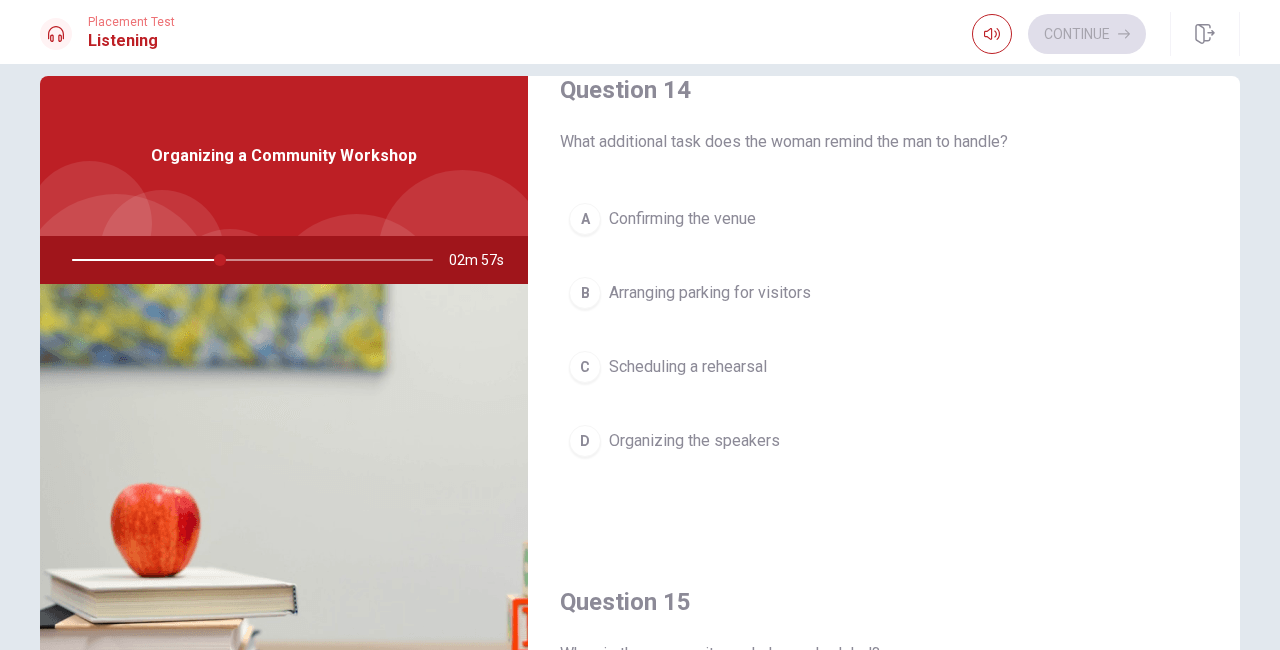 scroll, scrollTop: 1582, scrollLeft: 0, axis: vertical 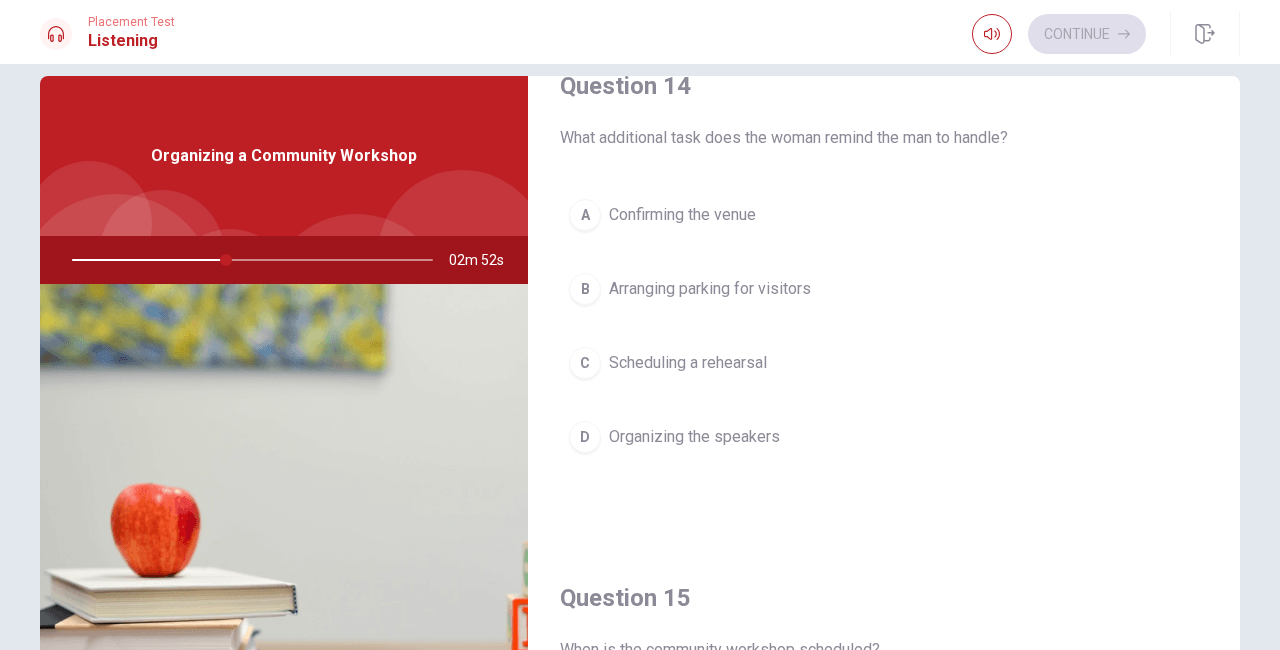 click on "Arranging parking for visitors" at bounding box center [710, 289] 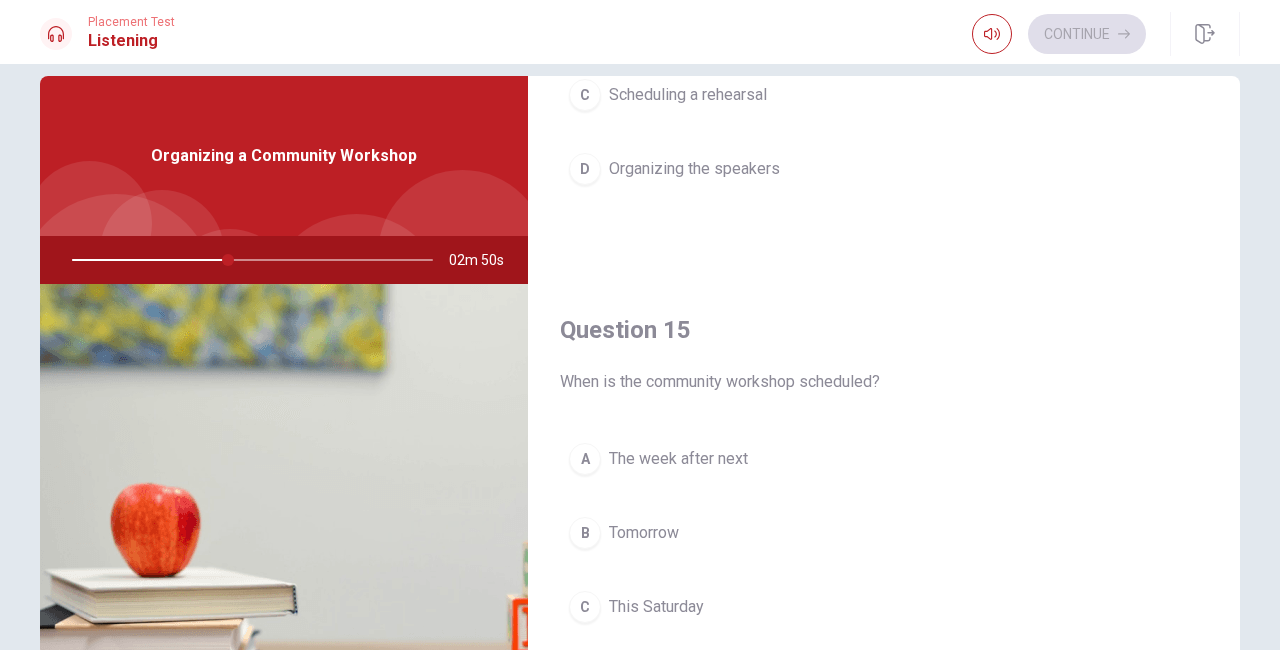 scroll, scrollTop: 1851, scrollLeft: 0, axis: vertical 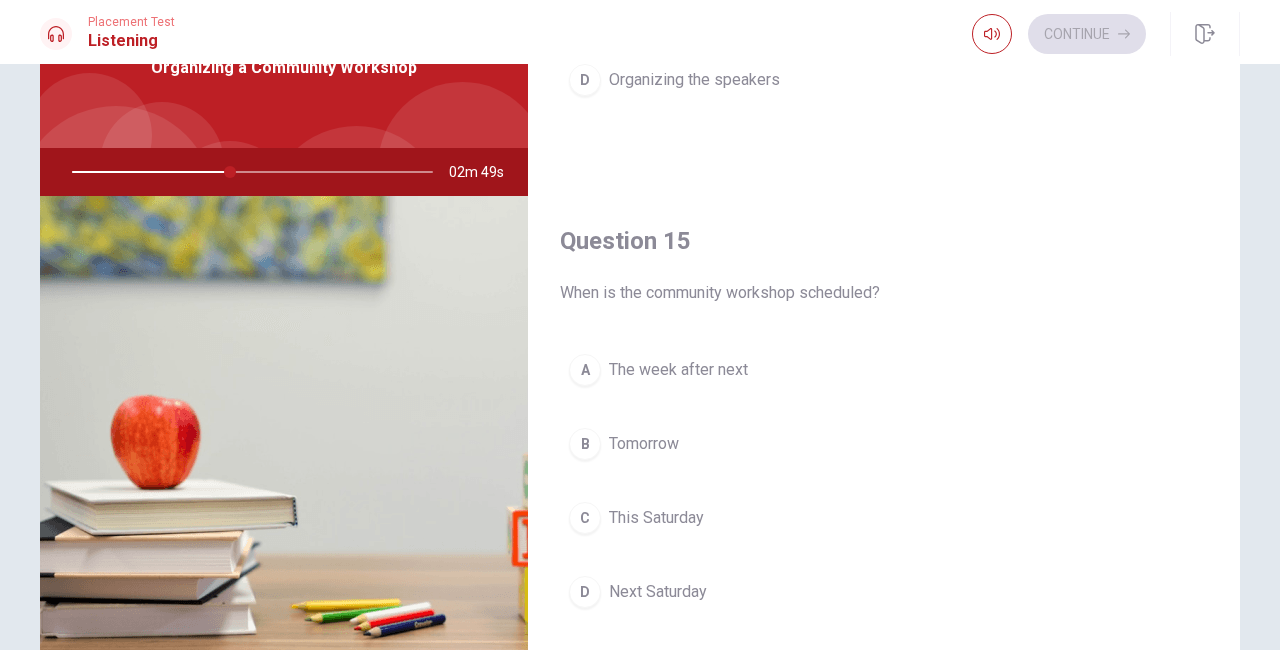 click on "Tomorrow" at bounding box center [644, 444] 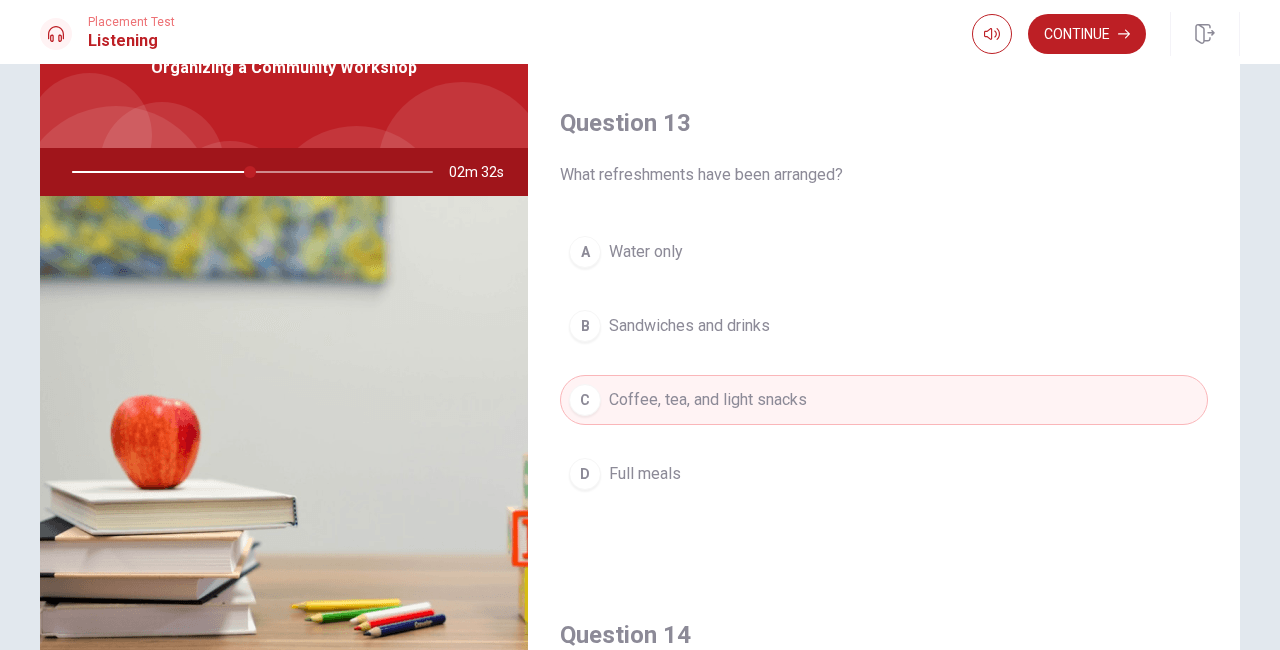 scroll, scrollTop: 1851, scrollLeft: 0, axis: vertical 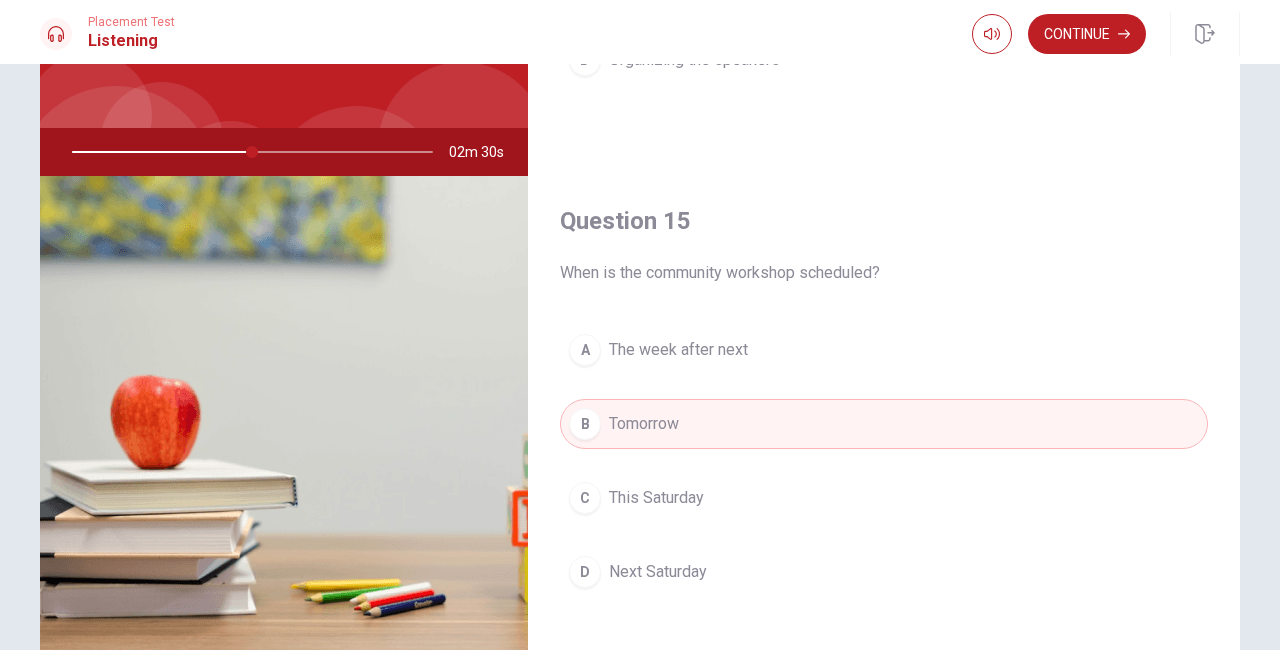 click on "Next Saturday" at bounding box center (658, 572) 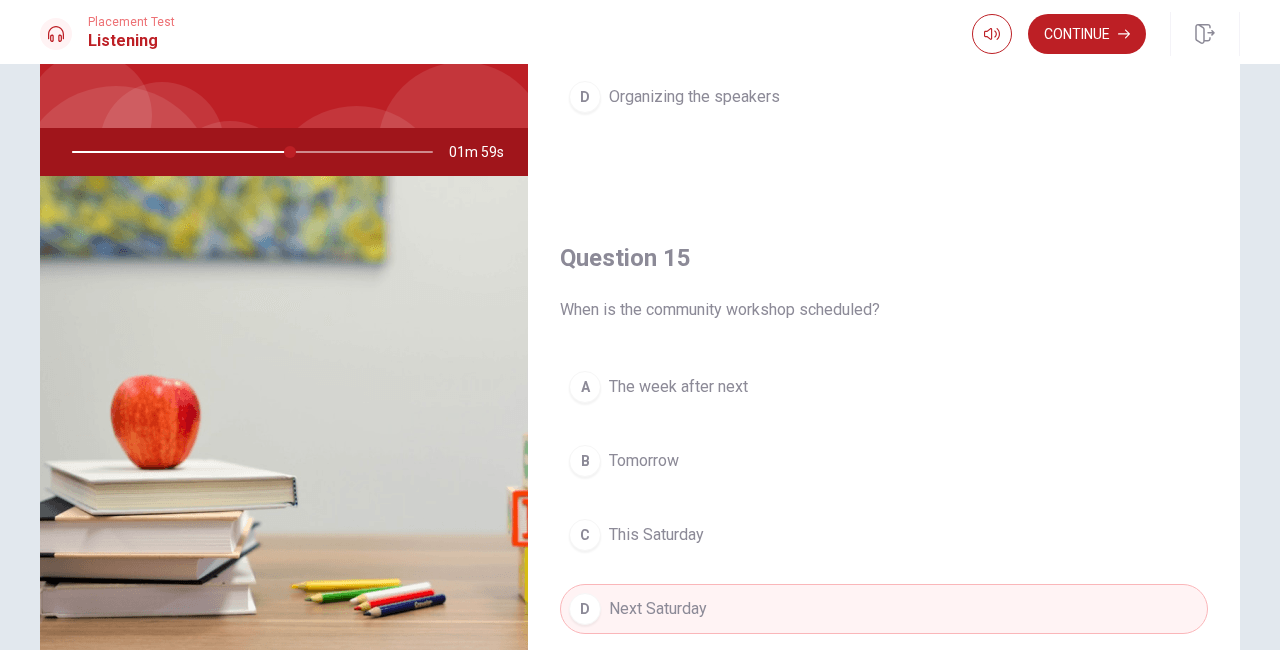 scroll, scrollTop: 1851, scrollLeft: 0, axis: vertical 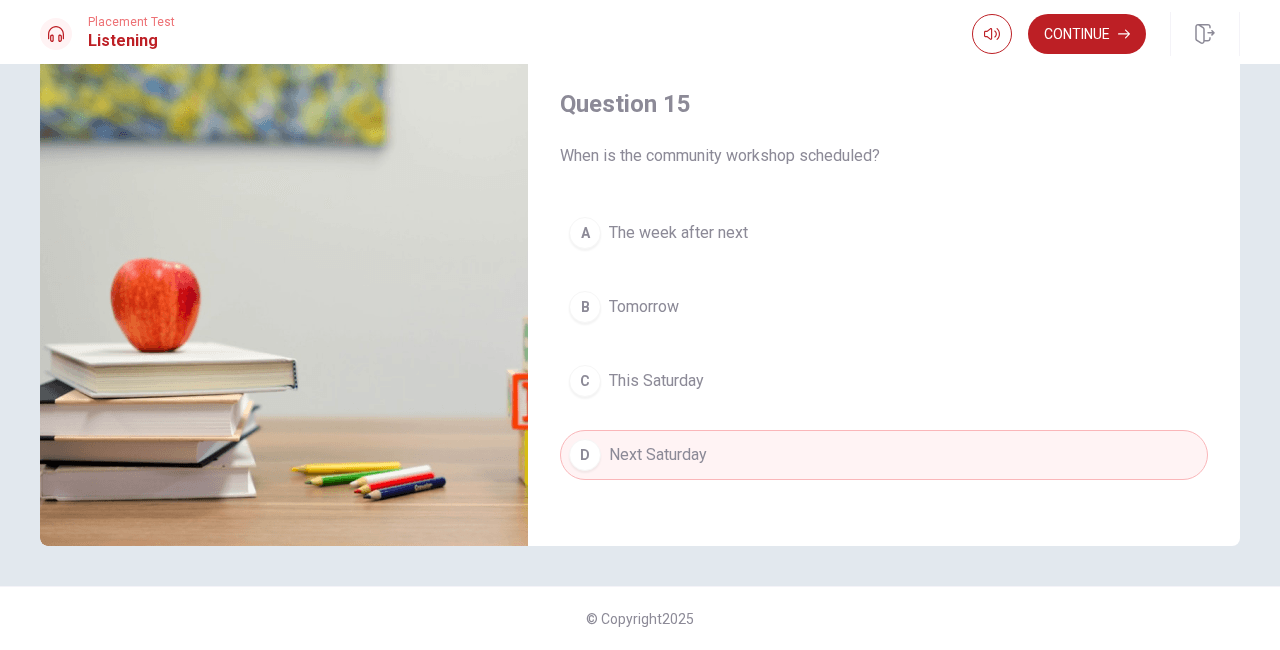 click on "Continue" at bounding box center (1087, 34) 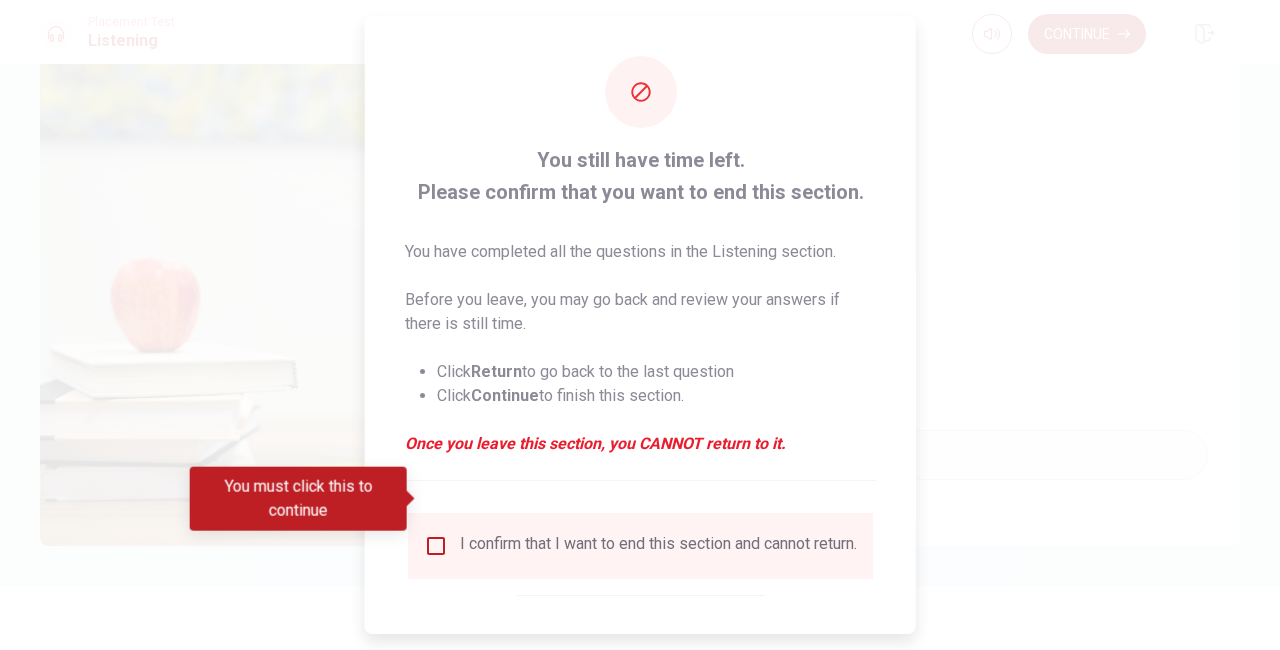 click at bounding box center [436, 546] 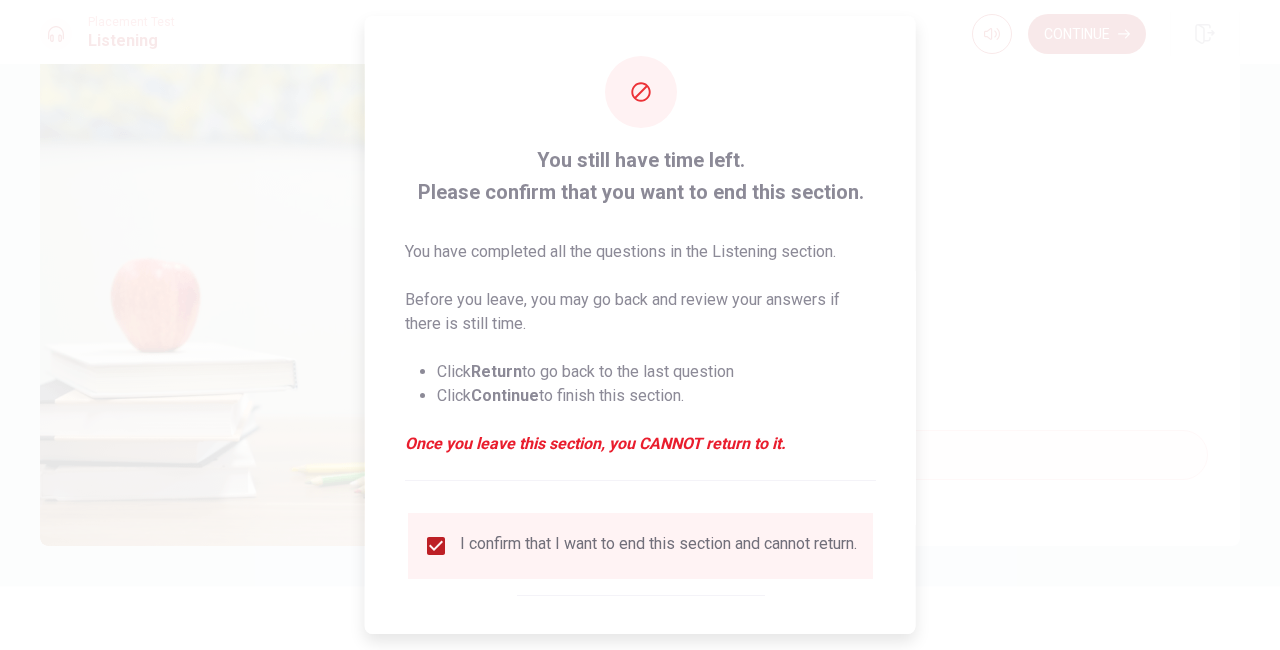 click on "Continue" at bounding box center [710, 656] 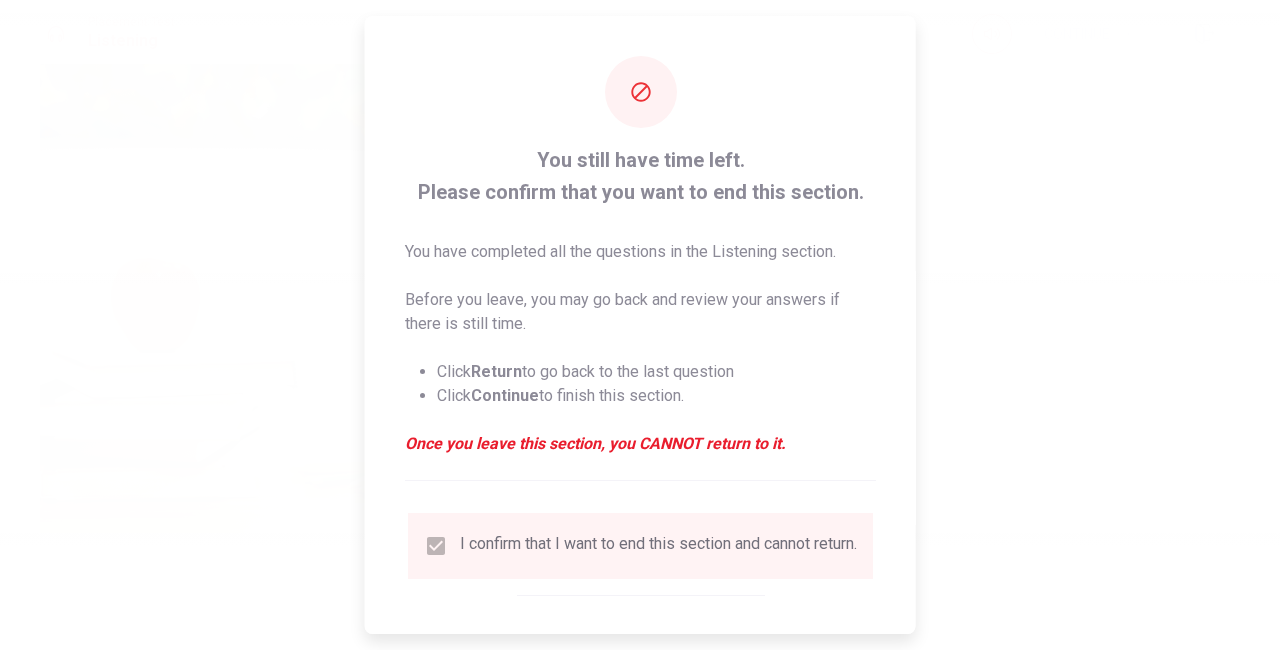 type on "65" 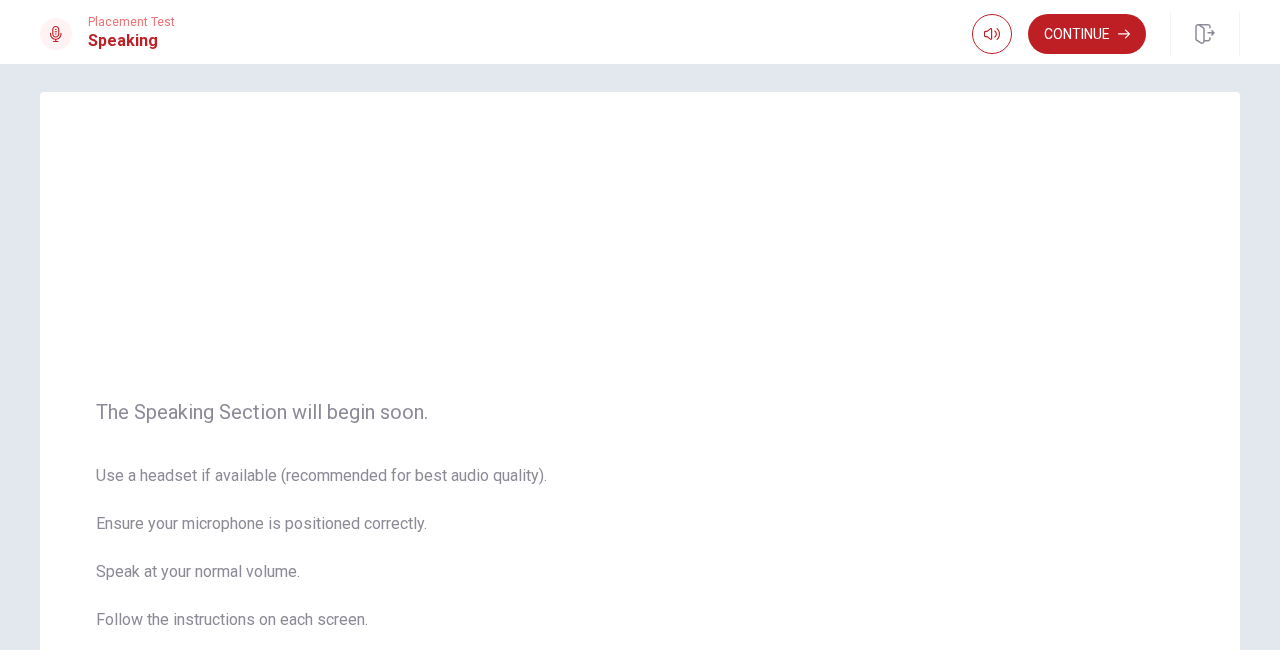 scroll, scrollTop: 0, scrollLeft: 0, axis: both 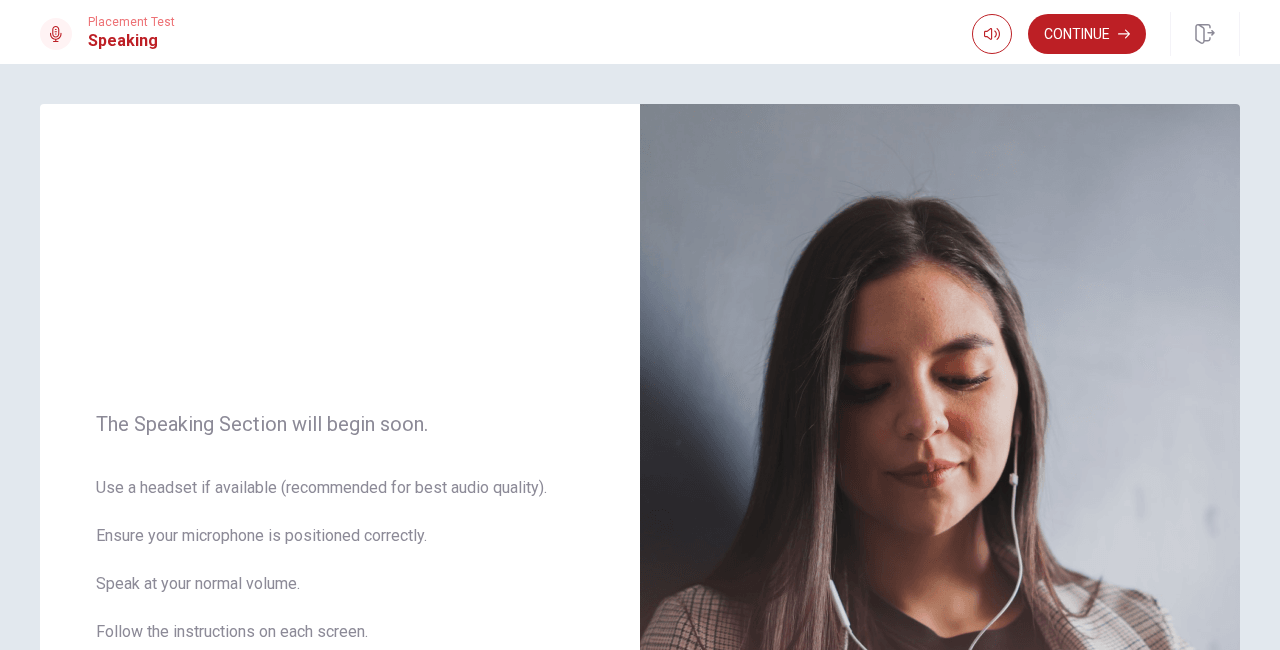 click on "Continue" at bounding box center (1106, 34) 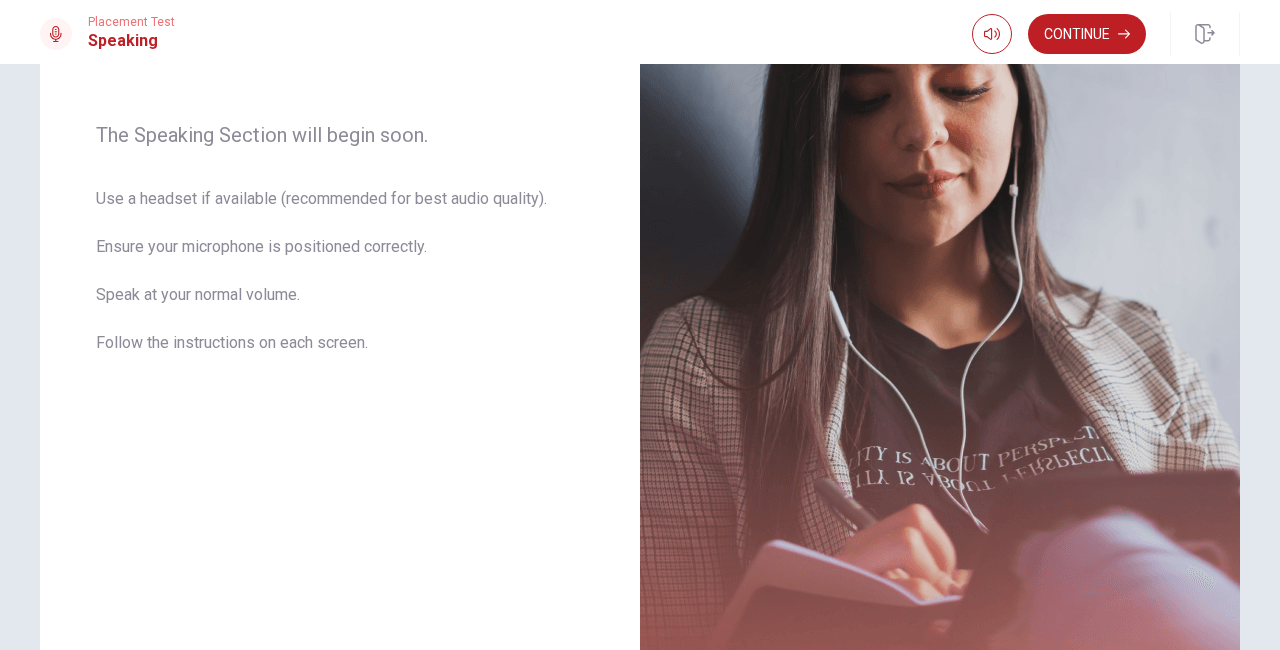 scroll, scrollTop: 290, scrollLeft: 0, axis: vertical 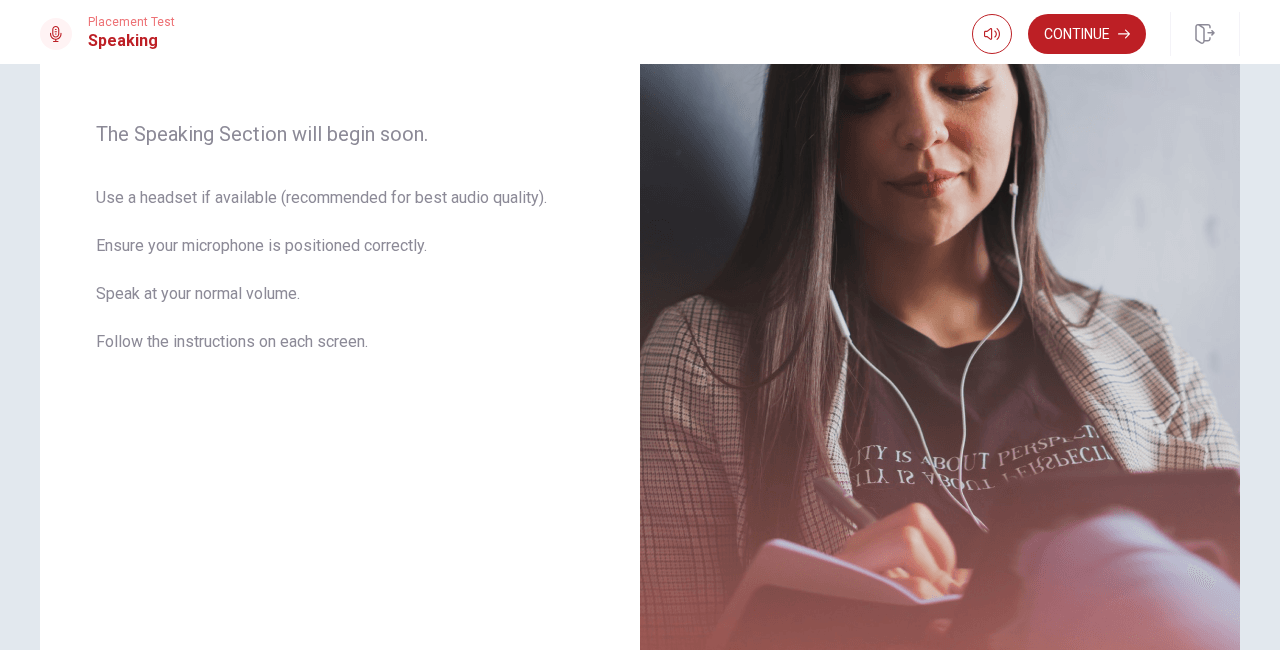 click on "Continue" at bounding box center [1087, 34] 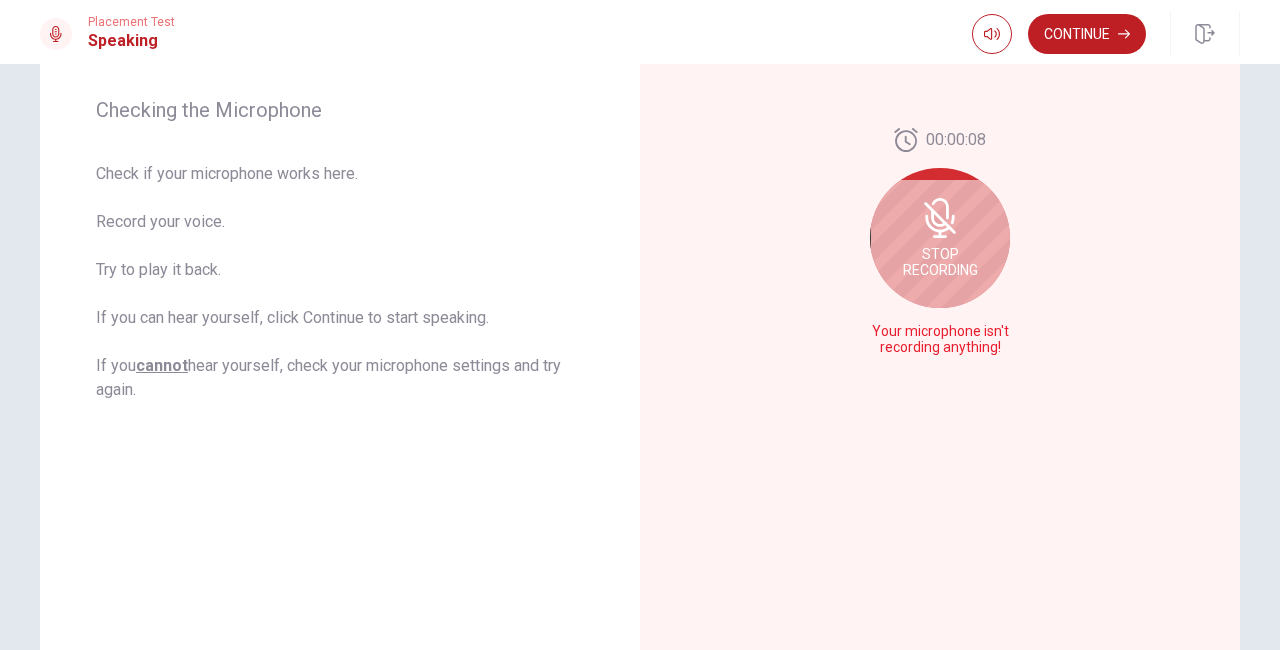 click 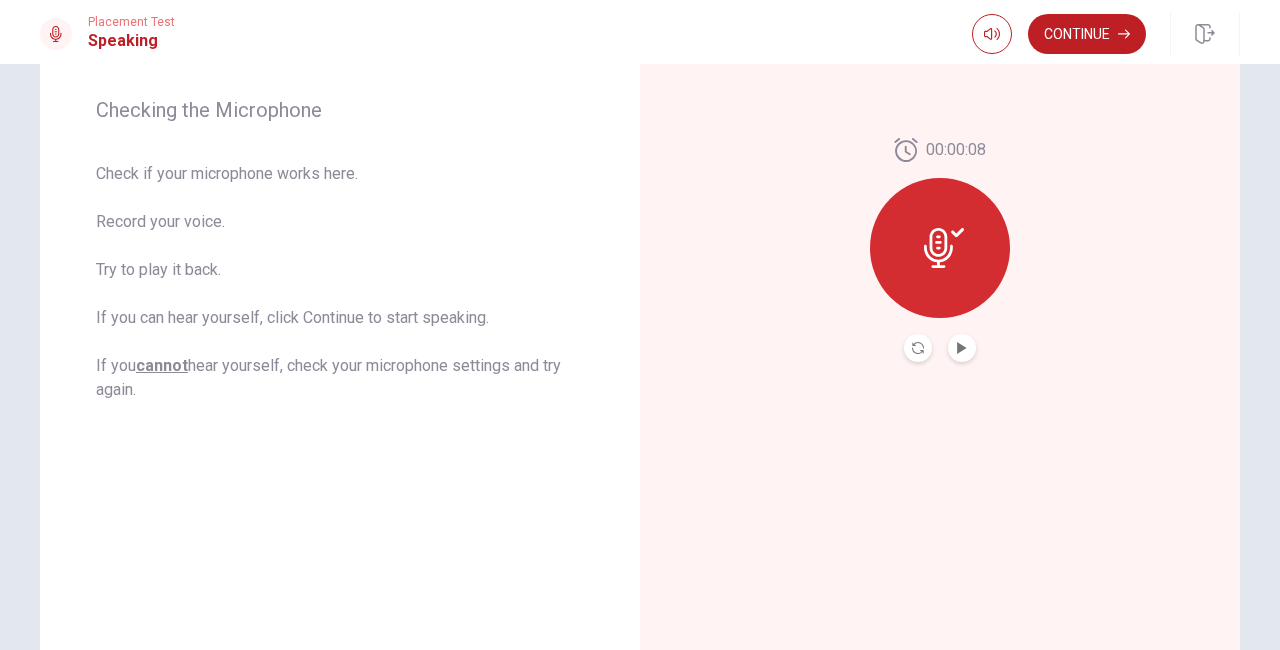 click 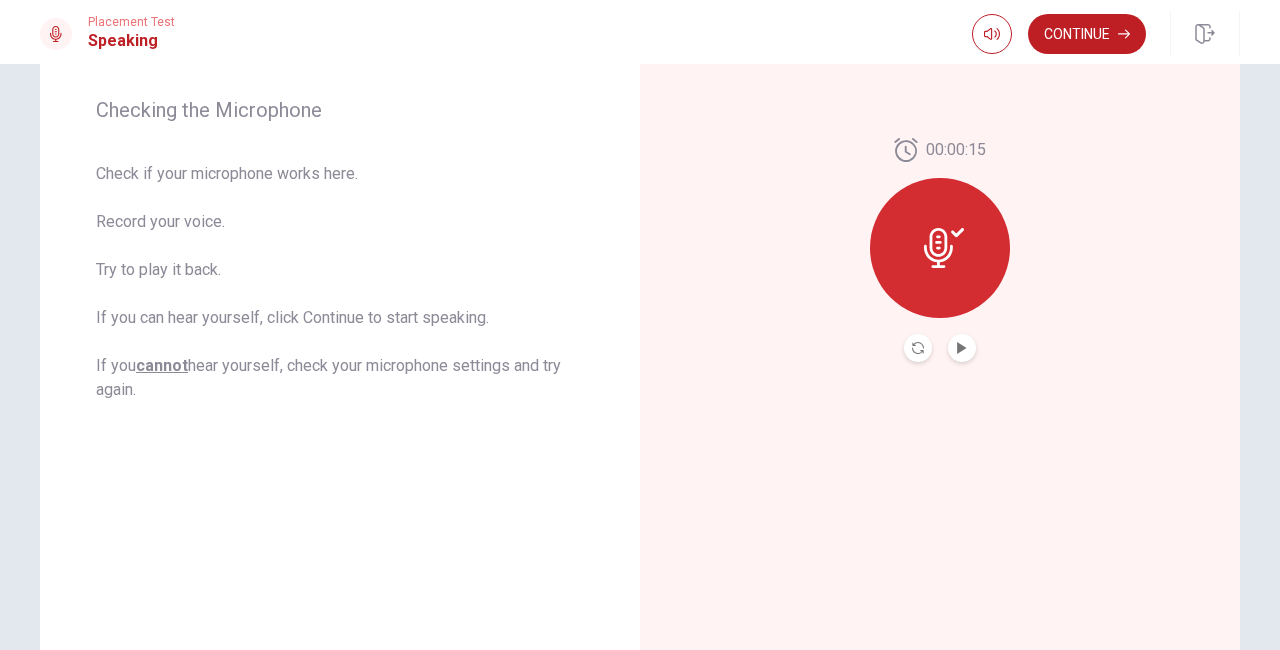 click at bounding box center (940, 348) 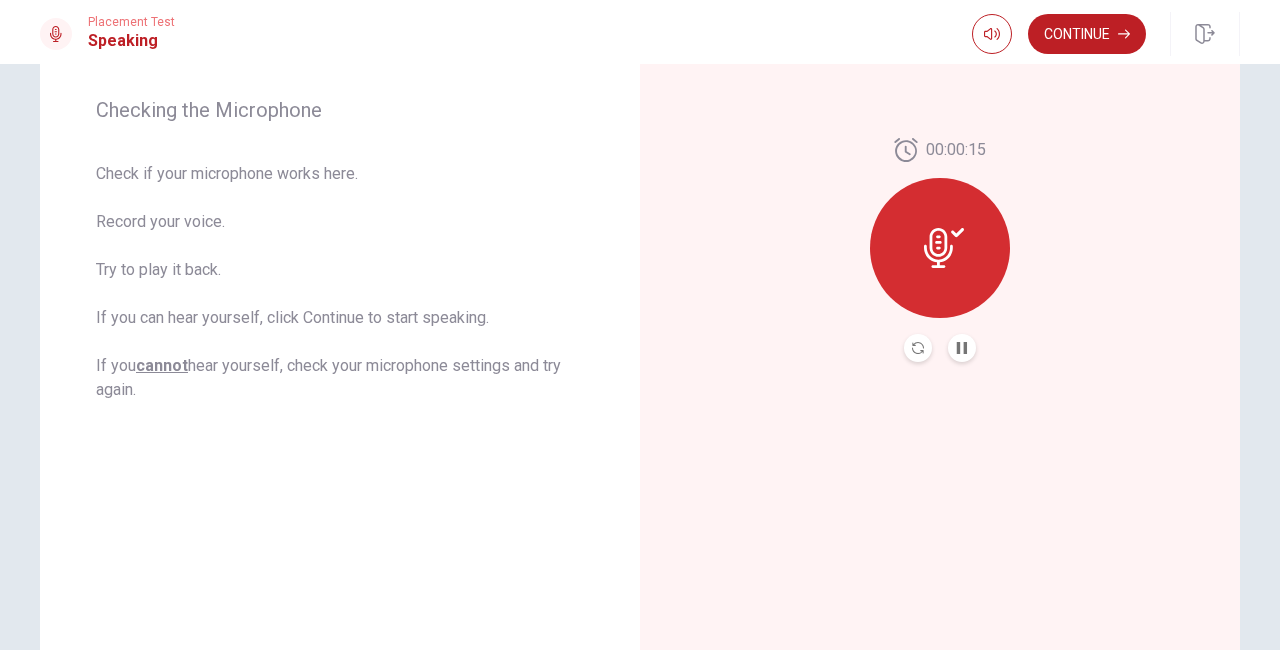 click 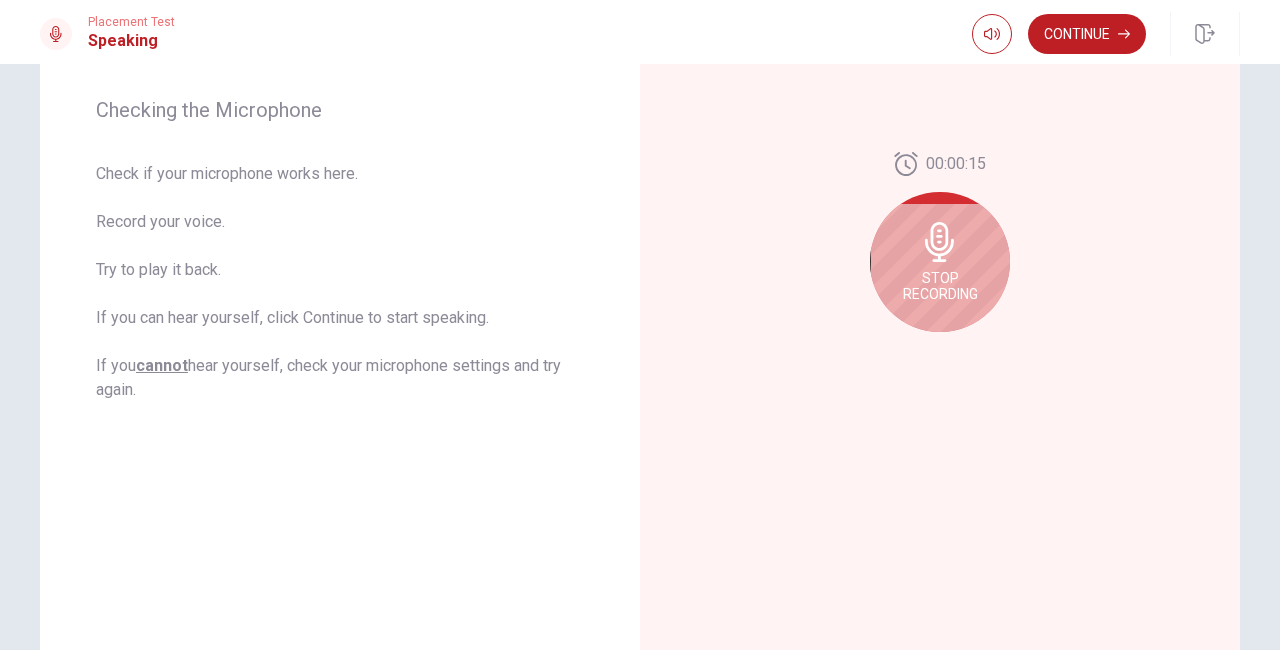 click on "Stop   Recording" at bounding box center (940, 262) 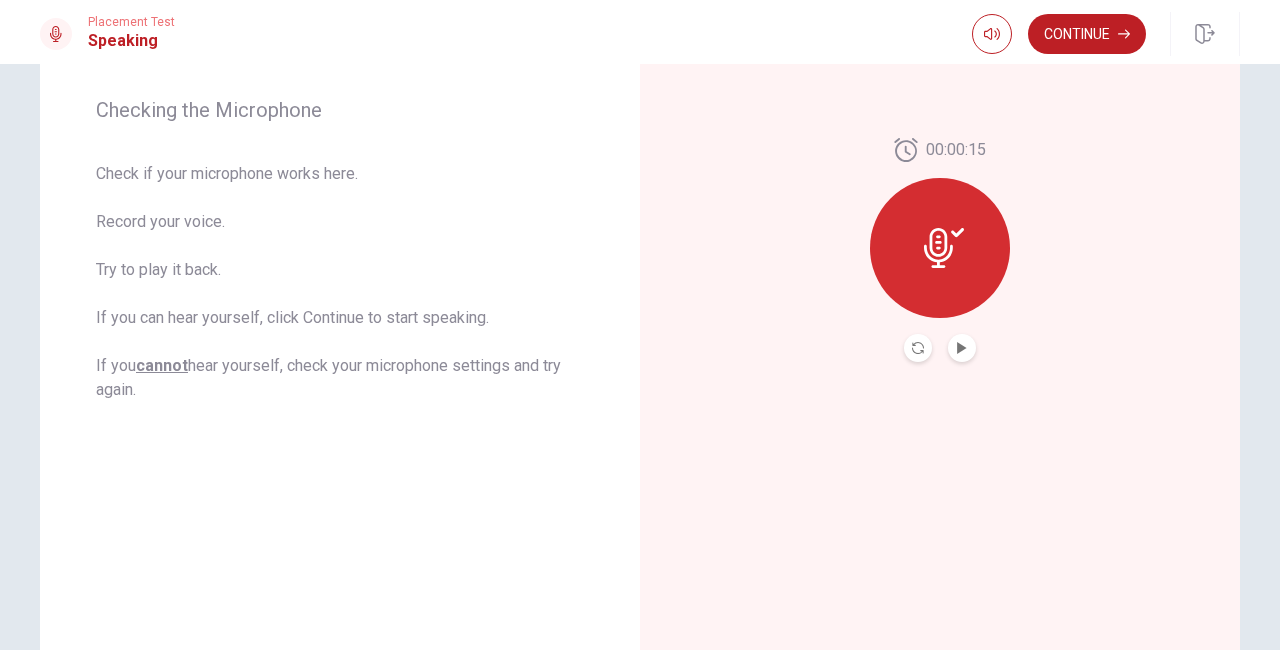 click 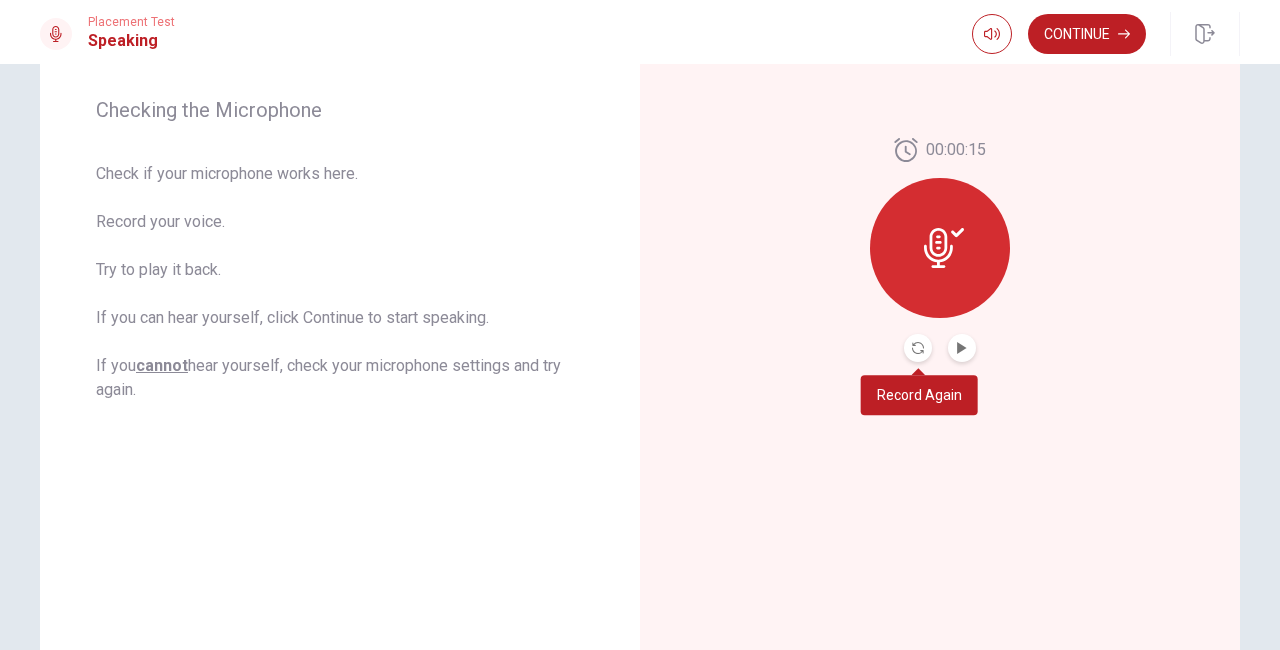 click at bounding box center (962, 348) 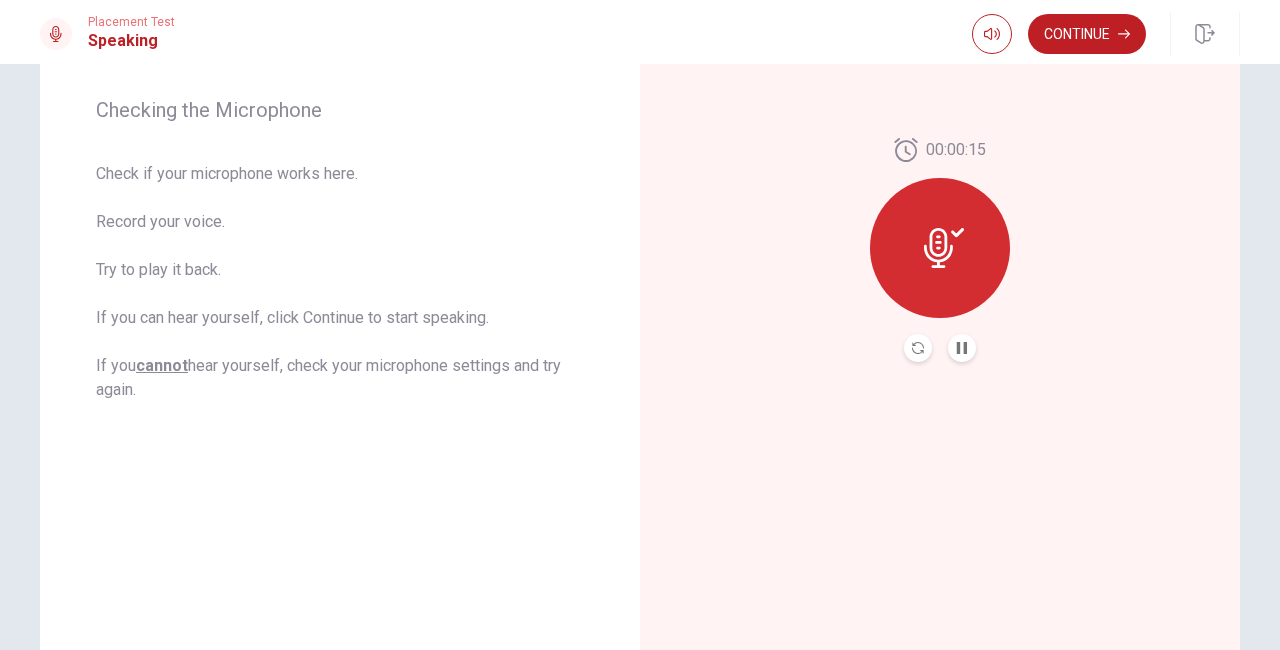 click at bounding box center [918, 348] 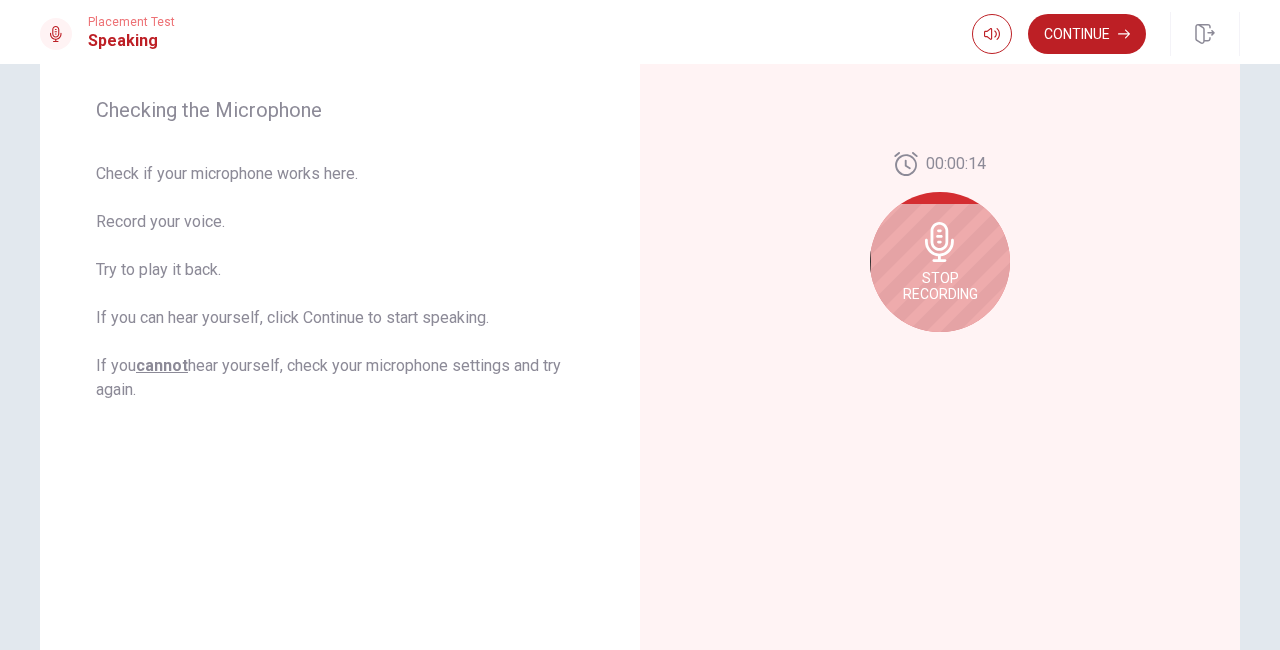 click on "Stop   Recording" at bounding box center [940, 262] 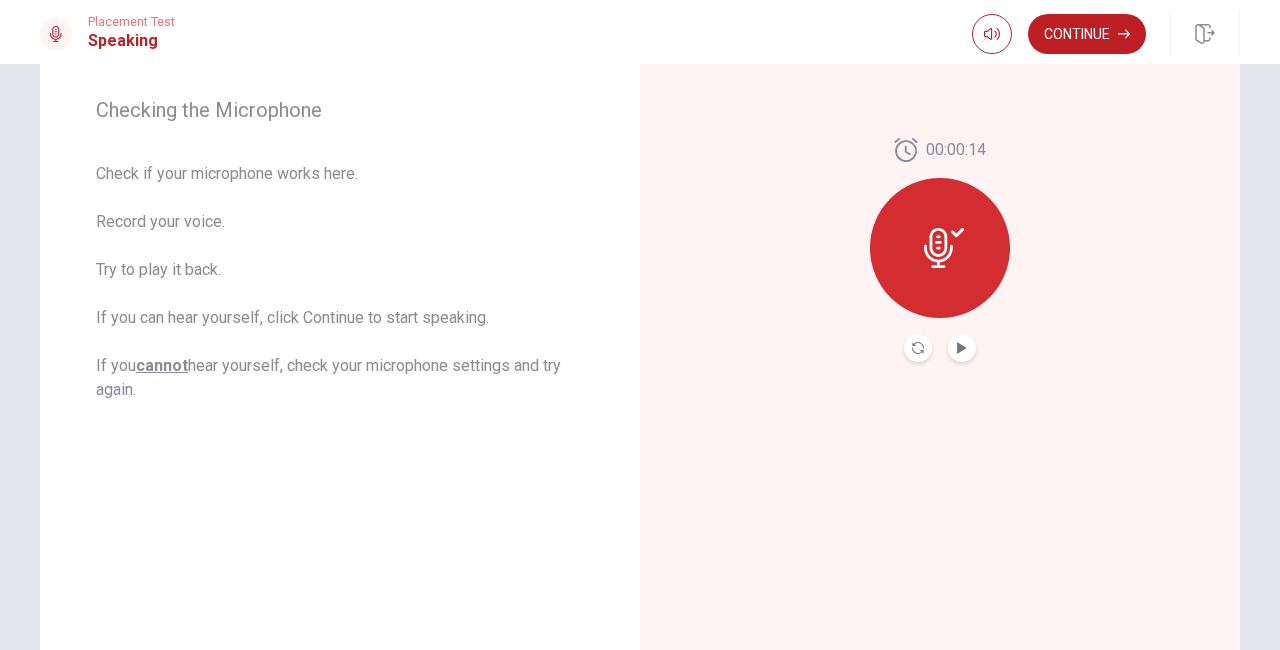 click at bounding box center [918, 348] 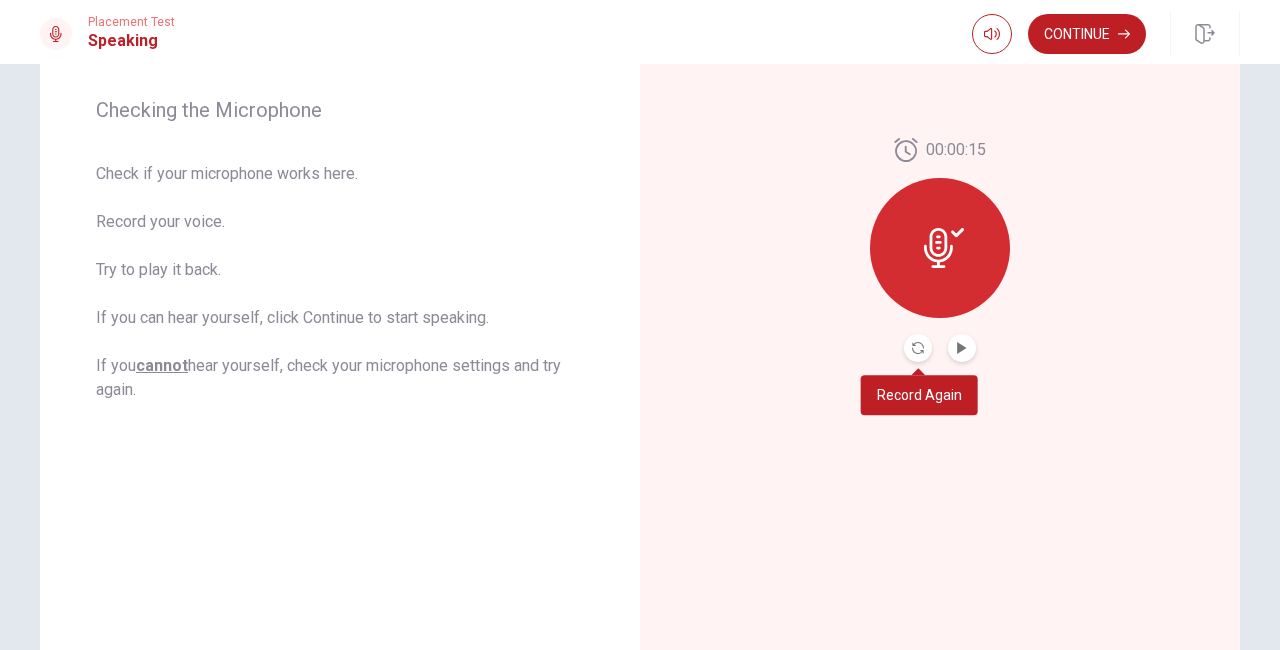 click at bounding box center [962, 348] 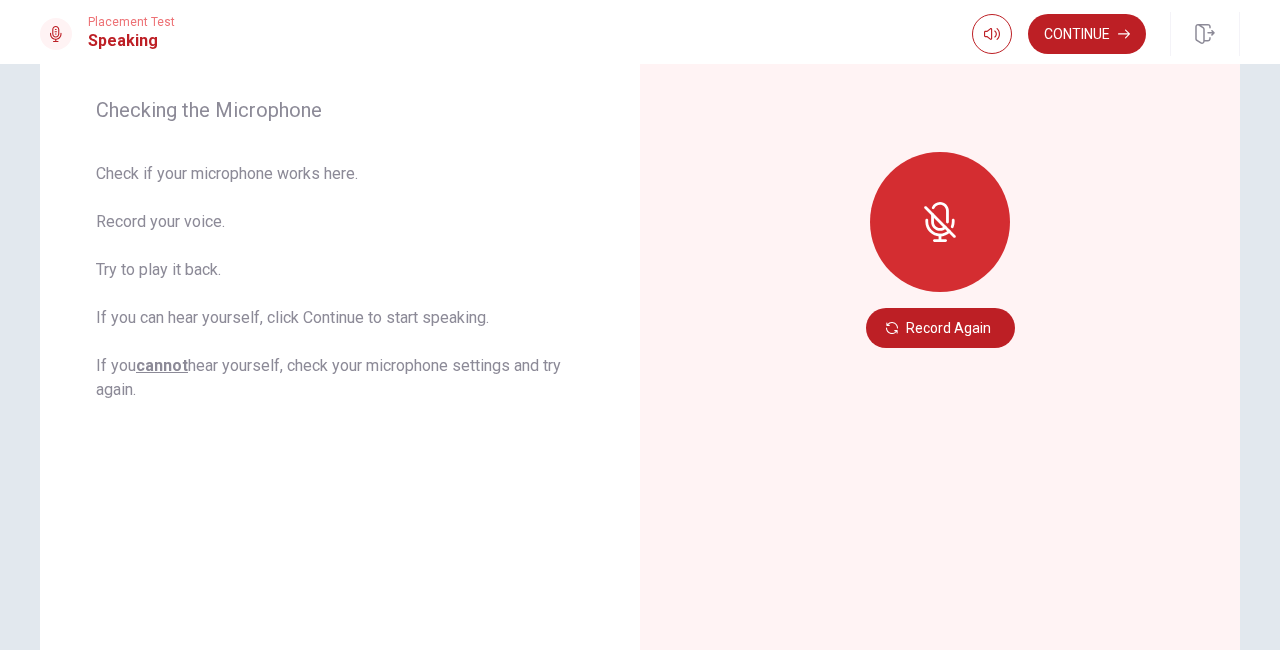 click on "Continue" at bounding box center [1087, 34] 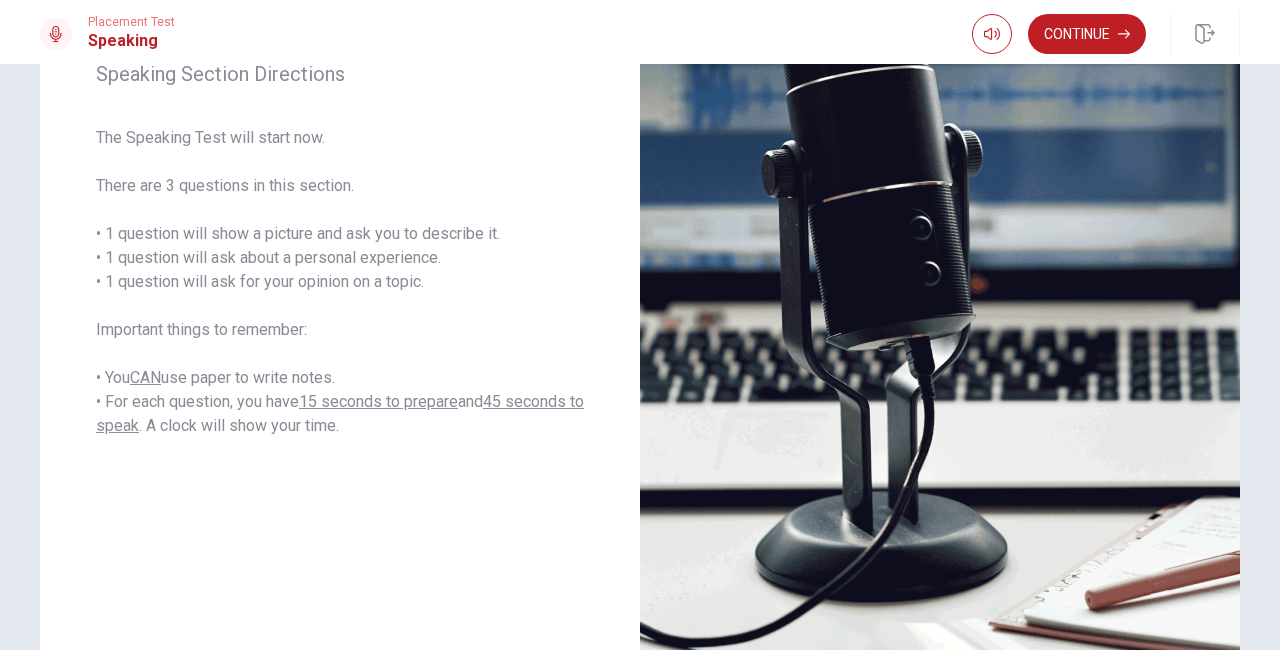 click on "Continue" at bounding box center (1087, 34) 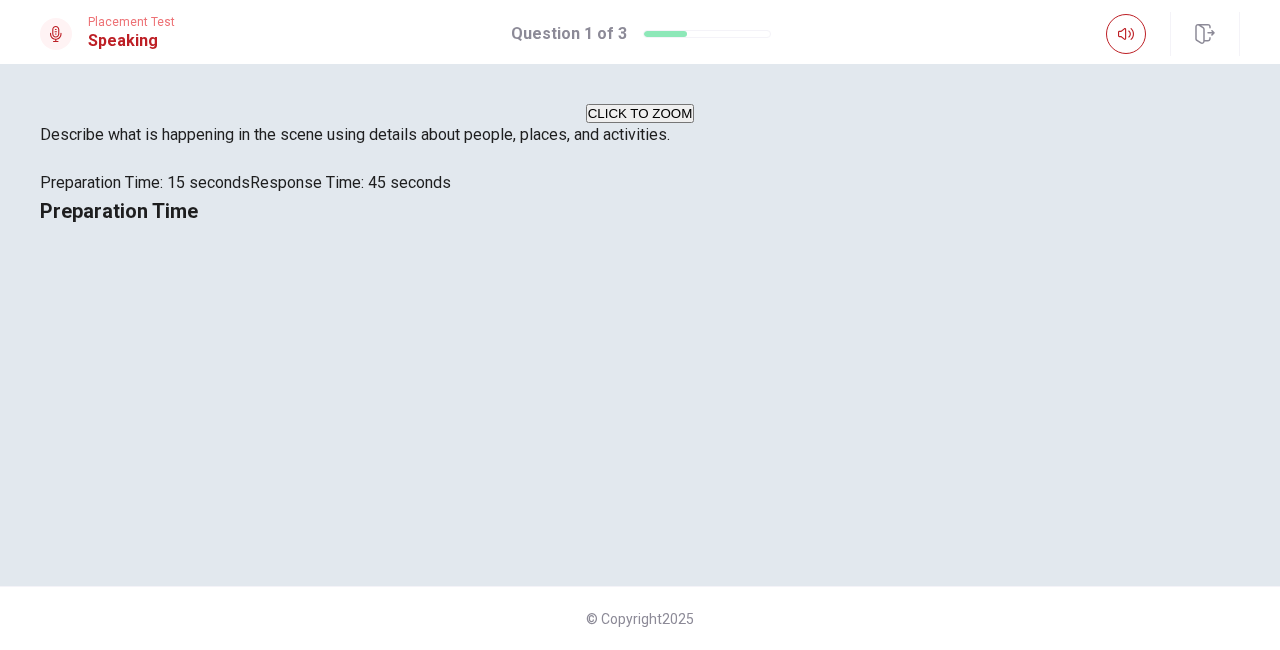 scroll, scrollTop: 161, scrollLeft: 0, axis: vertical 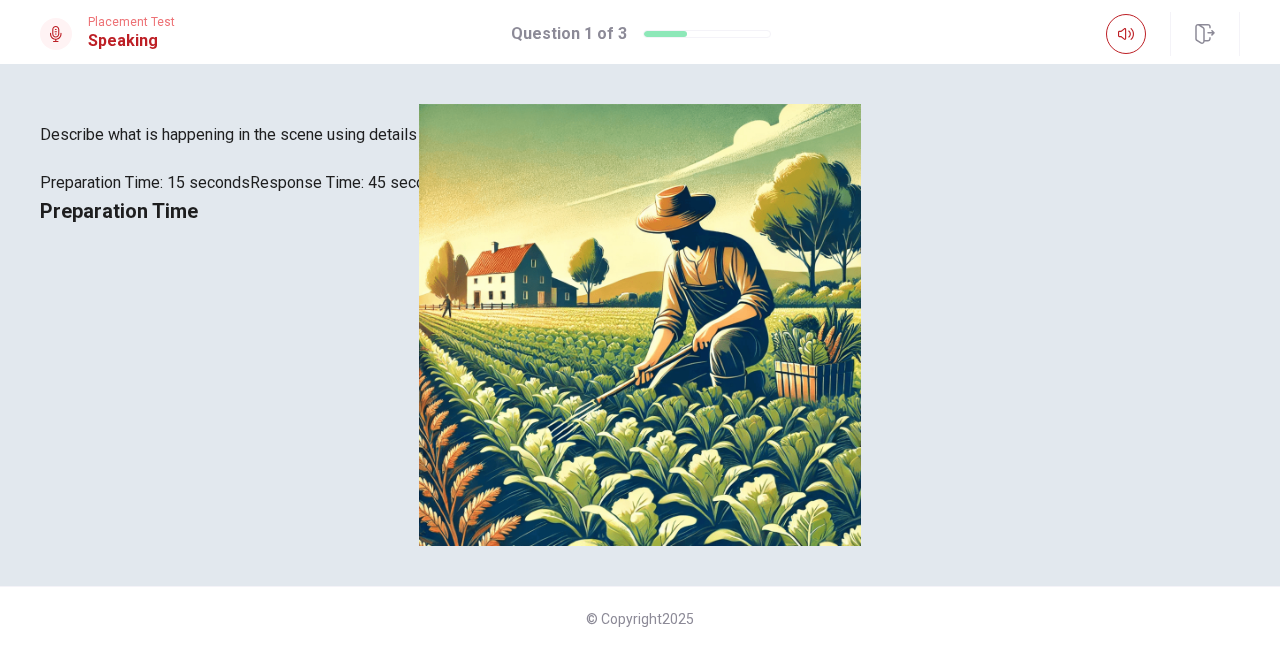 click on "Preparation Time" at bounding box center [640, 211] 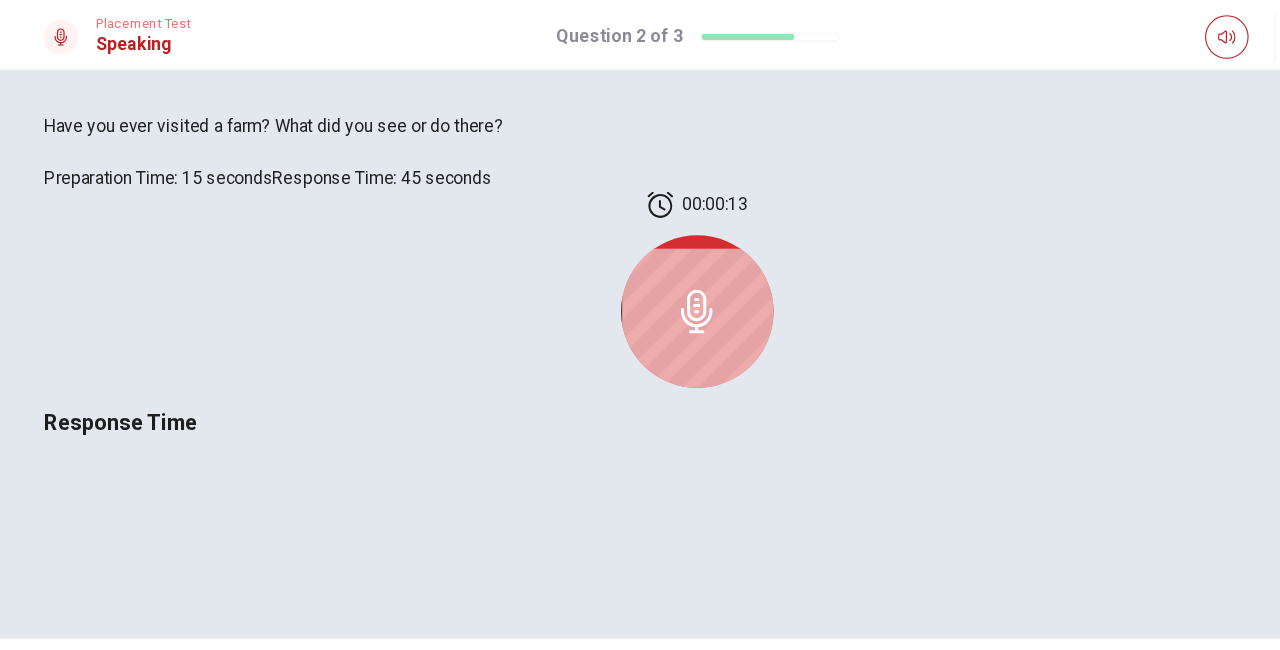scroll, scrollTop: 311, scrollLeft: 0, axis: vertical 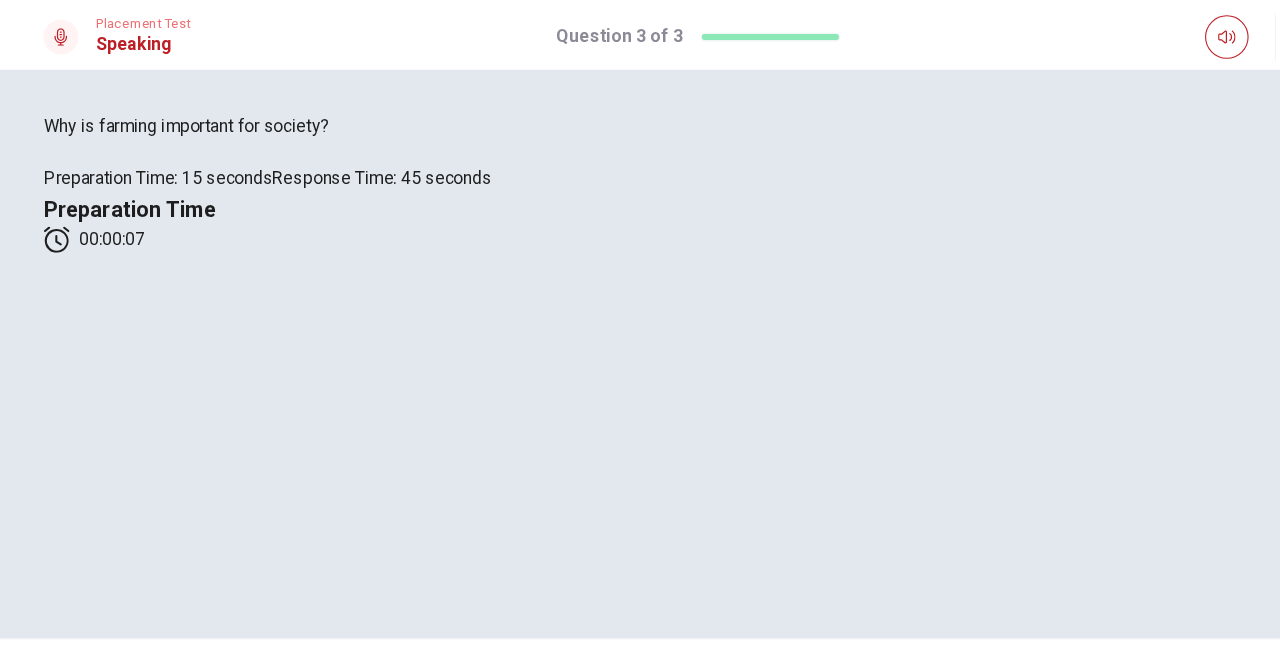 click on "Placement Test   Speaking Question 3 of 3" at bounding box center (640, 34) 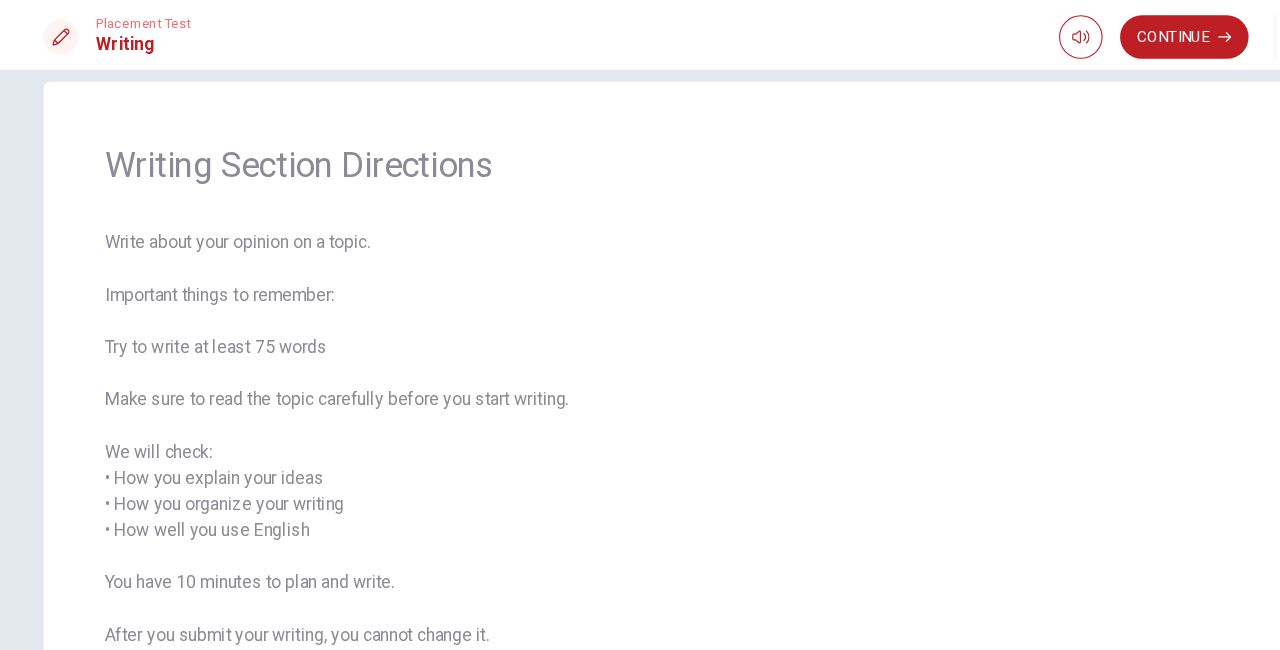 scroll, scrollTop: 48, scrollLeft: 0, axis: vertical 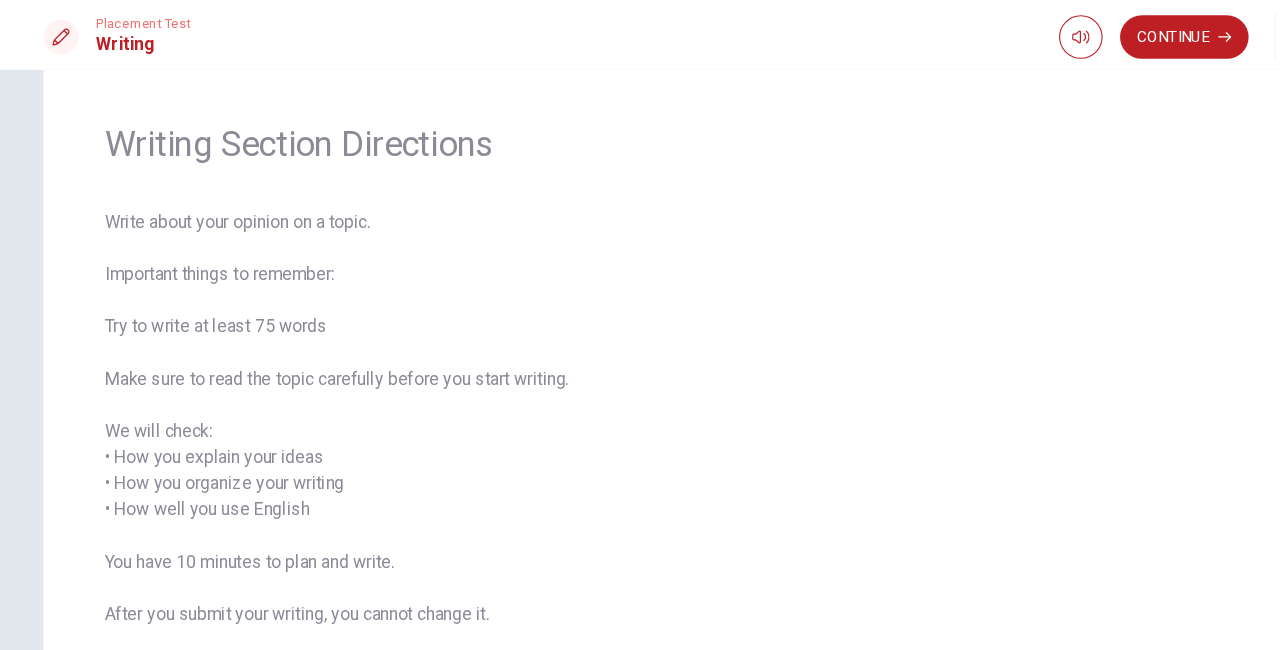 click on "Continue" at bounding box center [1087, 34] 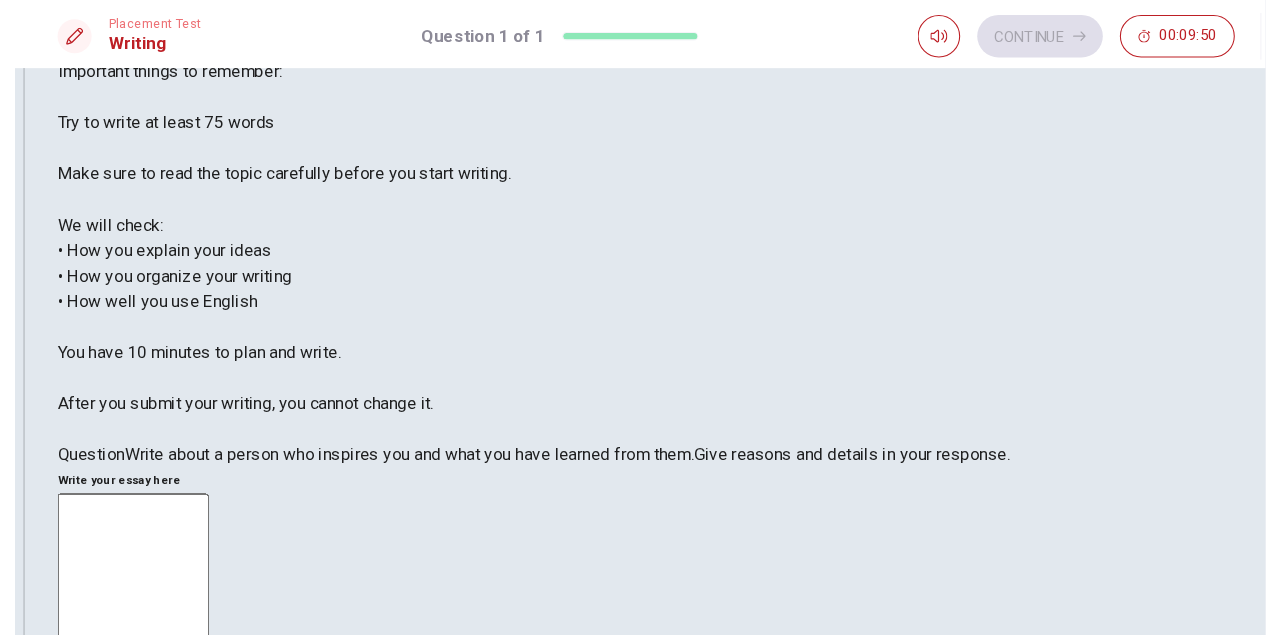scroll, scrollTop: 0, scrollLeft: 0, axis: both 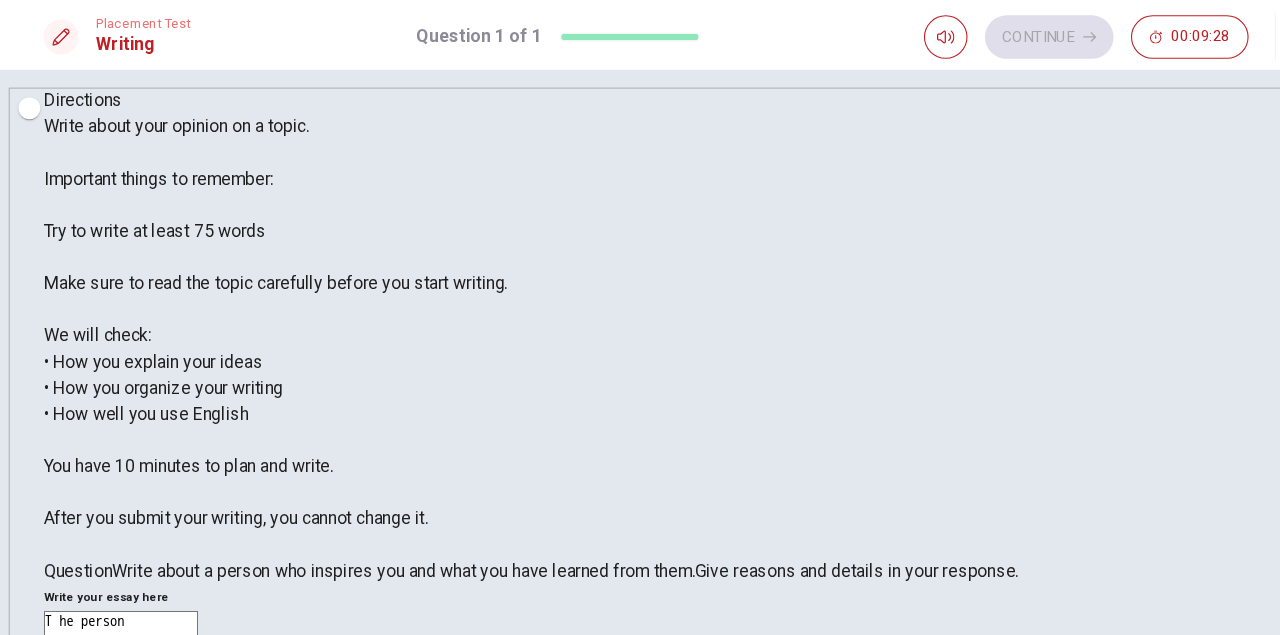 click on "T he person" at bounding box center (111, 853) 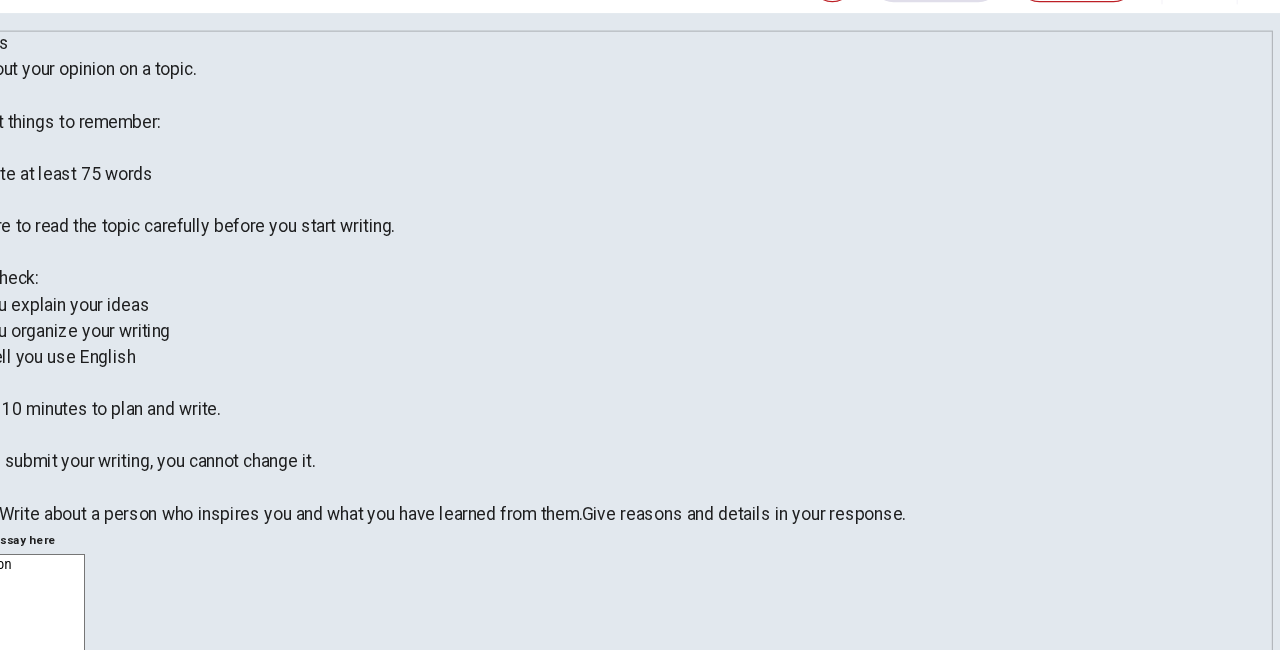 click on "T he person" at bounding box center (111, 853) 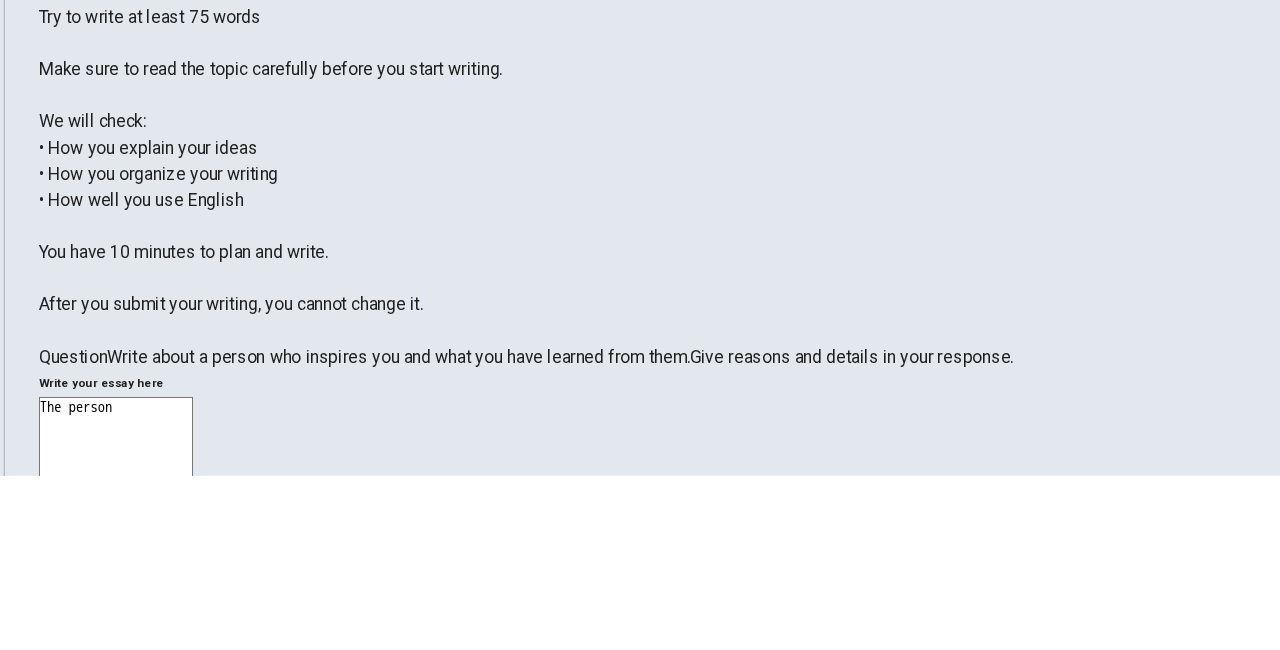 scroll, scrollTop: 0, scrollLeft: 0, axis: both 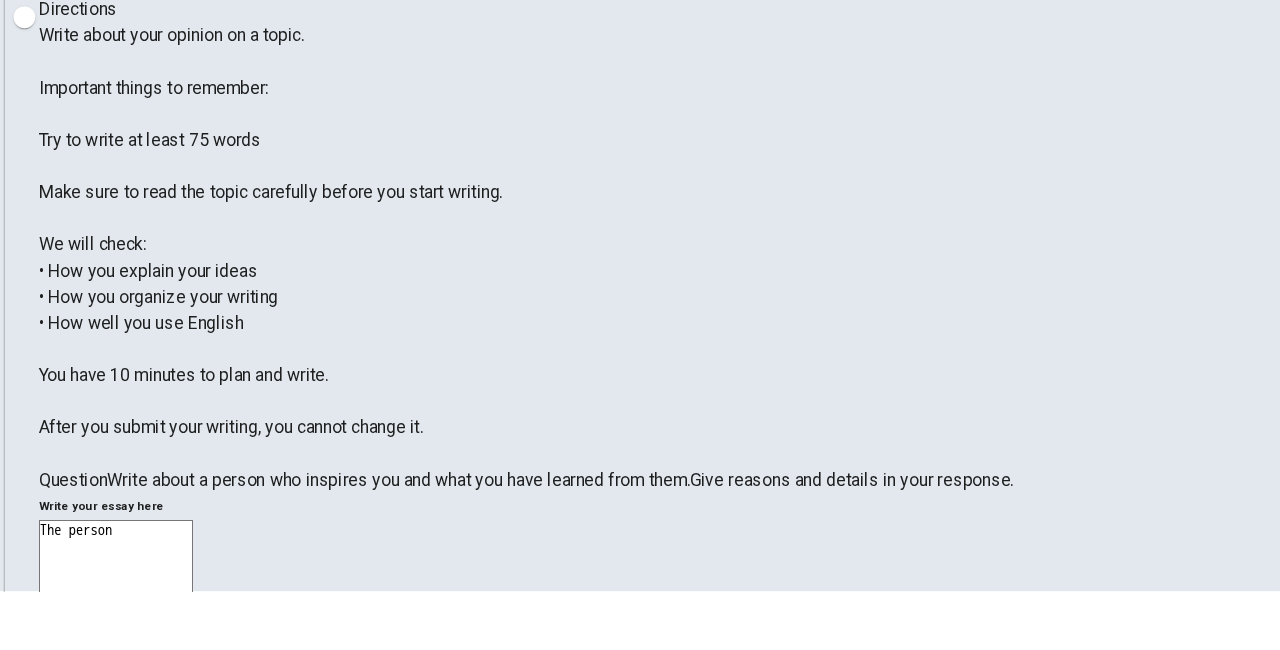 click on "The person" at bounding box center (111, 877) 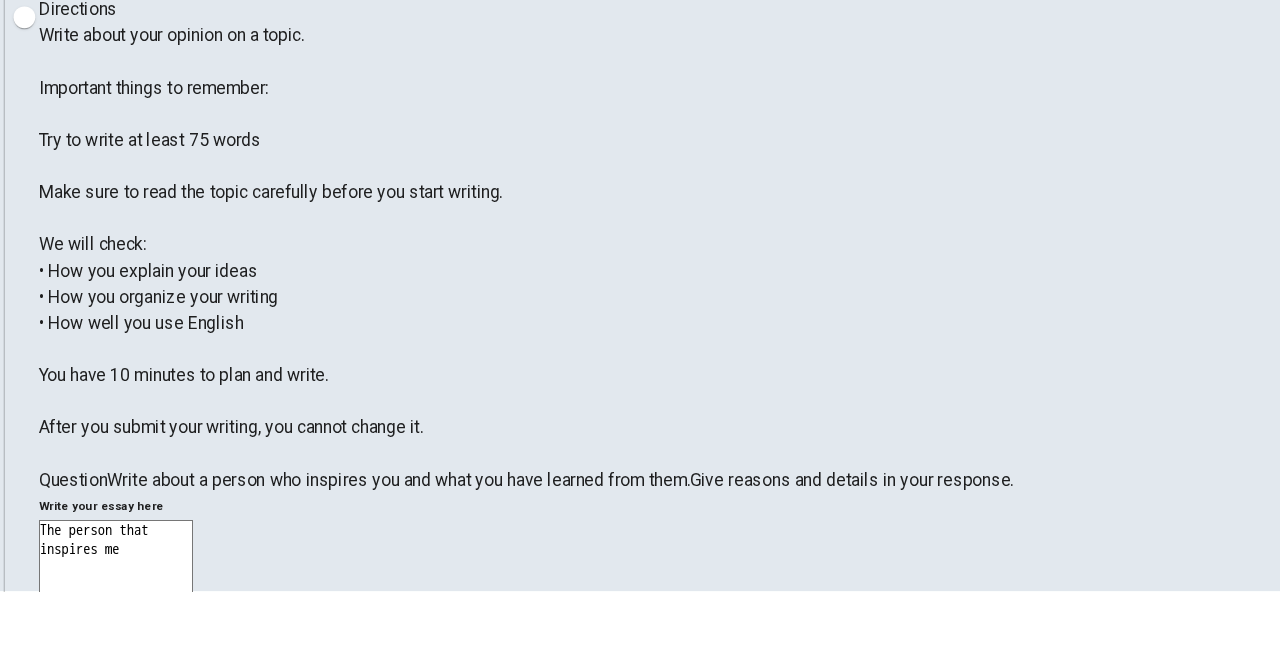 click on "The person that inspires me" at bounding box center (111, 877) 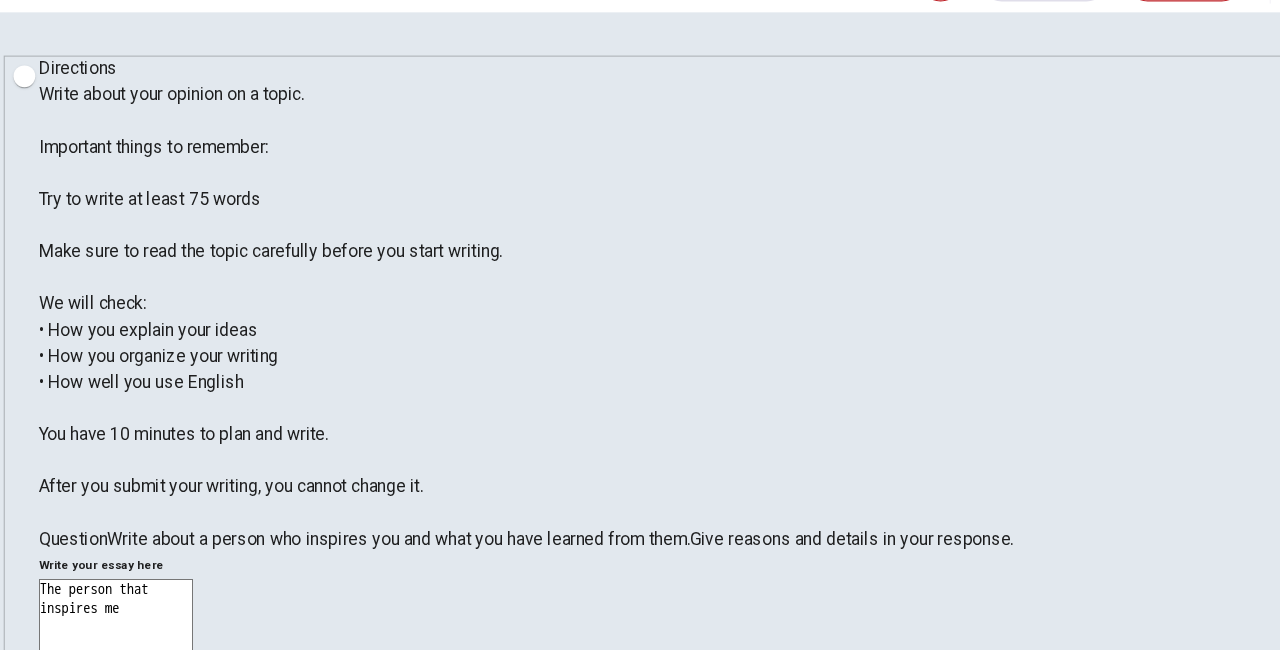 click on "The person that inspires me" at bounding box center [111, 877] 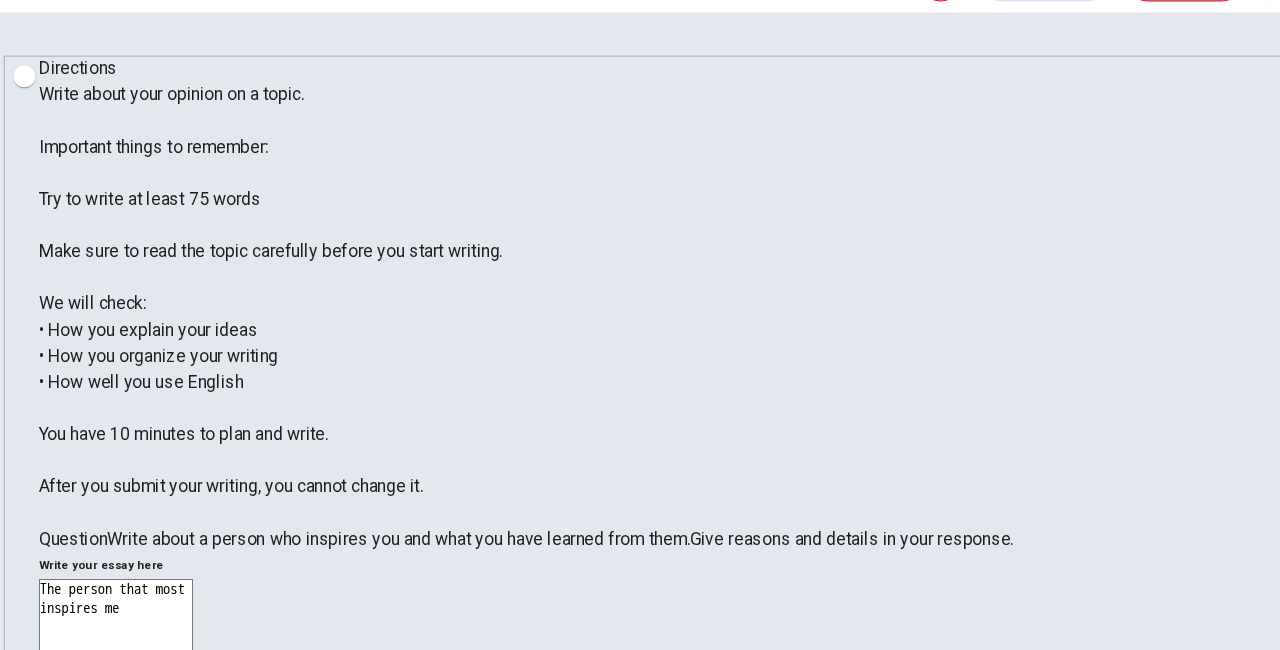 click on "The person that most inspires me" at bounding box center [111, 877] 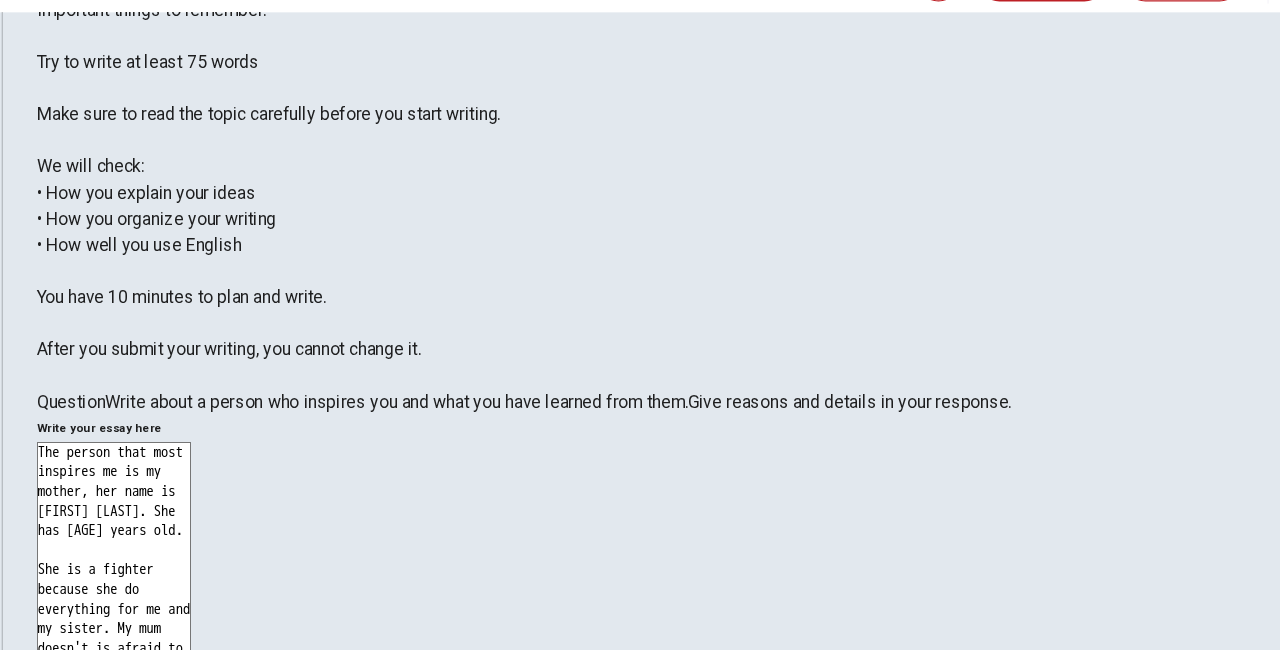 scroll, scrollTop: 126, scrollLeft: 0, axis: vertical 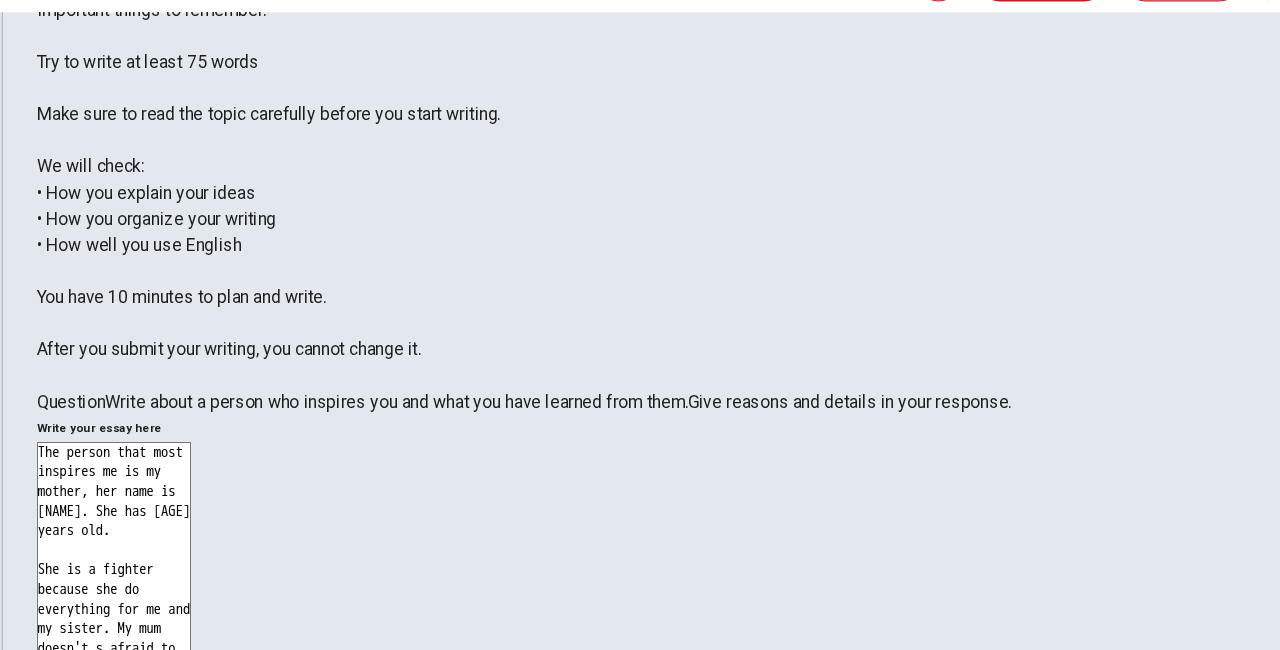 click on "The person that most inspires me is my mother, her name is [NAME]. She has [AGE] years old.
She is a fighter because she do everything for me and my sister. My mum doesn't s afraid to anything" at bounding box center (111, 751) 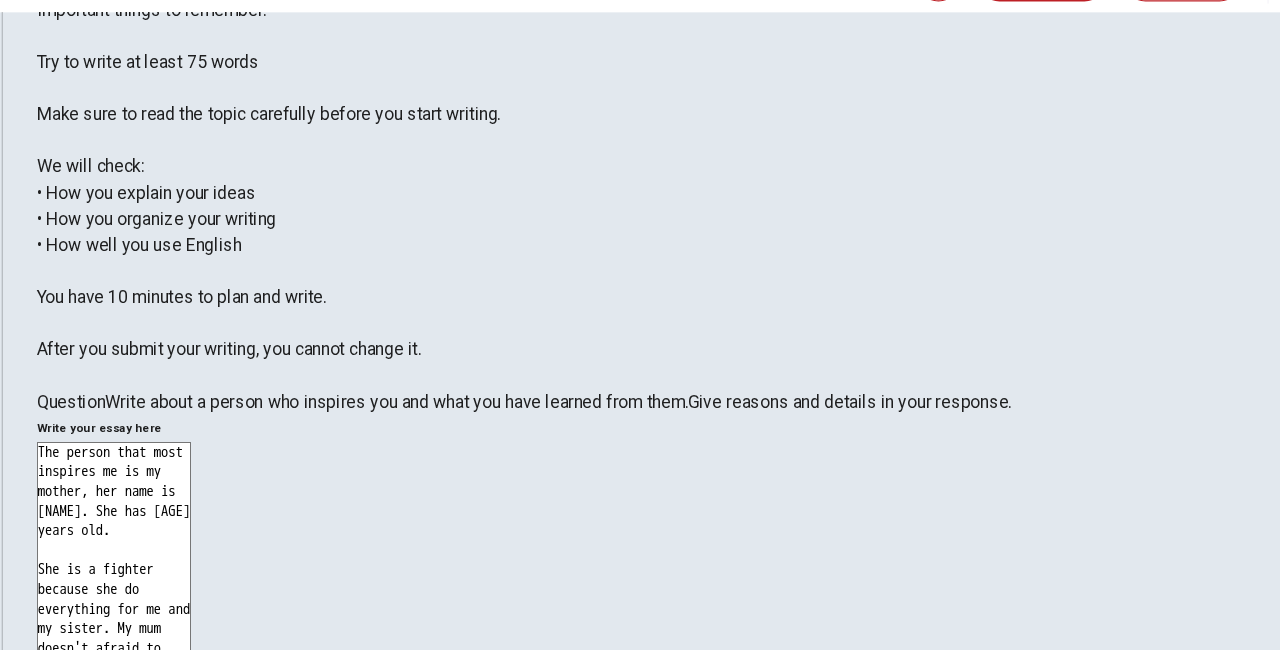 click on "The person that most inspires me is my mother, her name is [NAME]. She has [AGE] years old.
She is a fighter because she do everything for me and my sister. My mum doesn't afraid to anything" at bounding box center (111, 751) 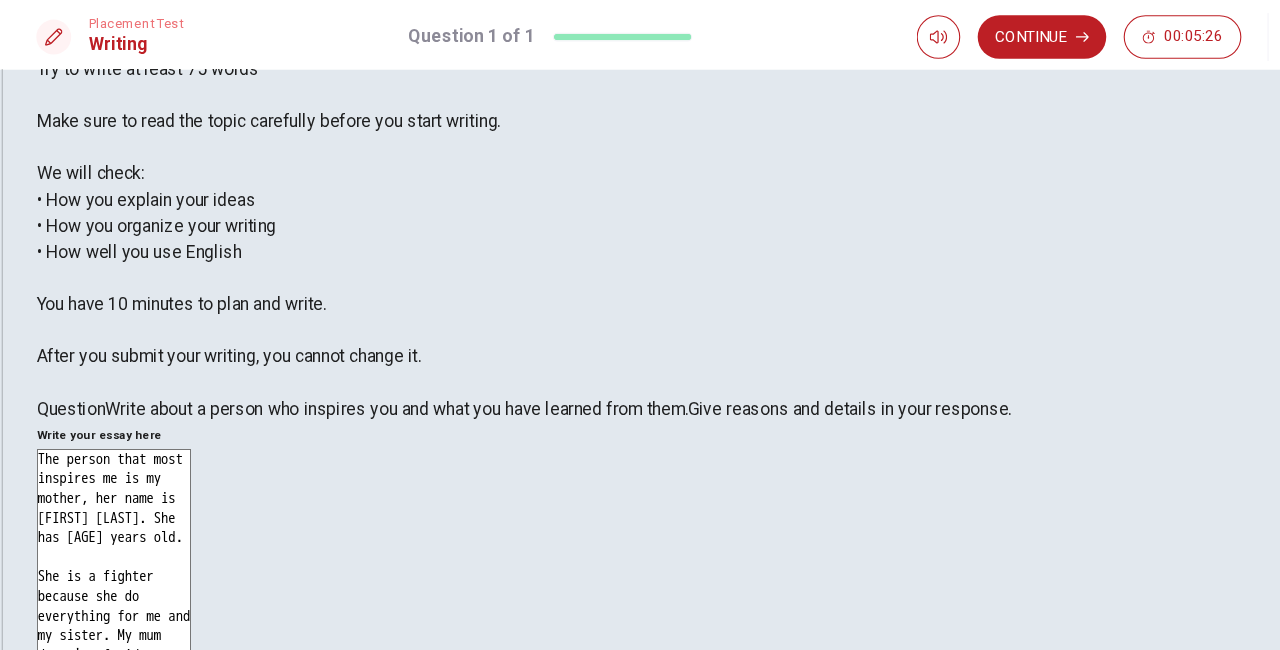 scroll, scrollTop: 172, scrollLeft: 0, axis: vertical 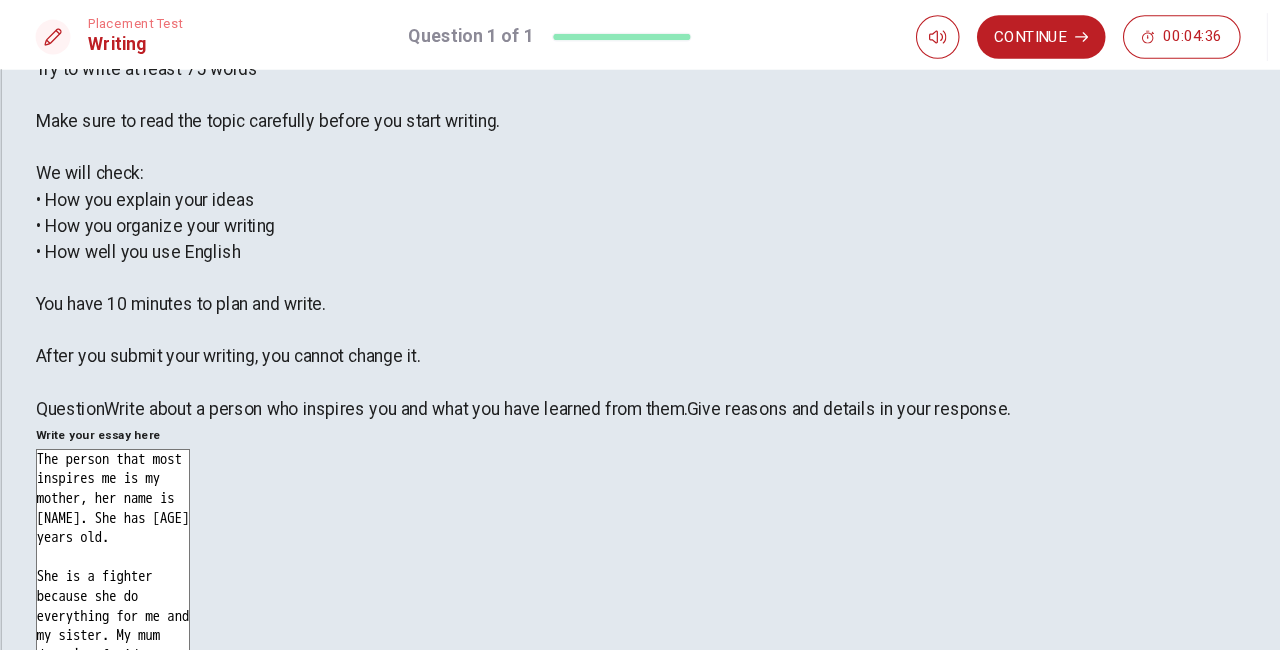 click on "The person that most inspires me is my mother, her name is [NAME]. She has [AGE] years old.
She is a fighter because she do everything for me and my sister. My mum doesn't afraid to anything. I have learned so much with her. Nowadays I'm who I'm because she has been with me always, when a did good things but also when" at bounding box center [111, 705] 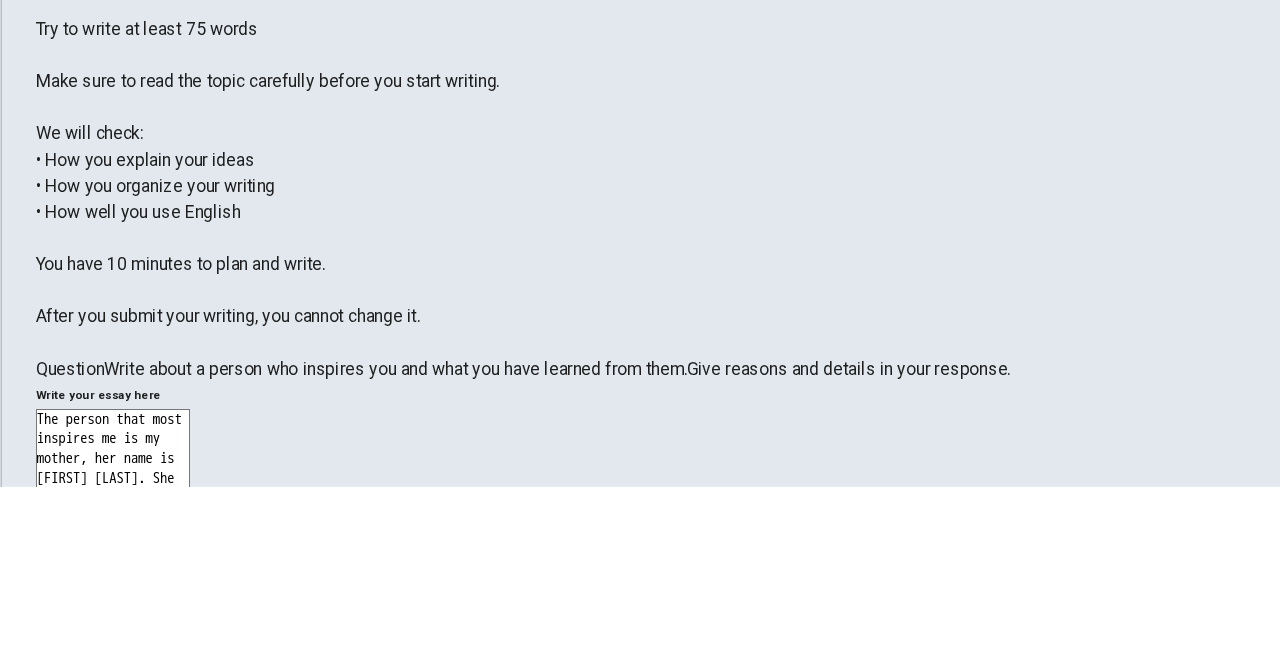 scroll, scrollTop: 1, scrollLeft: 0, axis: vertical 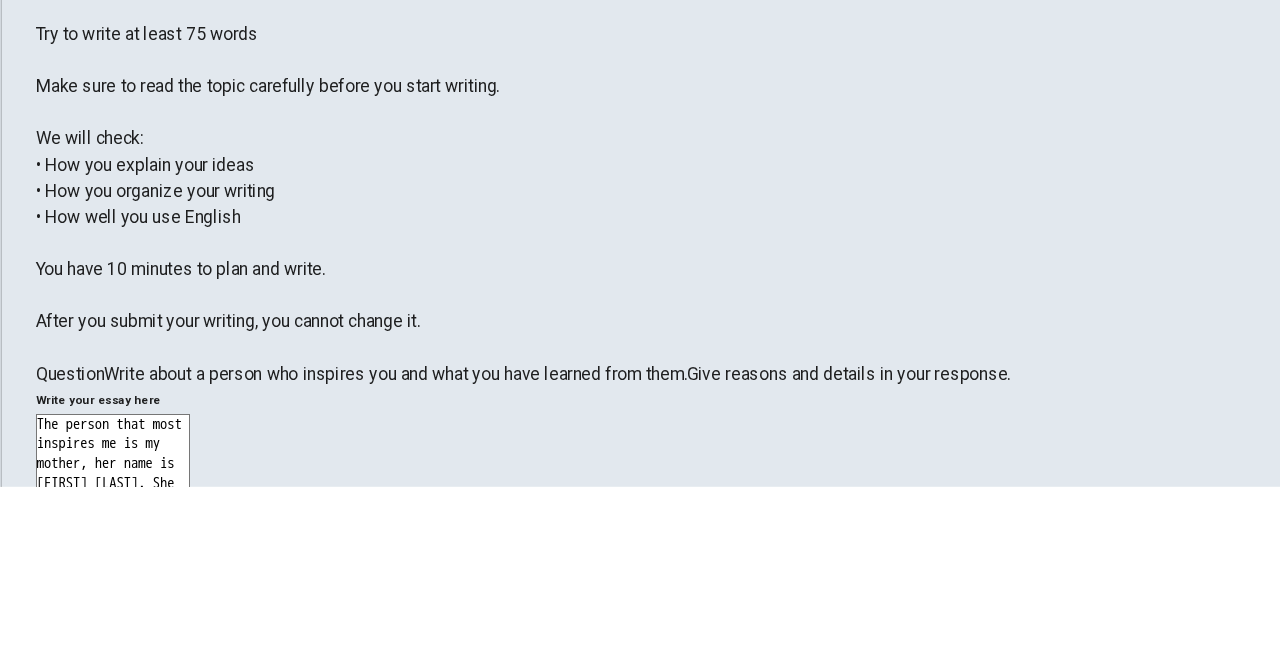 click on "Write about your opinion on a topic.
Important things to remember:
Try to write at least 75 words
Make sure to read the topic carefully before you start writing.
We will check:
• How you explain your ideas
• How you organize your writing
• How well you use English
You have 10 minutes to plan and write.
After you submit your writing, you cannot change it." at bounding box center [253, 318] 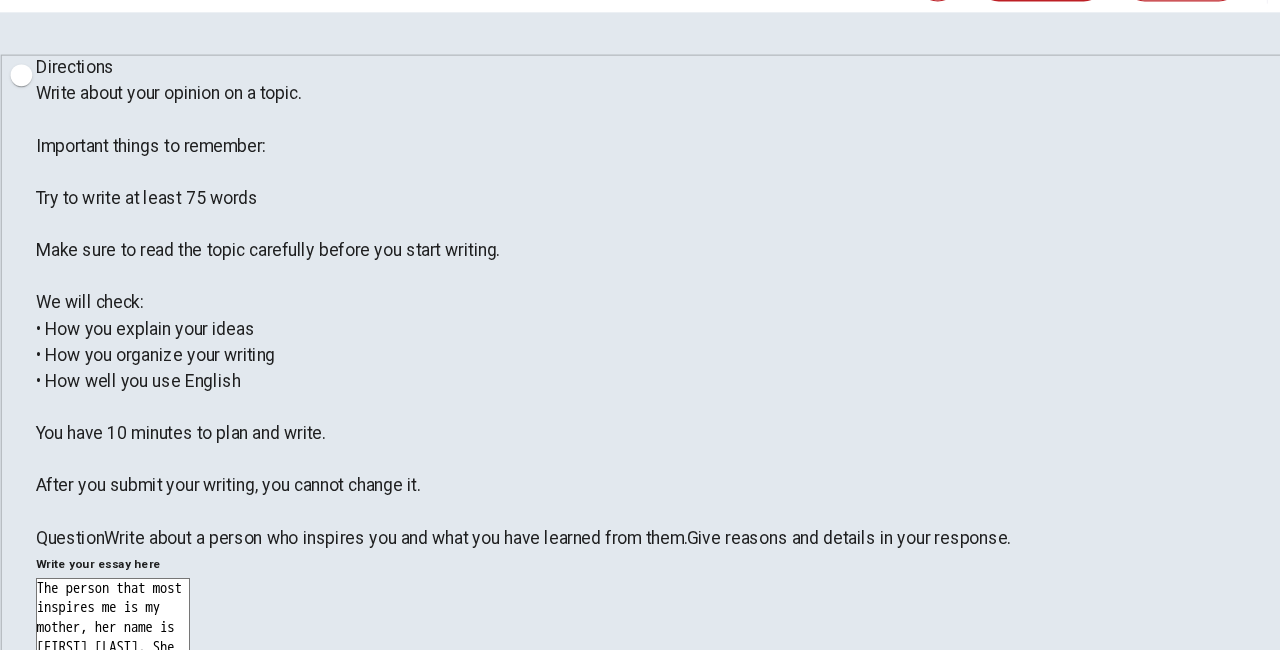click on "The person that most inspires me is my mother, her name is [FIRST] [LAST]. She has [AGE] years old.
She is a fighter because she do everything for me and my sister. My mum doesn't afraid to anything. I have learned so much with her. Nowadays I'm who I'm because she has been with me always, when a did good things but also when I did it wrong.
For this and more things she is" at bounding box center (111, 876) 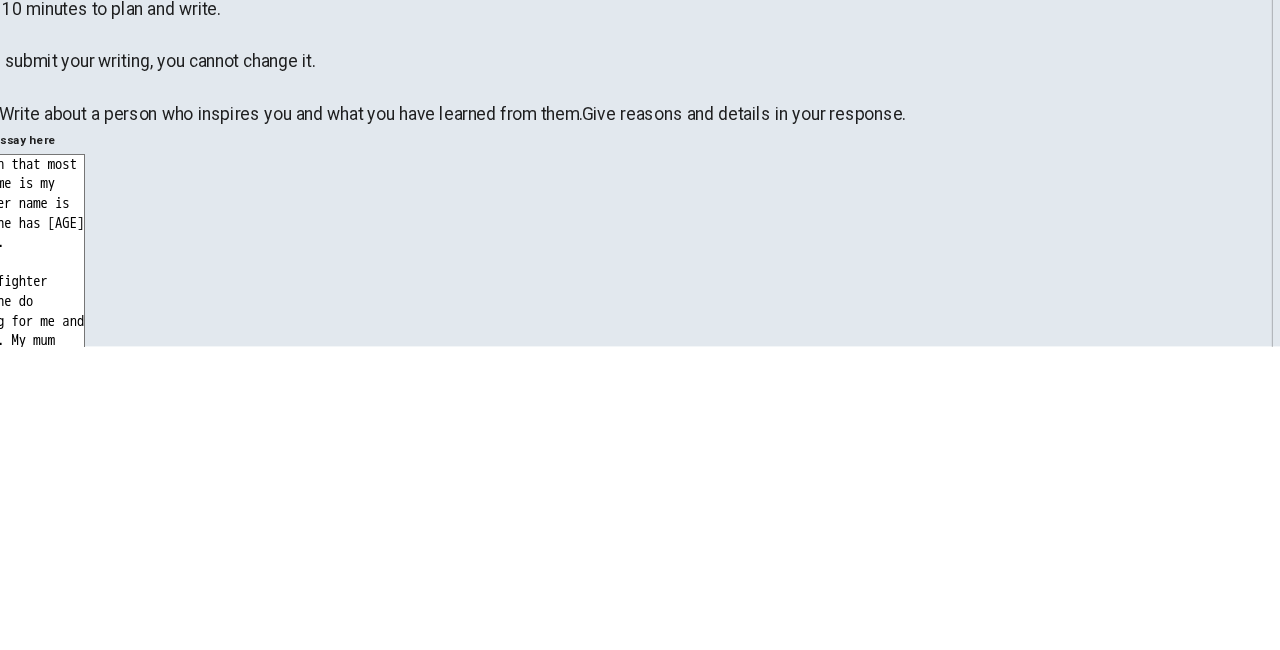 scroll, scrollTop: 0, scrollLeft: 0, axis: both 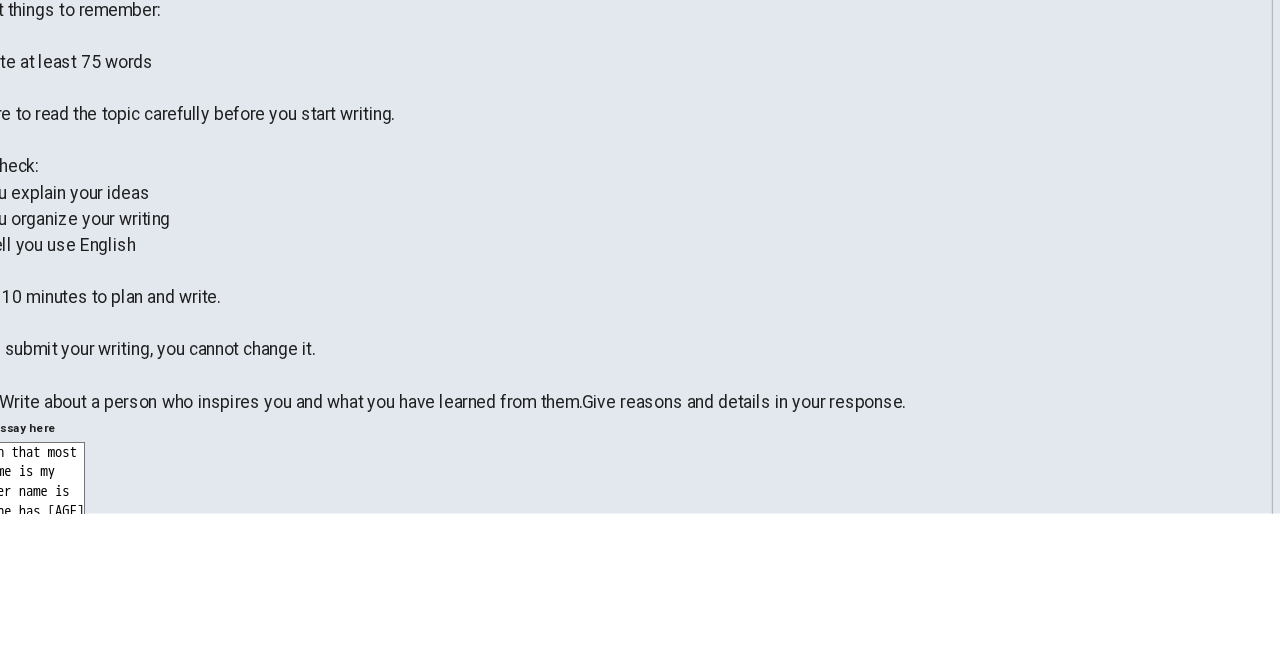 click on "Write your essay here The person that most inspires me is my mother, her name is [FIRST] [LAST]. She has [AGE] years old.
She is a fighter because she do everything for me and my sister. My mum doesn't afraid to anything. I have learned so much with her. Nowadays I'm who I'm because she has been with me always, when a did good things but also when I did it wrong.
For this and more things she is the person that inspires me now and always, I love her without limits. x ​ Word count :  87" at bounding box center (640, 881) 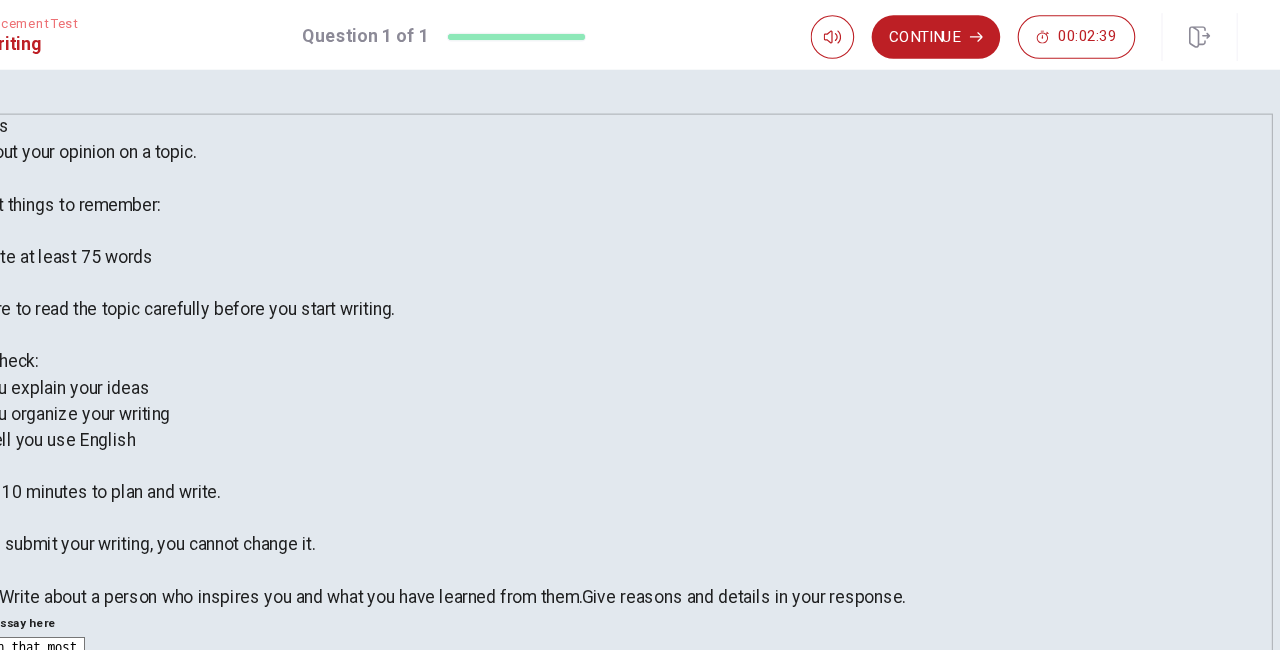 click on "The person that most inspires me is my mother, her name is [FIRST] [LAST]. She has [AGE] years old.
She is a fighter because she do everything for me and my sister. My mum doesn't afraid to anything. I have learned so much with her. Nowadays I'm who I'm because she has been with me always, when a did good things but also when I did it wrong.
For this and more things she is the person that inspires me now and always, I love her without limits. " y" at bounding box center [111, 877] 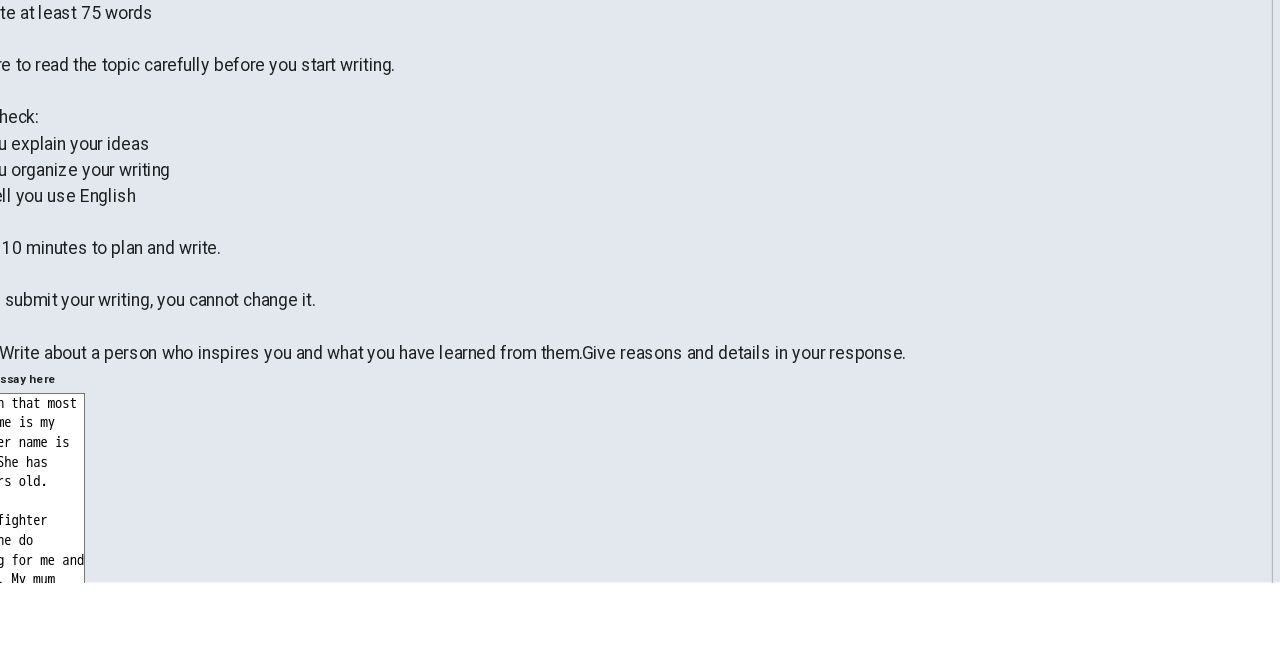 scroll, scrollTop: 110, scrollLeft: 0, axis: vertical 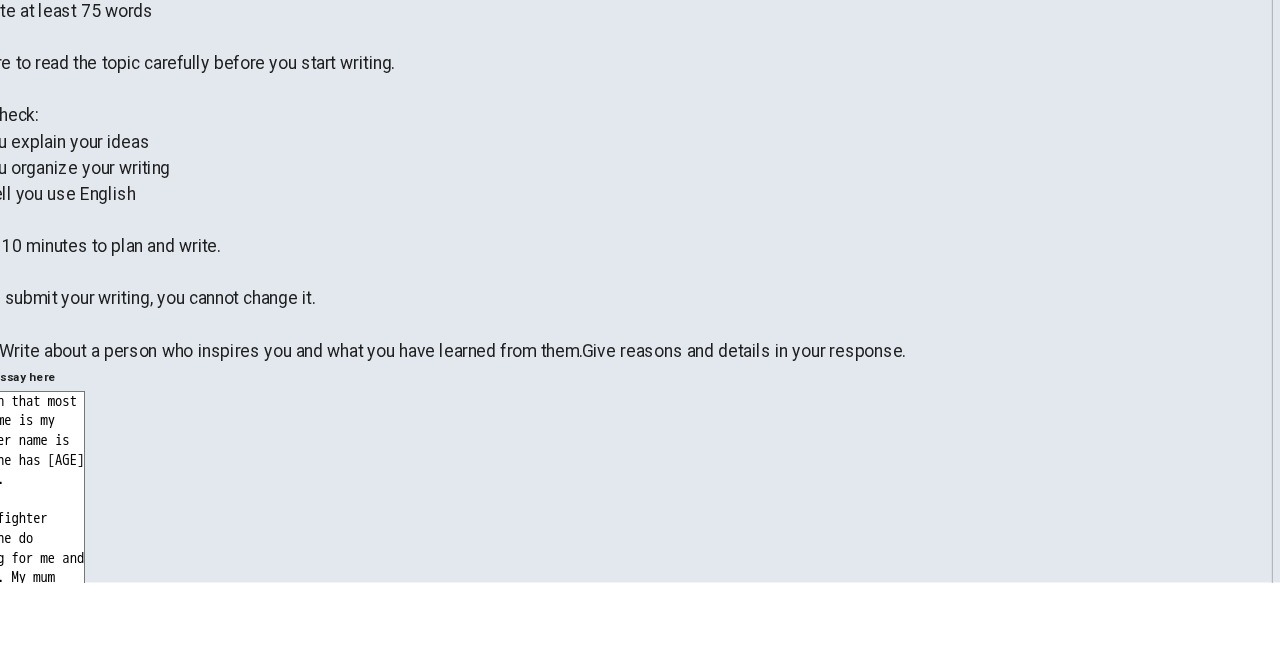 type on "The person that most inspires me is my mother, her name is [NAME]. She has [AGE] years old.
She is a fighter because she do everything for me and my sister. My mum doesn't afraid to anything. I have learned so much with her. Nowadays I'm who I'm because she has been with me always, when a did good things but also when I did it wrong.
For this and more things she is the person that inspires me now and always, I love her without limits." 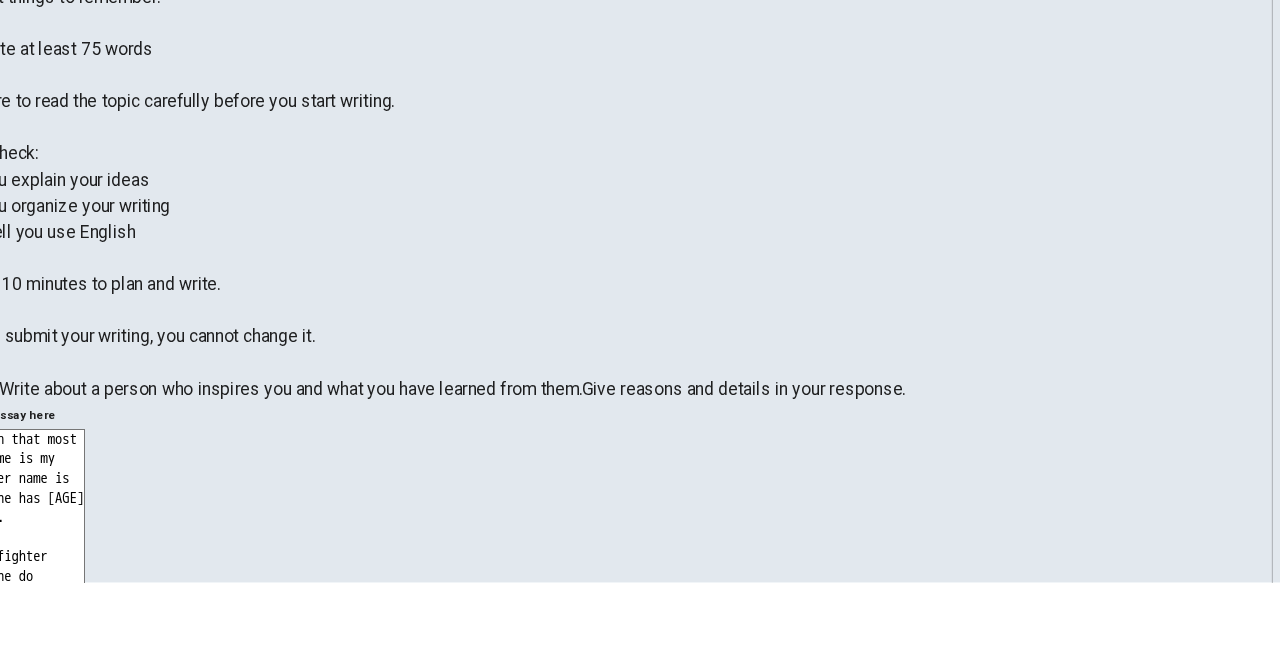 scroll, scrollTop: 0, scrollLeft: 0, axis: both 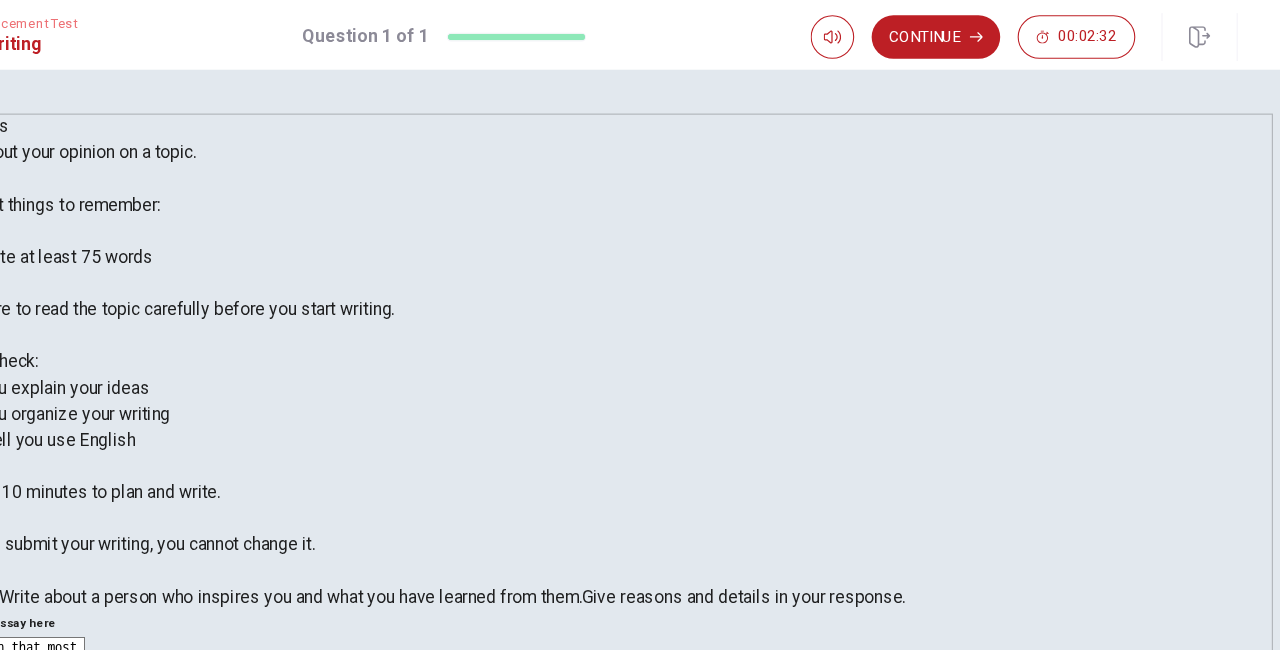 click on "Write your essay here The person that most inspires me is my mother, her name is [FIRST] [LAST]. She has [AGE] years old.
She is a fighter because she do everything for me and my sister. My mum doesn't afraid to anything. I have learned so much with her. Nowadays I'm who I'm because she has been with me always, when a did good things but also when I did it wrong.
For this and more things she is the person that inspires me now and always, I love her without limits. x ​ Word count :  87" at bounding box center (640, 881) 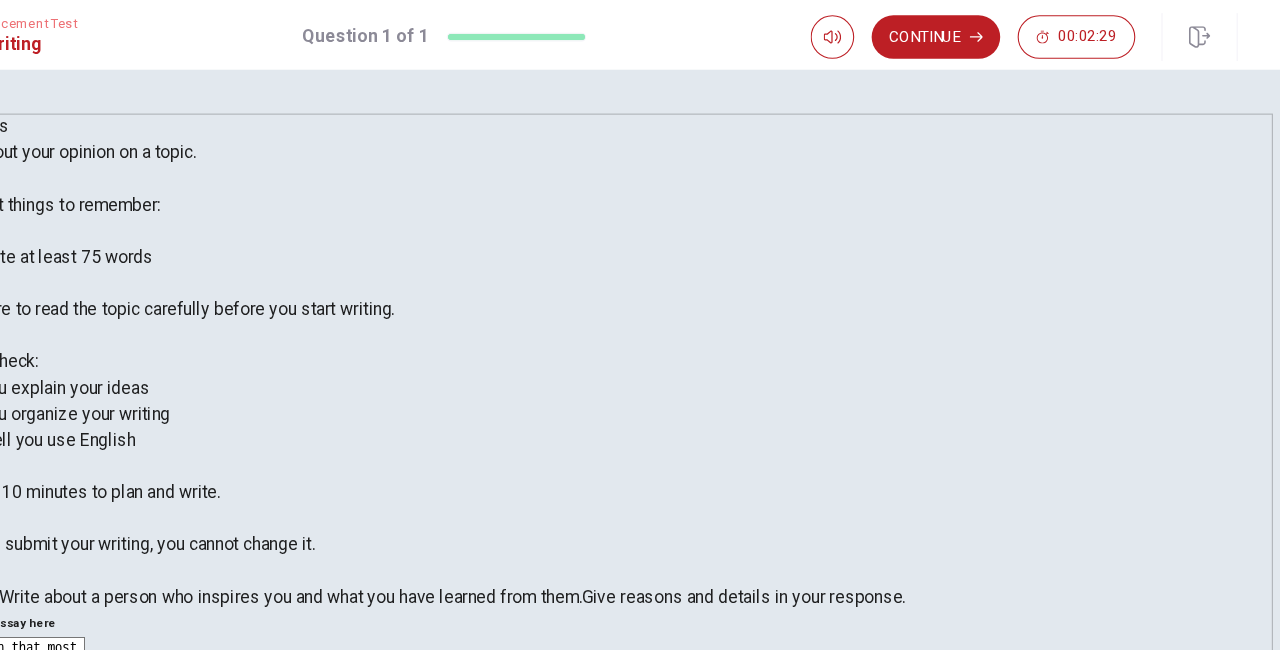 click on "Continue" at bounding box center [963, 34] 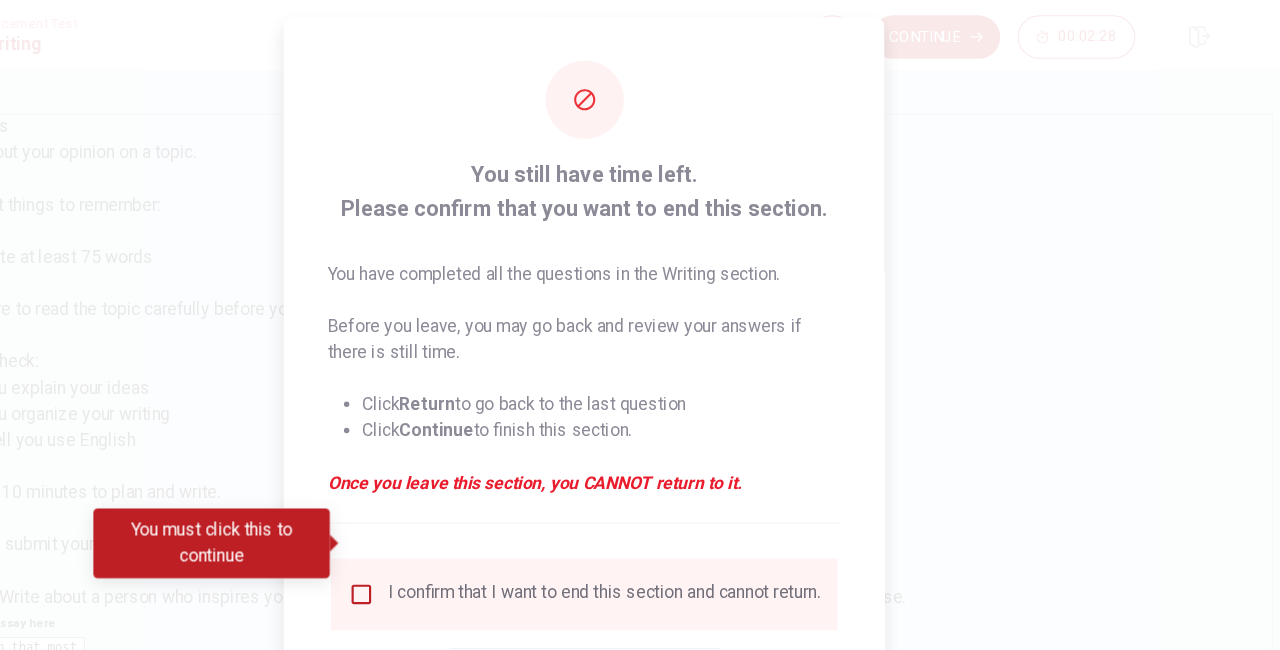 click at bounding box center (436, 546) 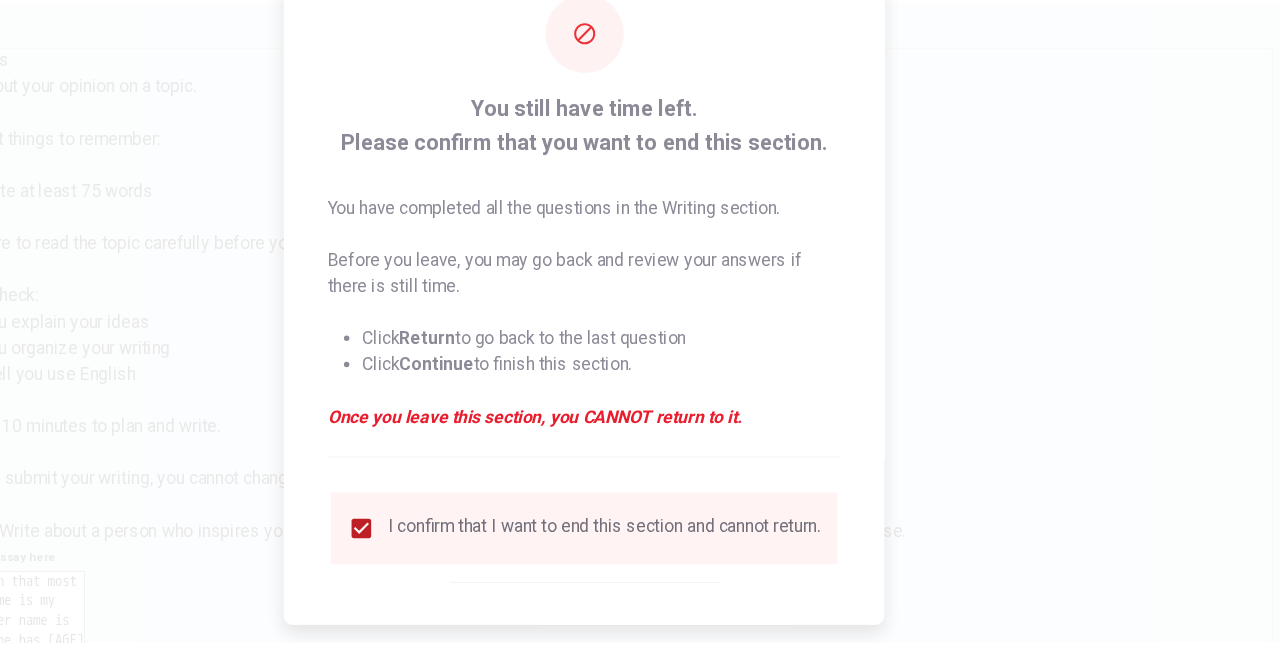 click on "Continue" at bounding box center [710, 656] 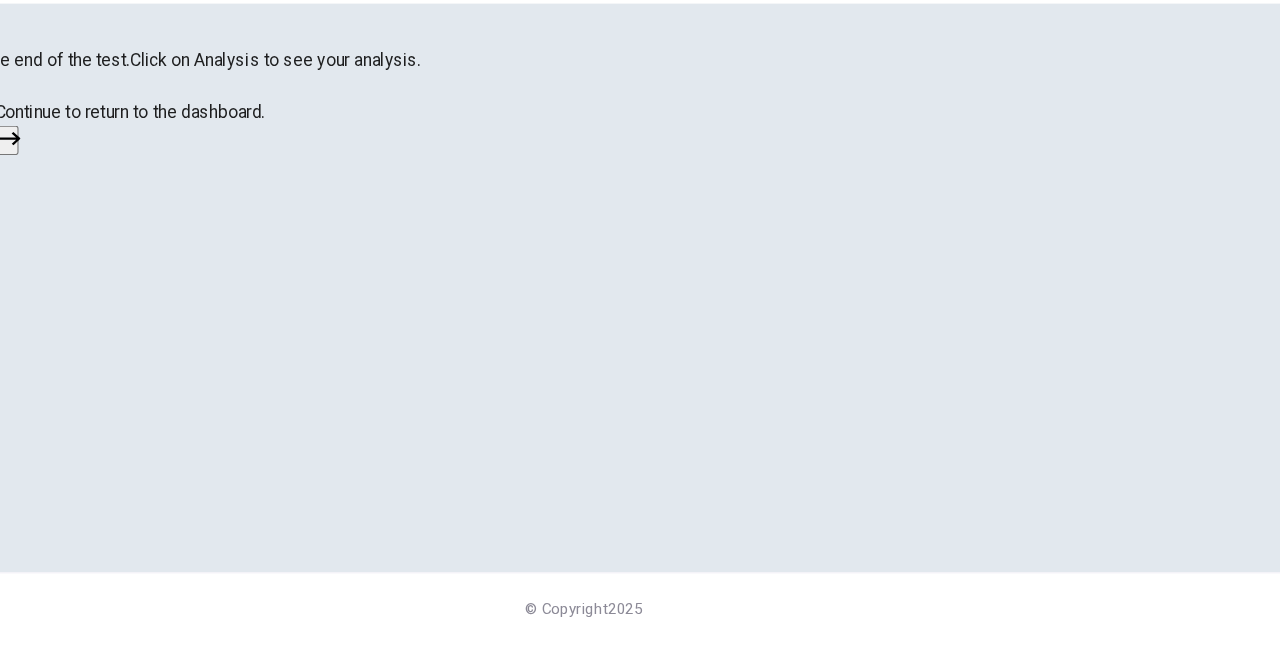 click on "Continue" at bounding box center [80, 189] 